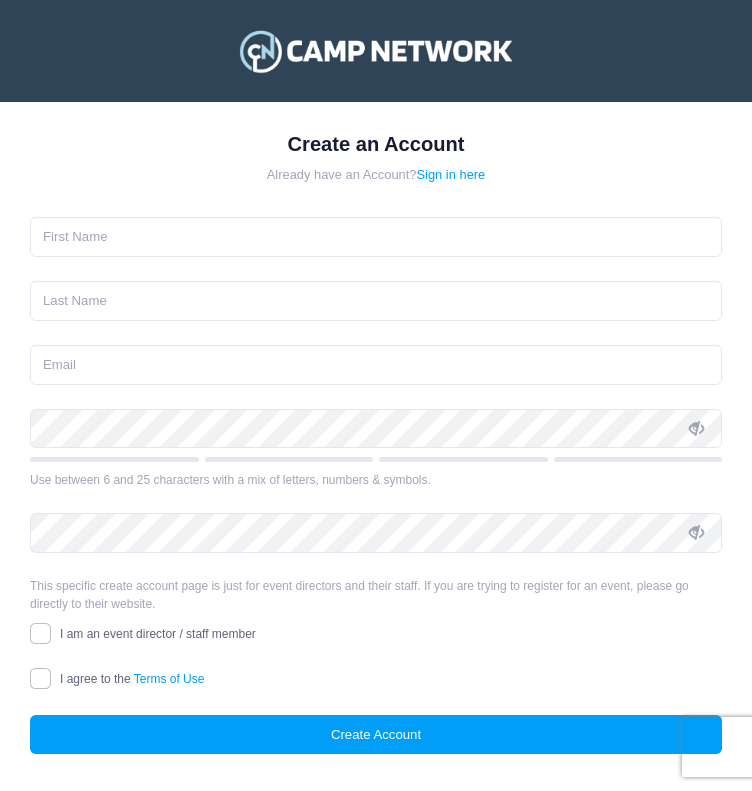 scroll, scrollTop: 0, scrollLeft: 0, axis: both 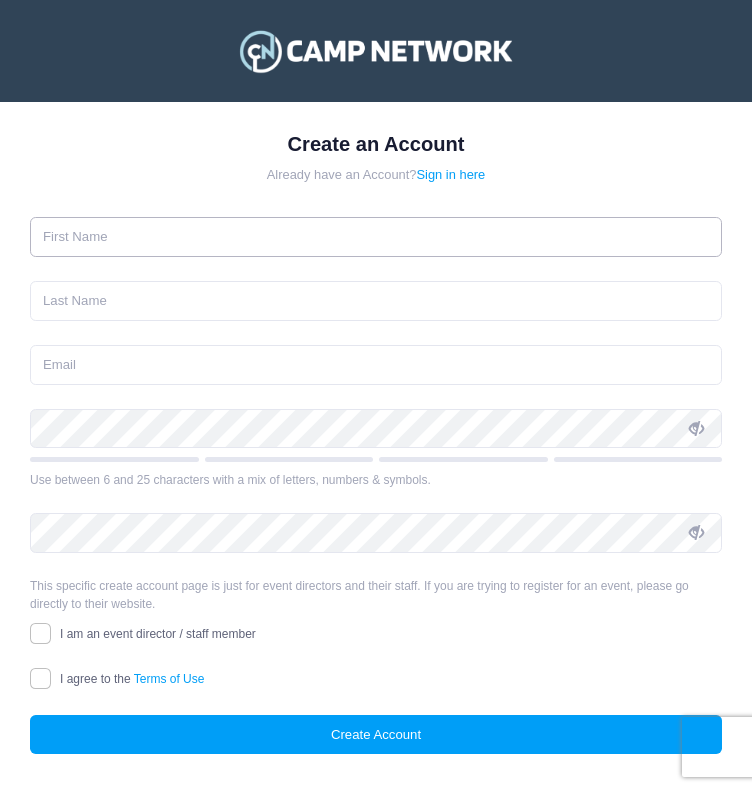 click at bounding box center [376, 237] 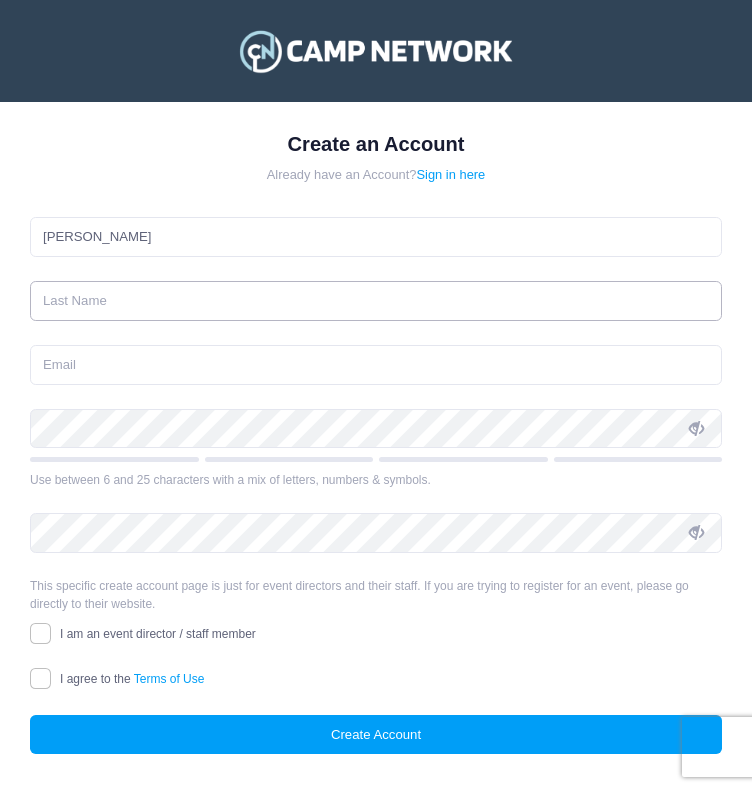 type on "Tiburcio-Acateco" 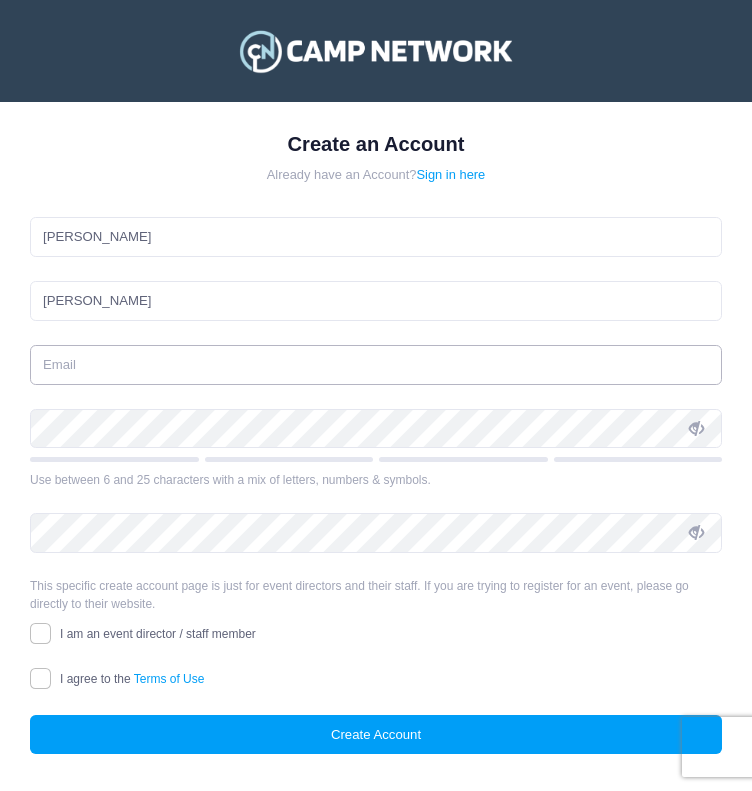 type on "richardacateco@gmail.com" 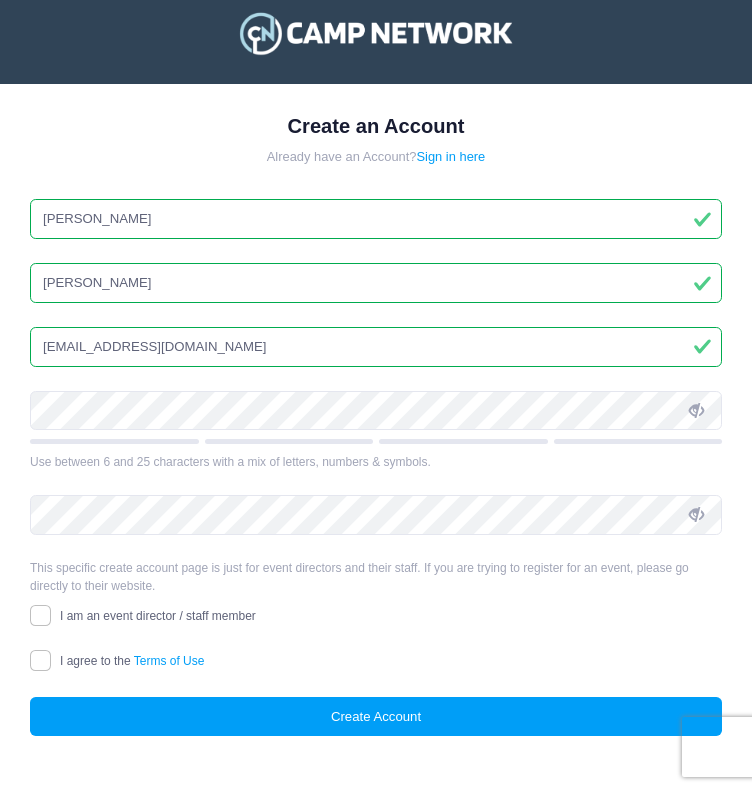 scroll, scrollTop: 22, scrollLeft: 0, axis: vertical 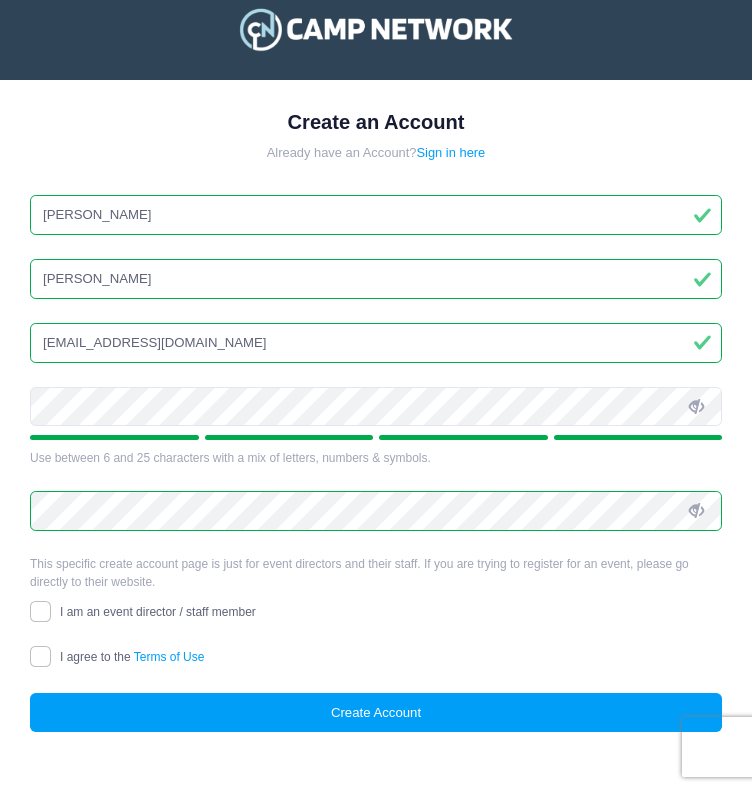 click at bounding box center (696, 407) 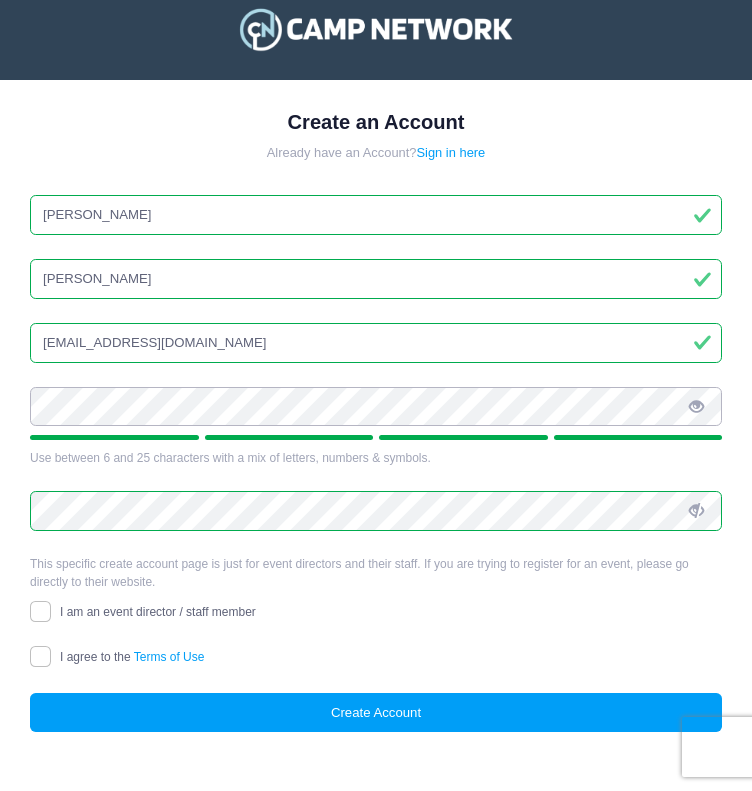 click on "Create an Account
Already have an Account?
Sign in here
Richard
Tiburcio-Acateco
richardacateco@gmail.com" at bounding box center [376, 373] 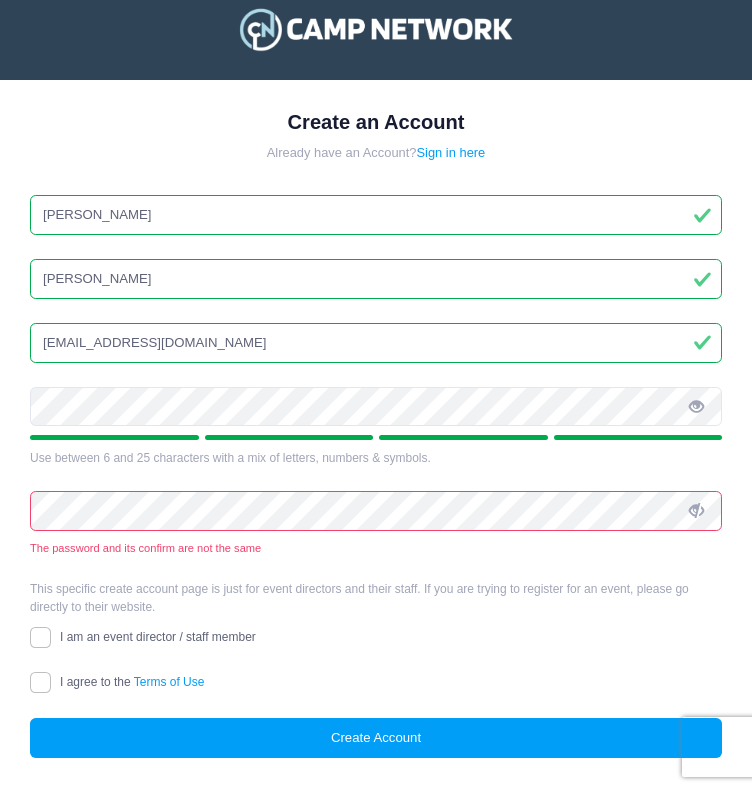 click at bounding box center (696, 511) 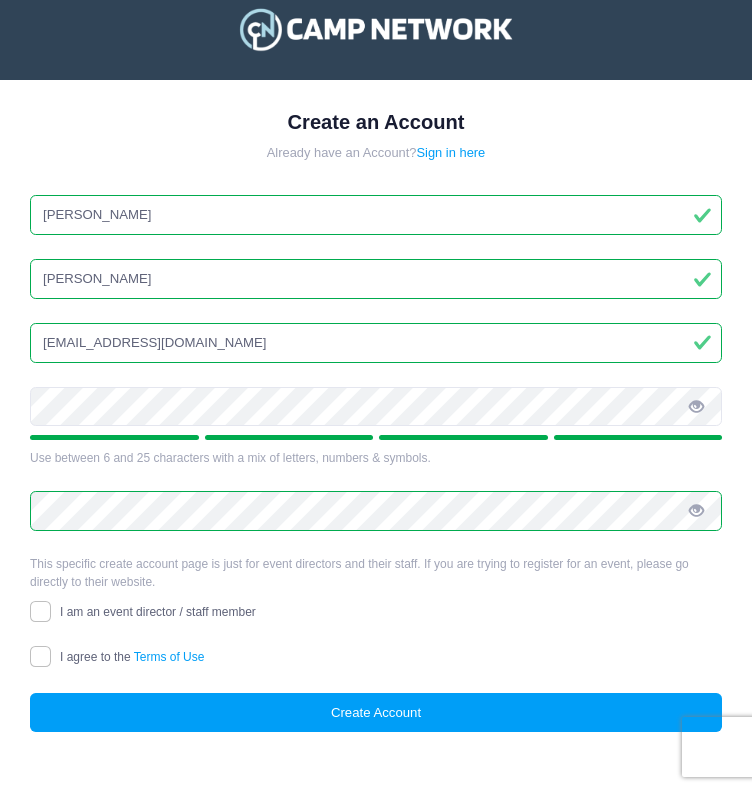 click on "Create an Account
Already have an Account?
Sign in here
Richard
Tiburcio-Acateco
richardacateco@gmail.com
Use between 6 and 25 characters with a mix of letters, numbers & symbols." at bounding box center (376, 421) 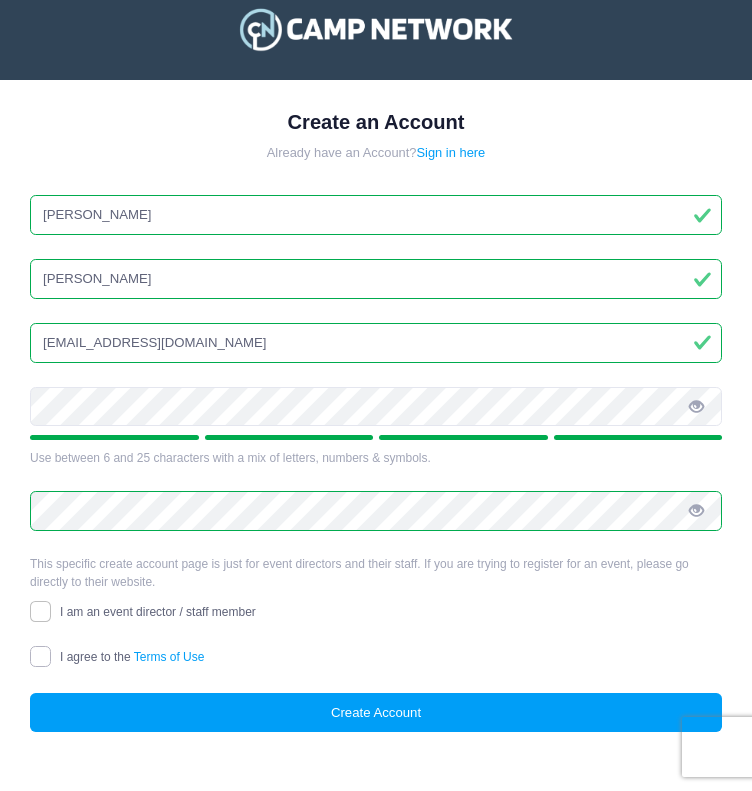 click on "I agree to the
Terms of Use" at bounding box center [40, 656] 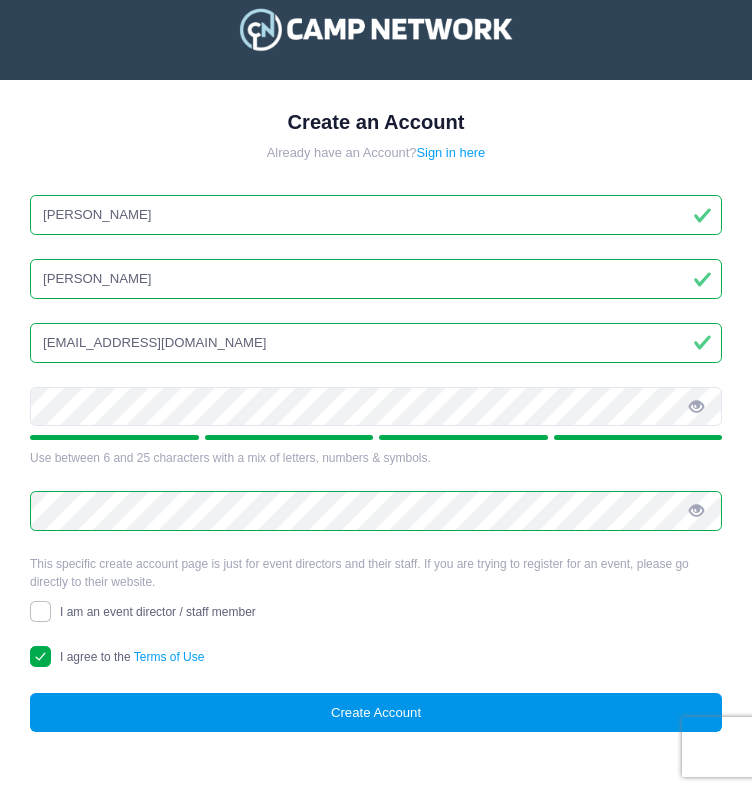 click on "Create Account" at bounding box center [376, 713] 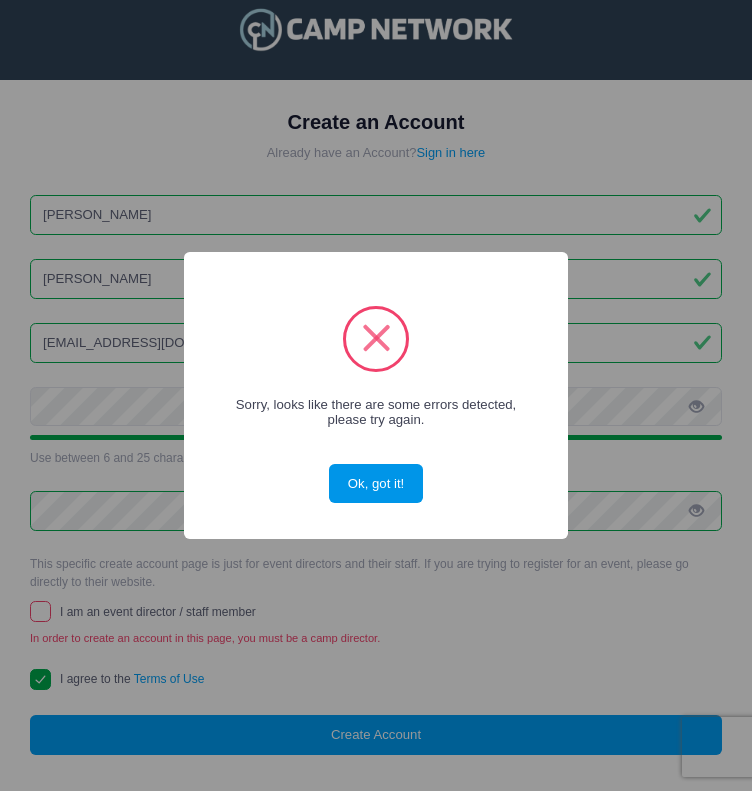 click on "Ok, got it!" at bounding box center [376, 484] 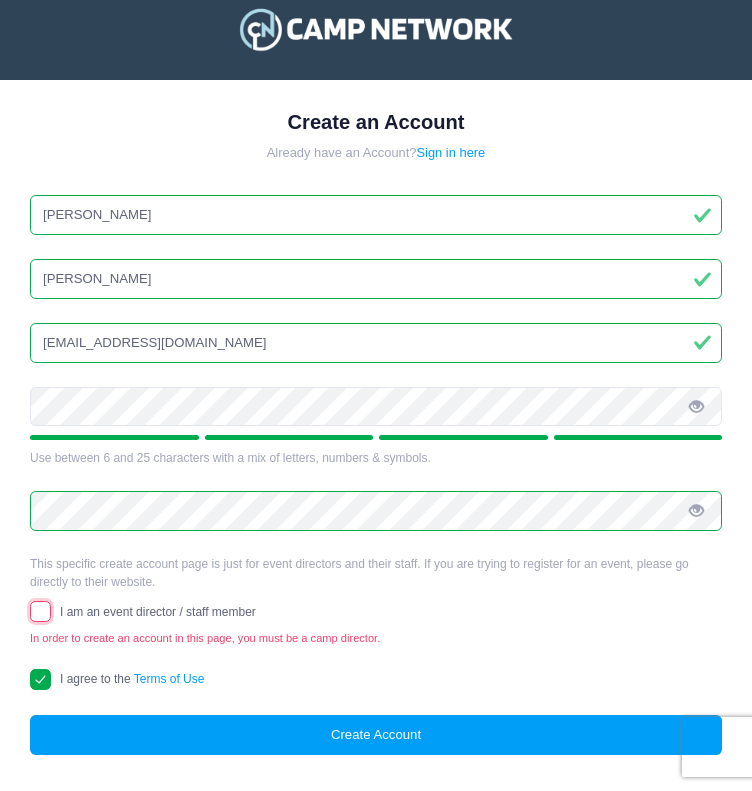 click on "I am an event director / staff member" at bounding box center (40, 611) 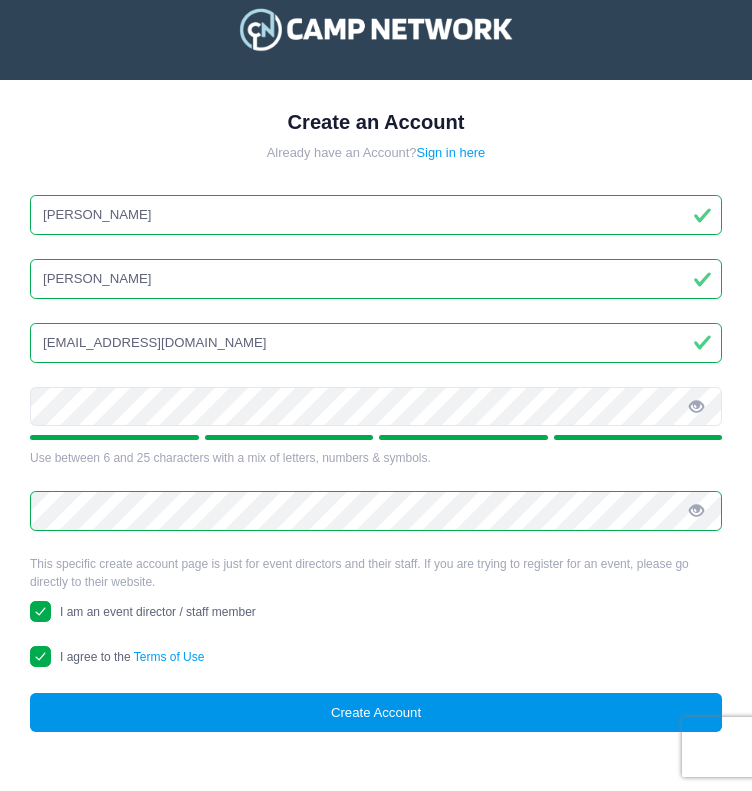 click on "Create Account" at bounding box center (376, 713) 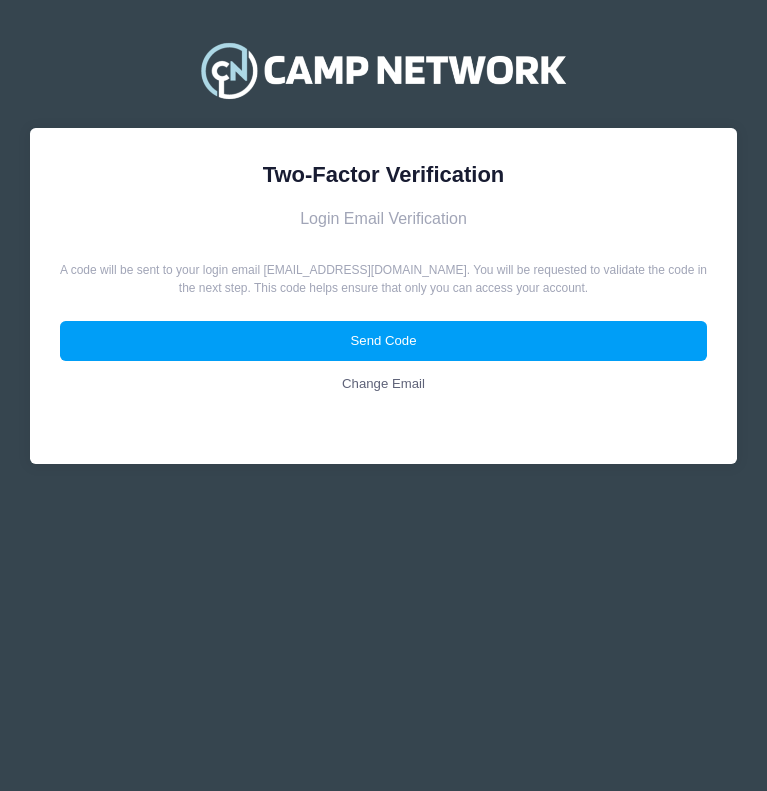 scroll, scrollTop: 0, scrollLeft: 0, axis: both 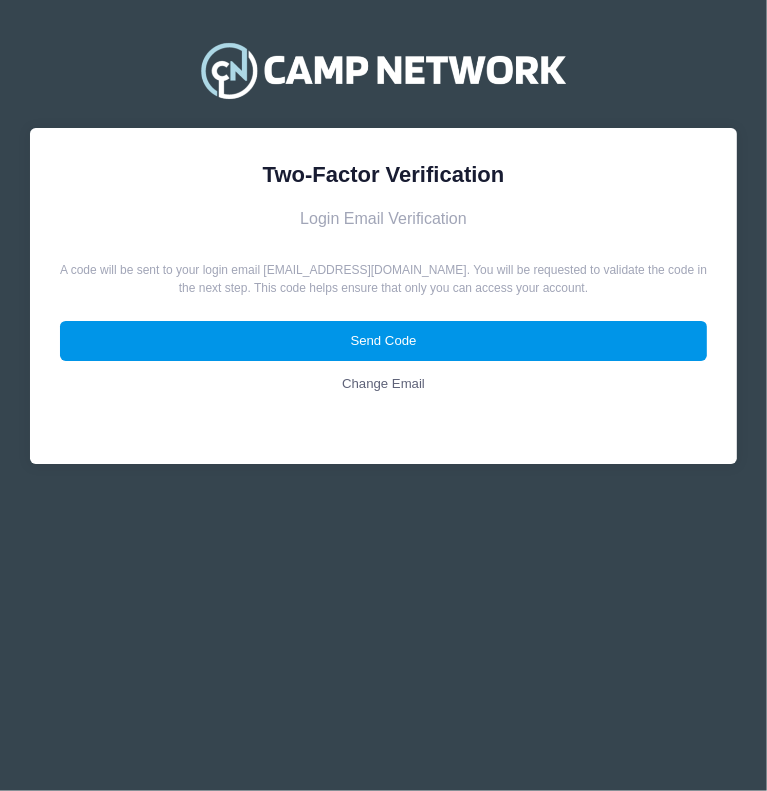 click on "Send Code" at bounding box center [383, 341] 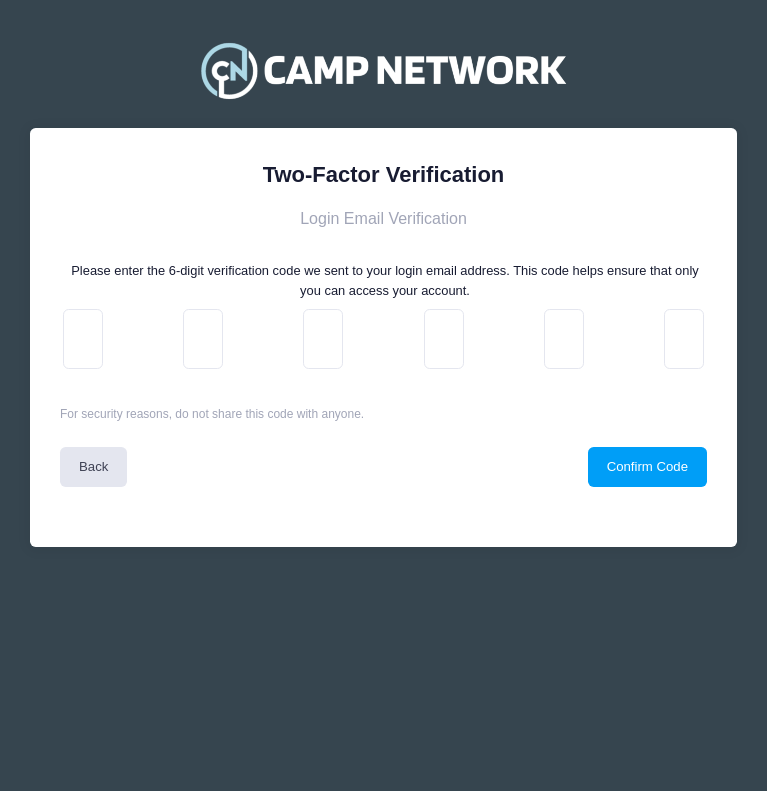 scroll, scrollTop: 0, scrollLeft: 0, axis: both 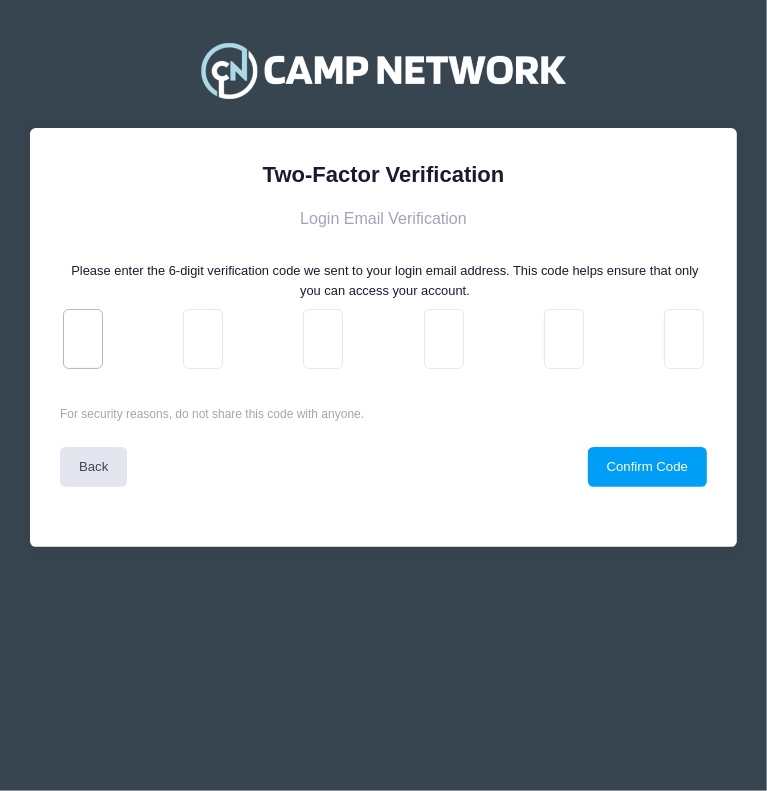 click at bounding box center (83, 339) 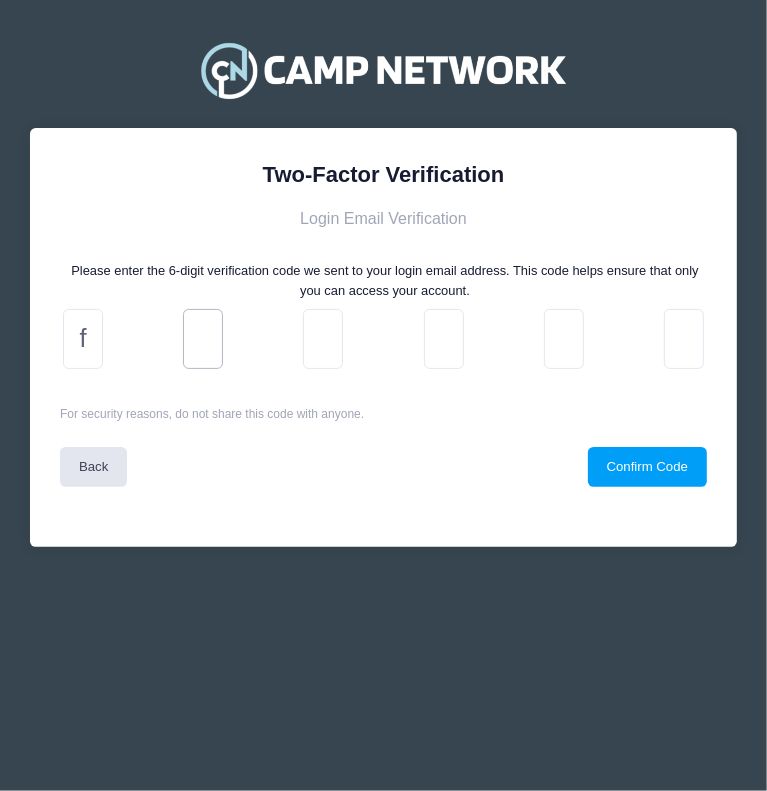 type on "4" 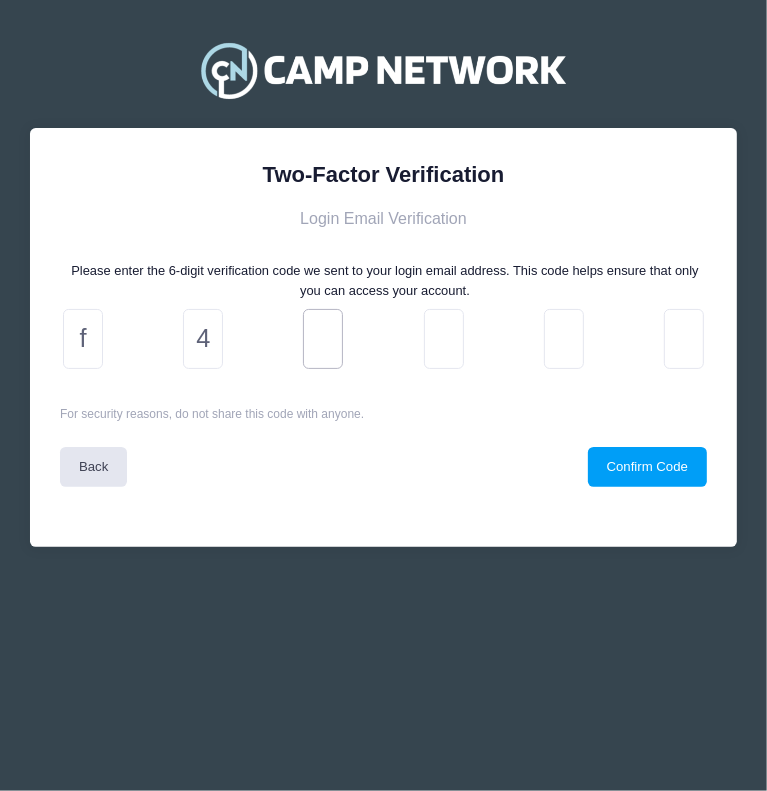 type on "0" 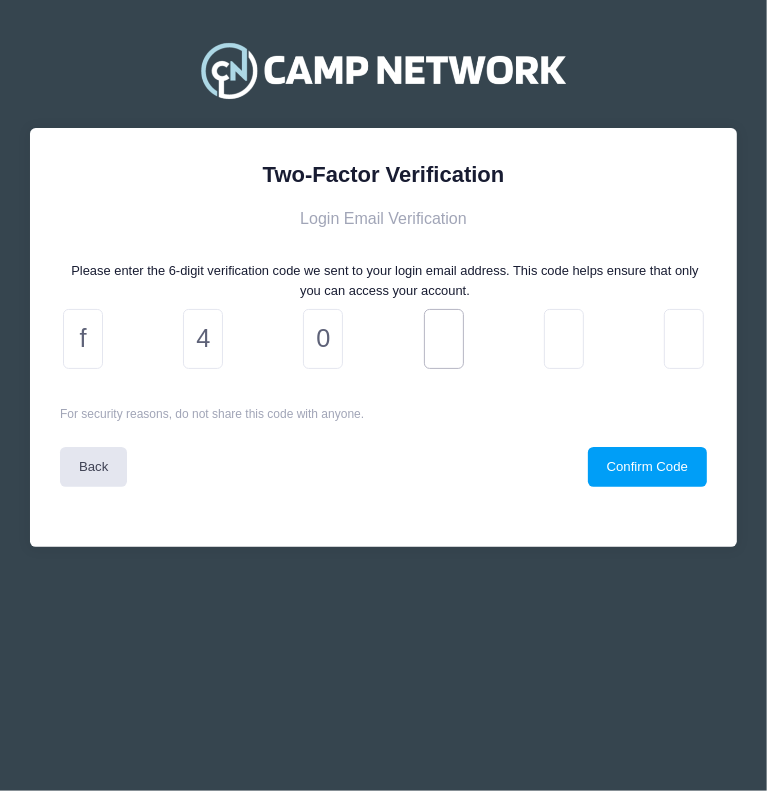 type on "e" 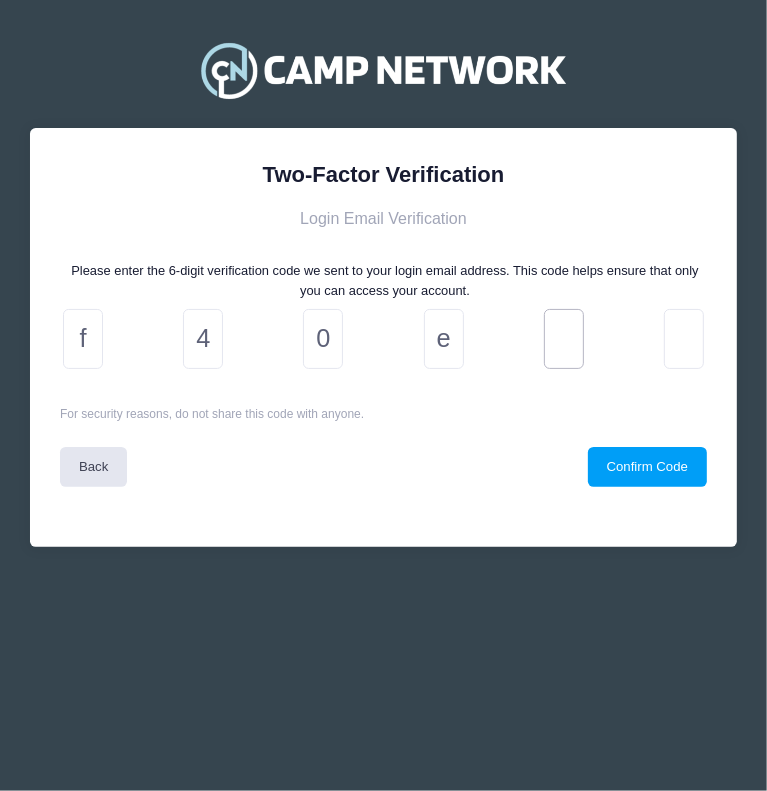 type on "9" 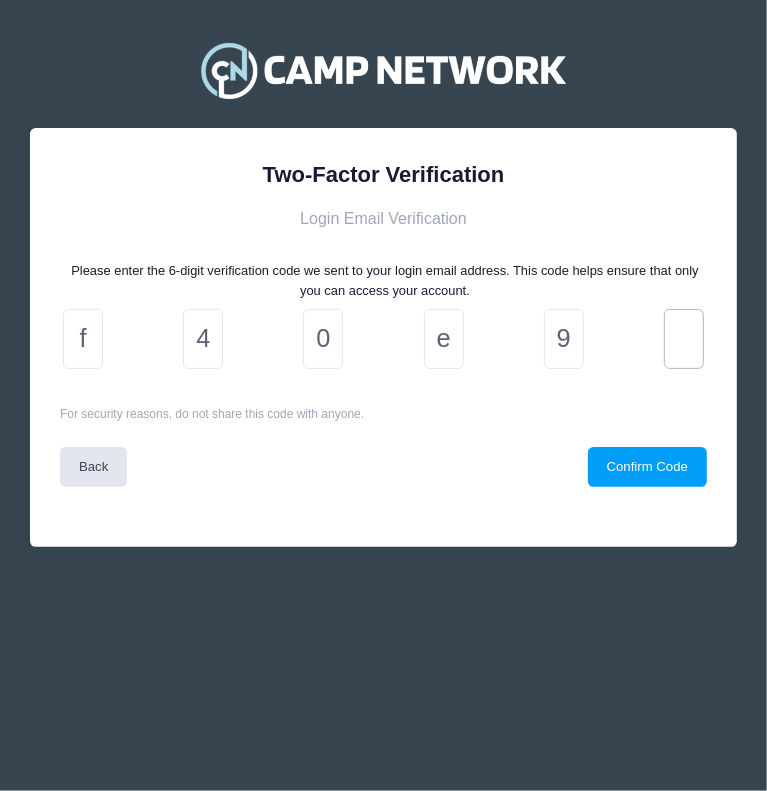 type on "9" 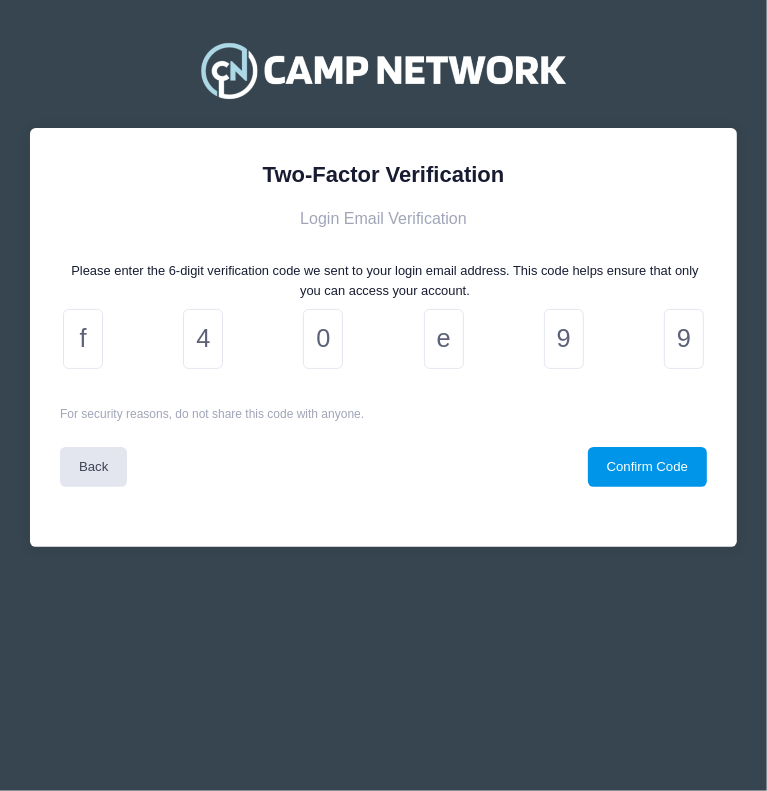 click on "Confirm Code" at bounding box center (647, 467) 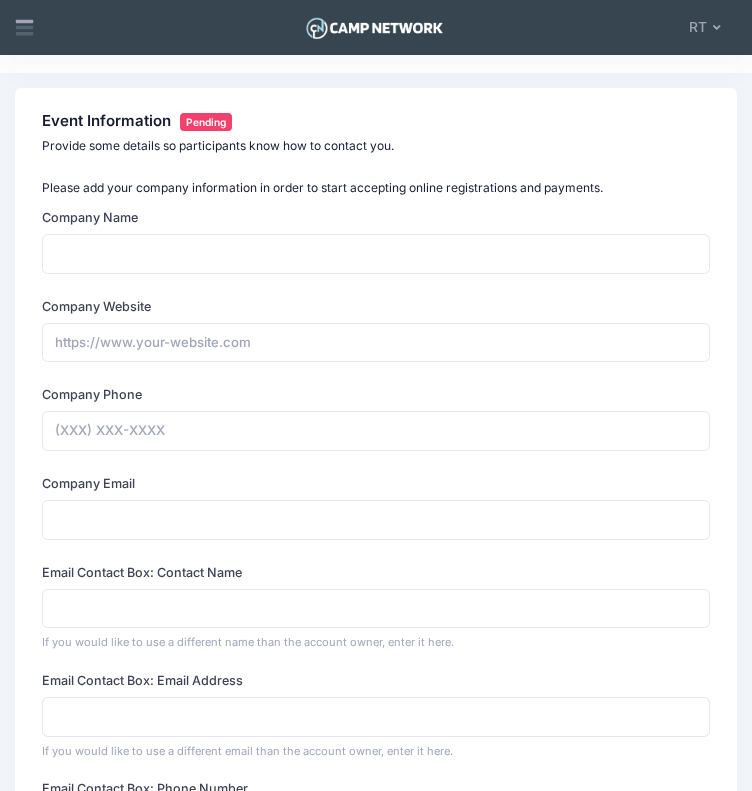 scroll, scrollTop: 0, scrollLeft: 0, axis: both 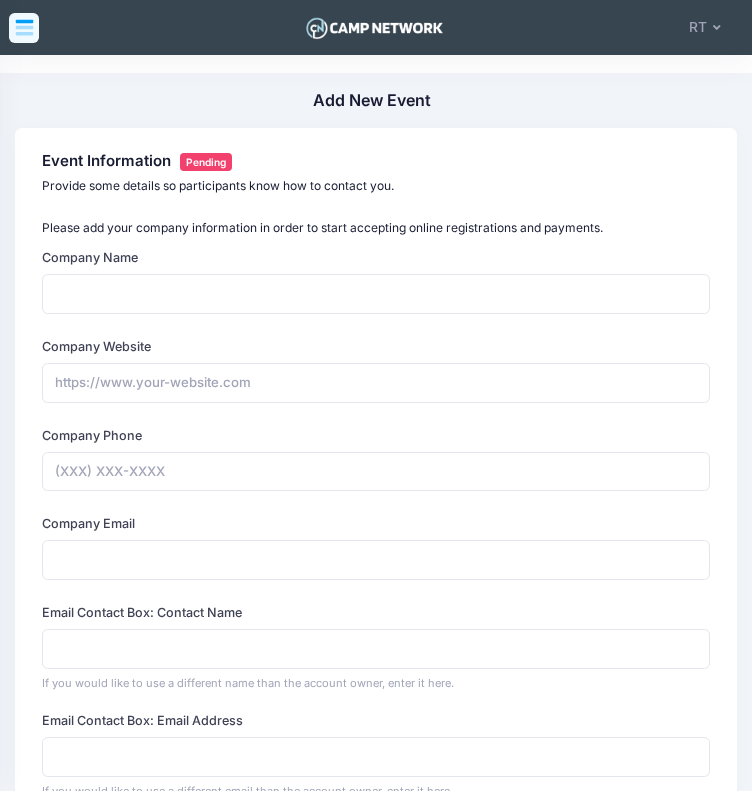 click 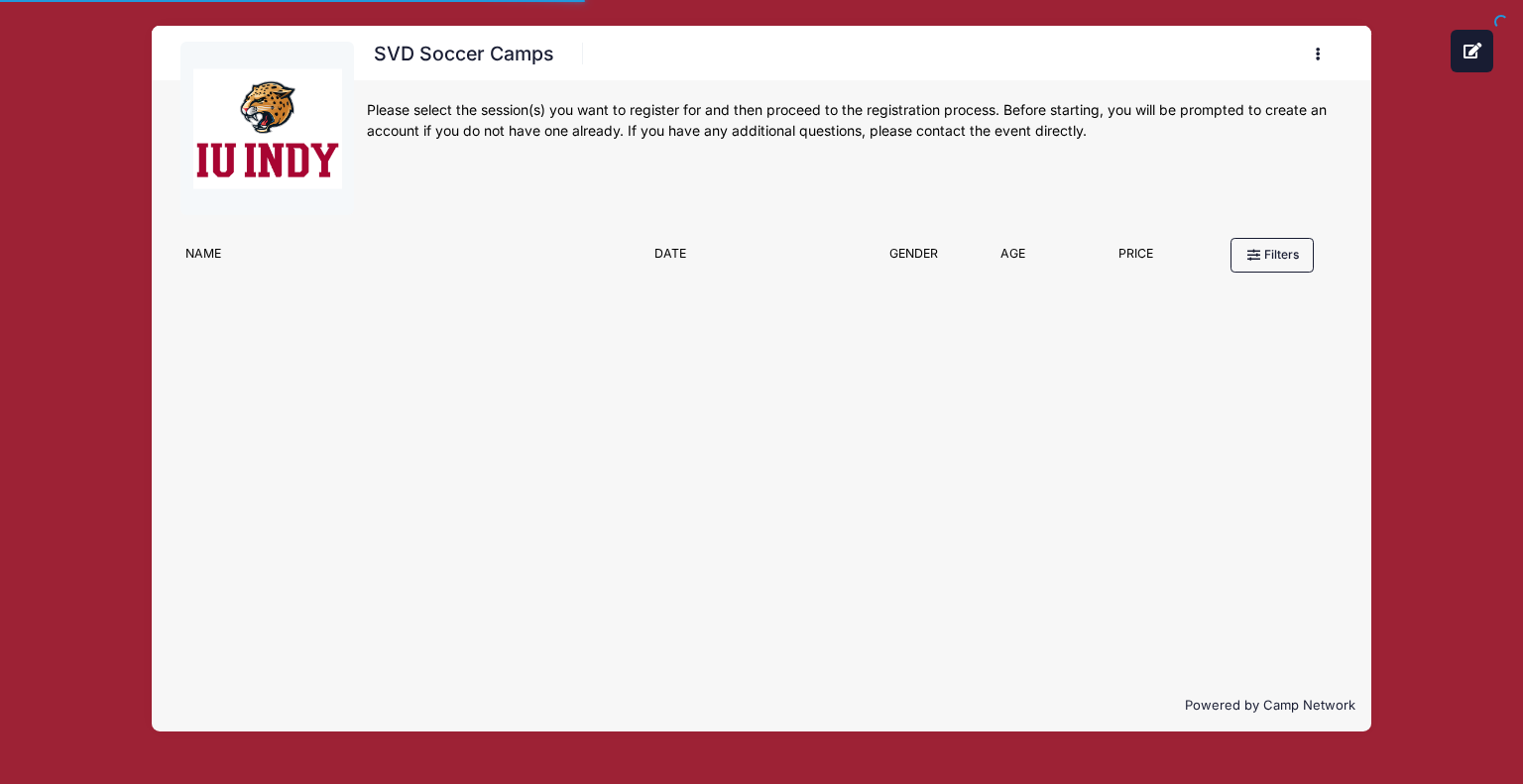 scroll, scrollTop: 0, scrollLeft: 0, axis: both 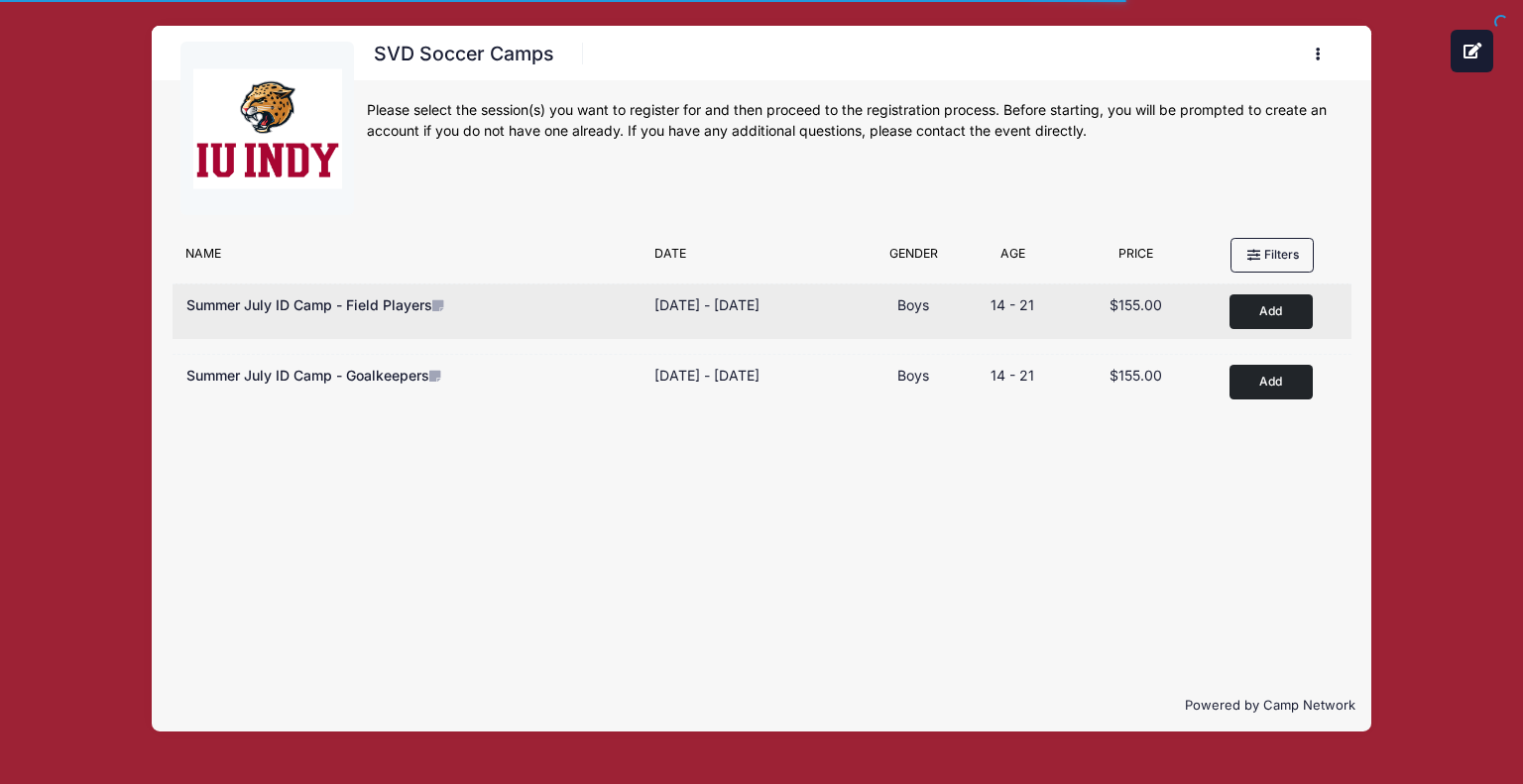 click on "14 - 21" at bounding box center (1012, 311) 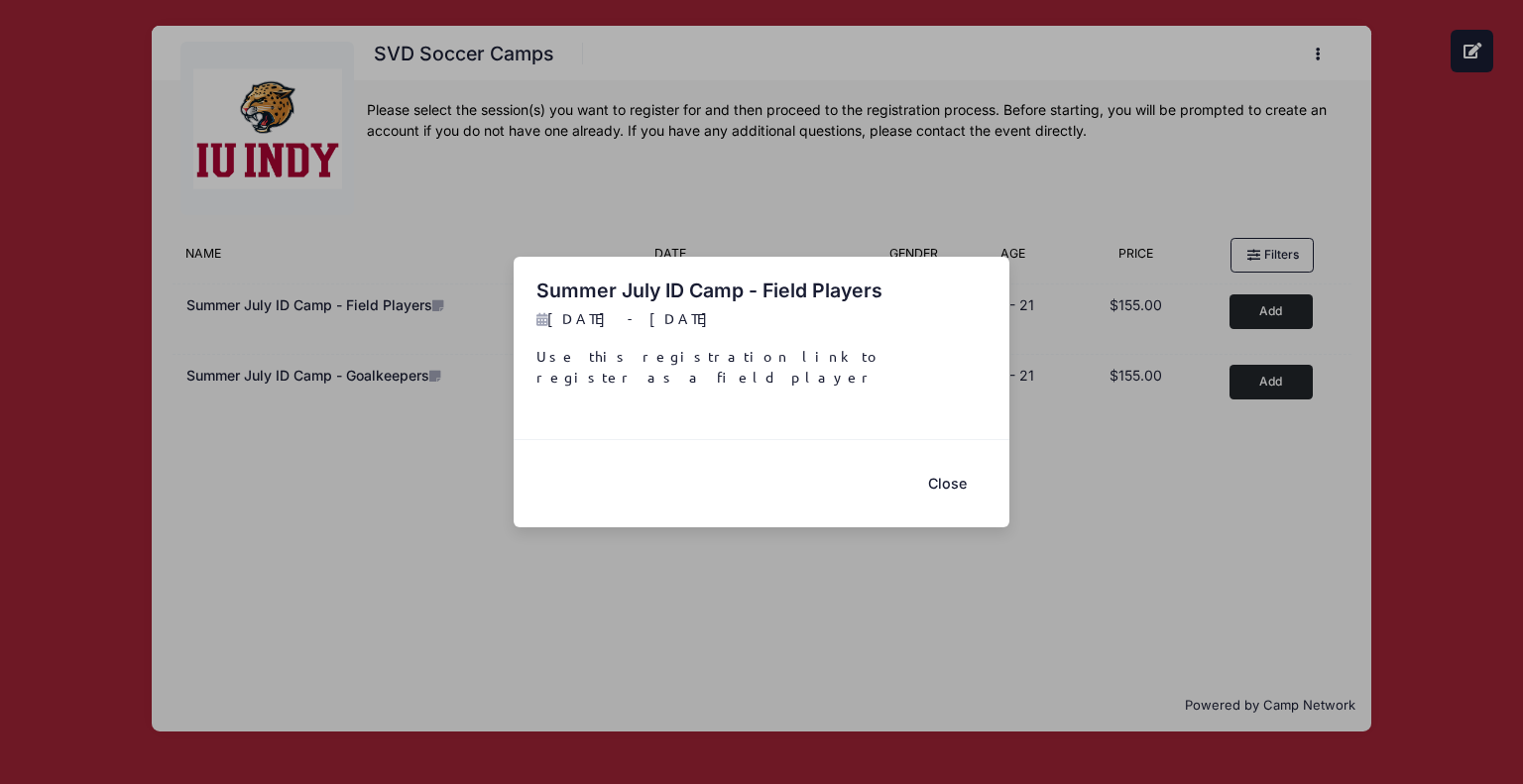 click on "Close" at bounding box center (947, 483) 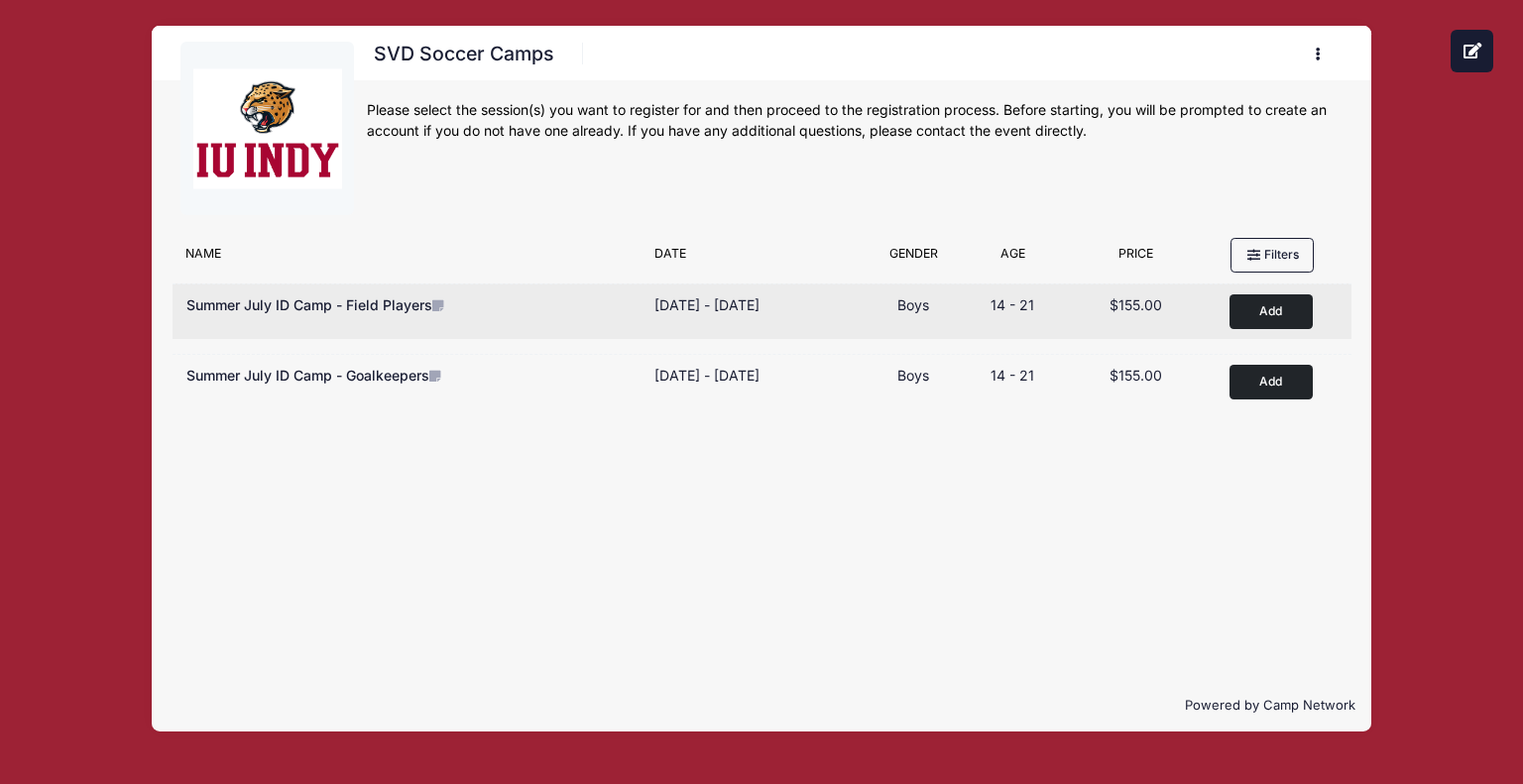 click on "Add" at bounding box center (1271, 311) 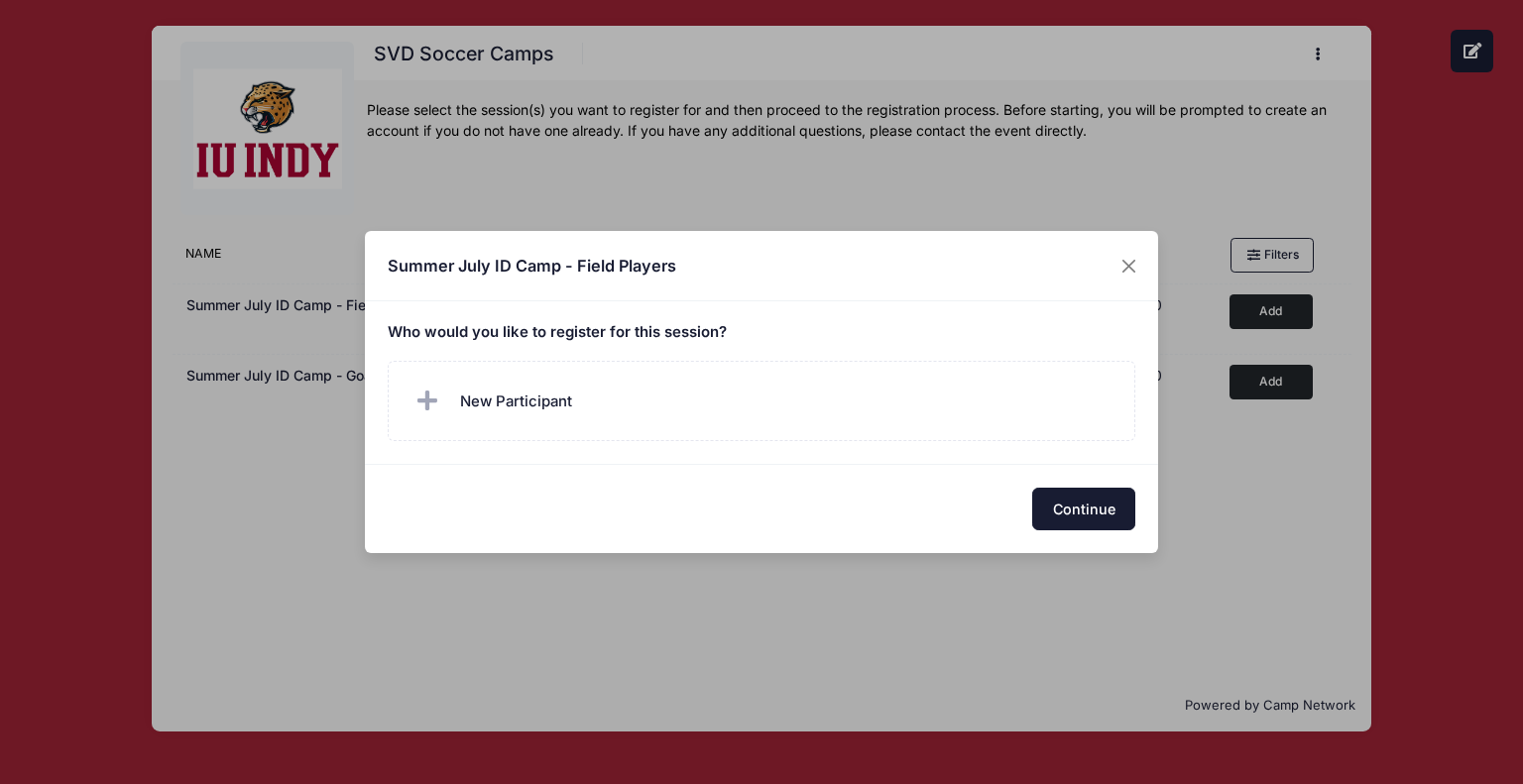 click on "Continue" at bounding box center [1084, 508] 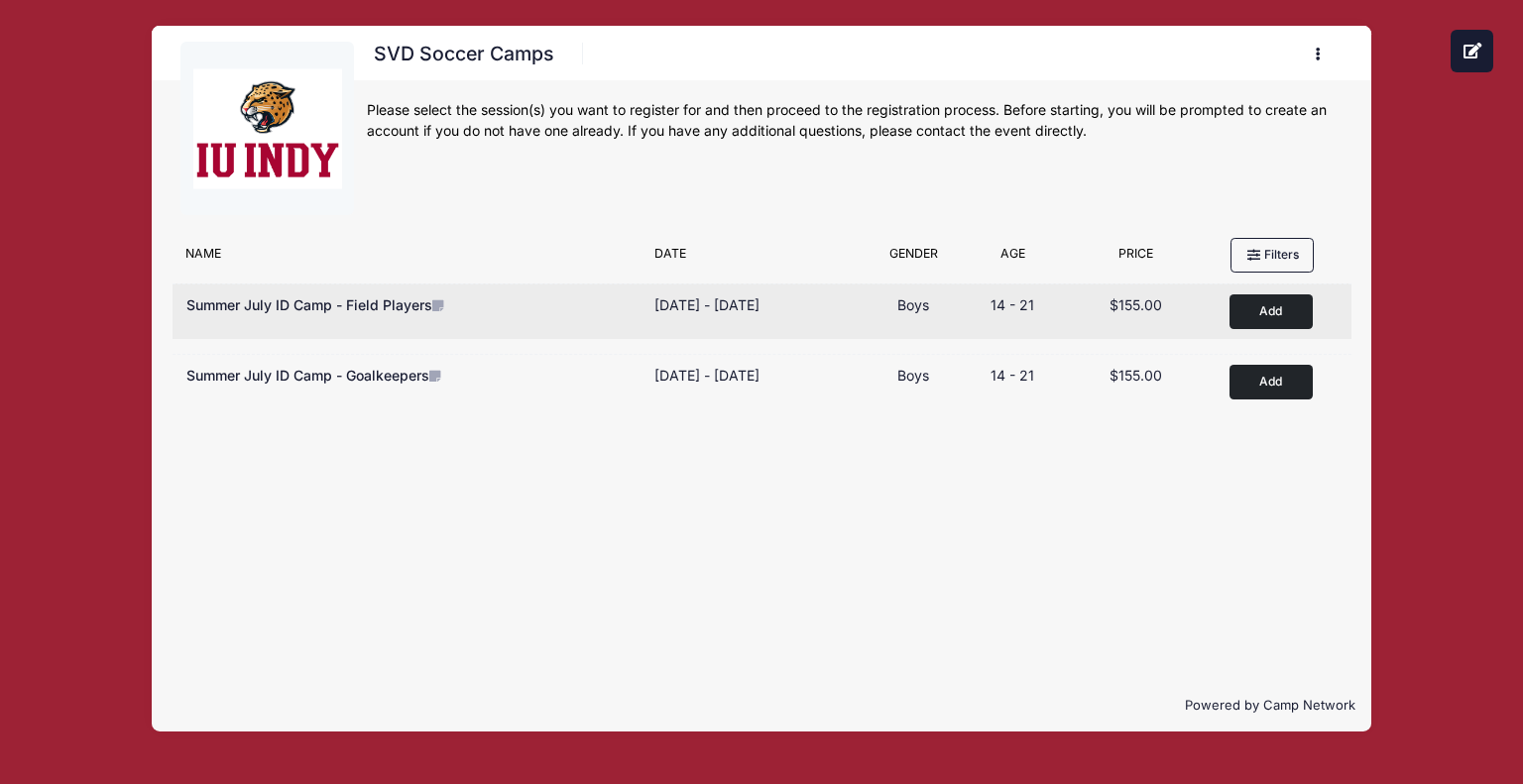 click on "Add" at bounding box center [1271, 311] 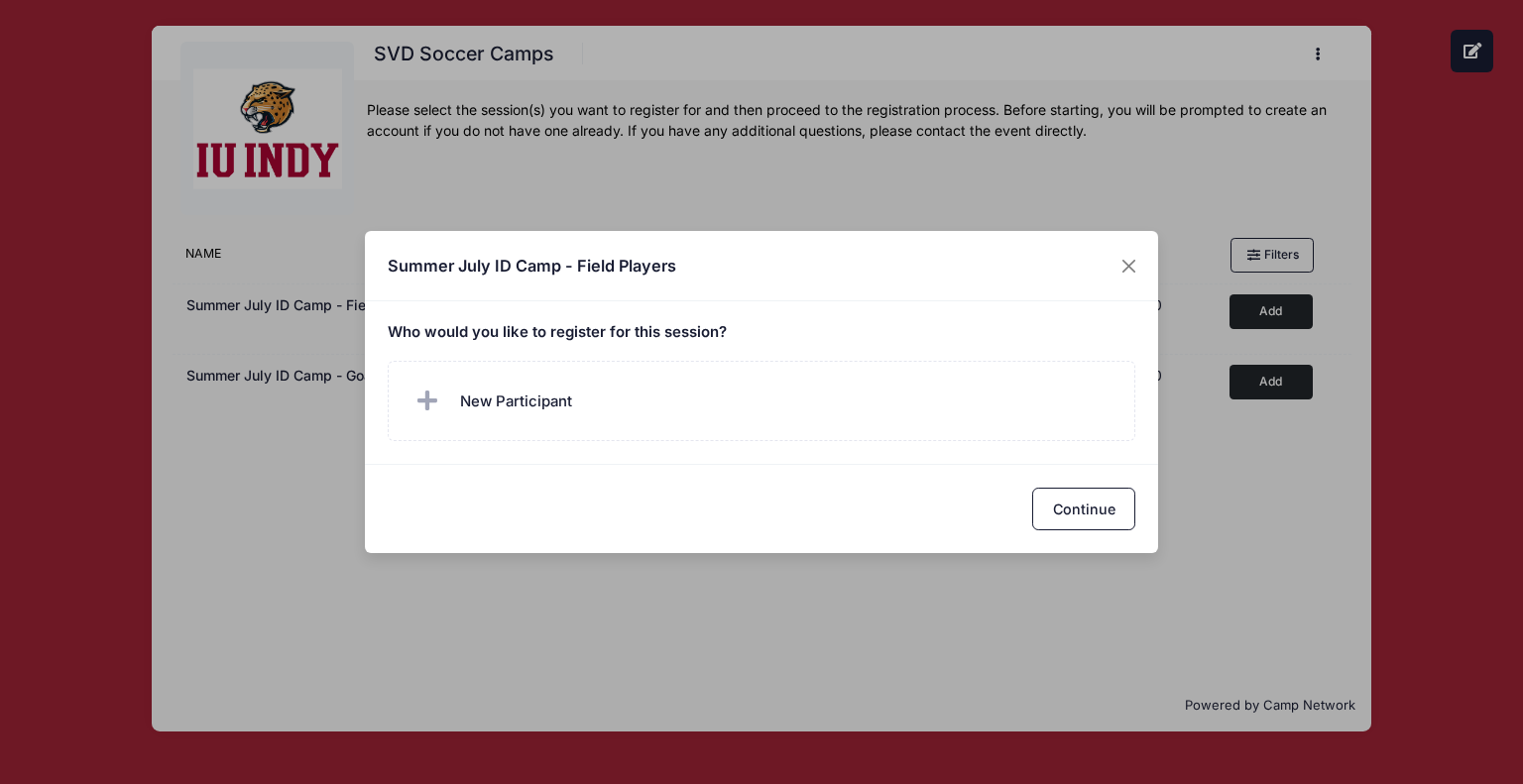 click on "Who would you like to register for this session?" at bounding box center [762, 383] 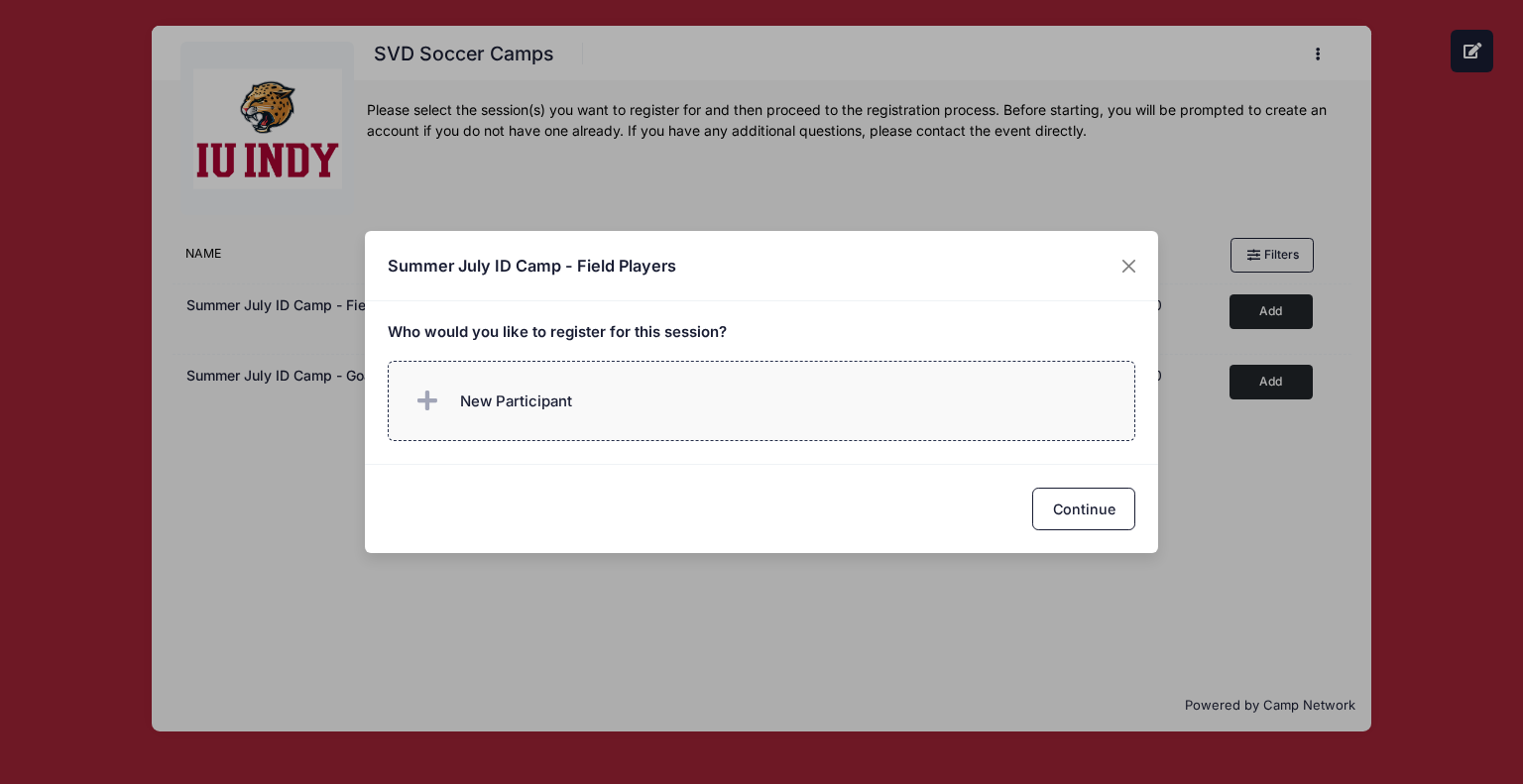click on "New Participant" at bounding box center [762, 400] 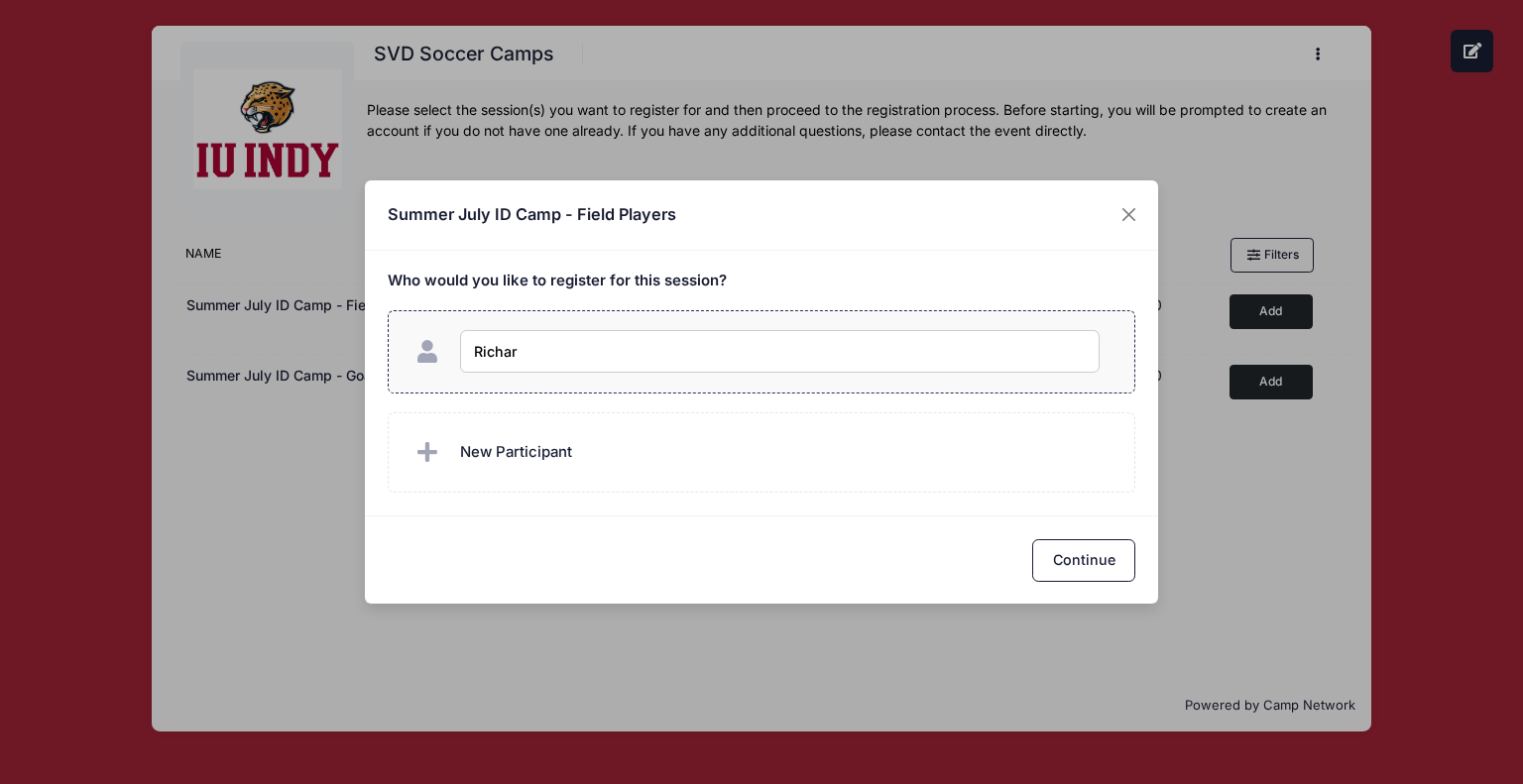type on "[PERSON_NAME]" 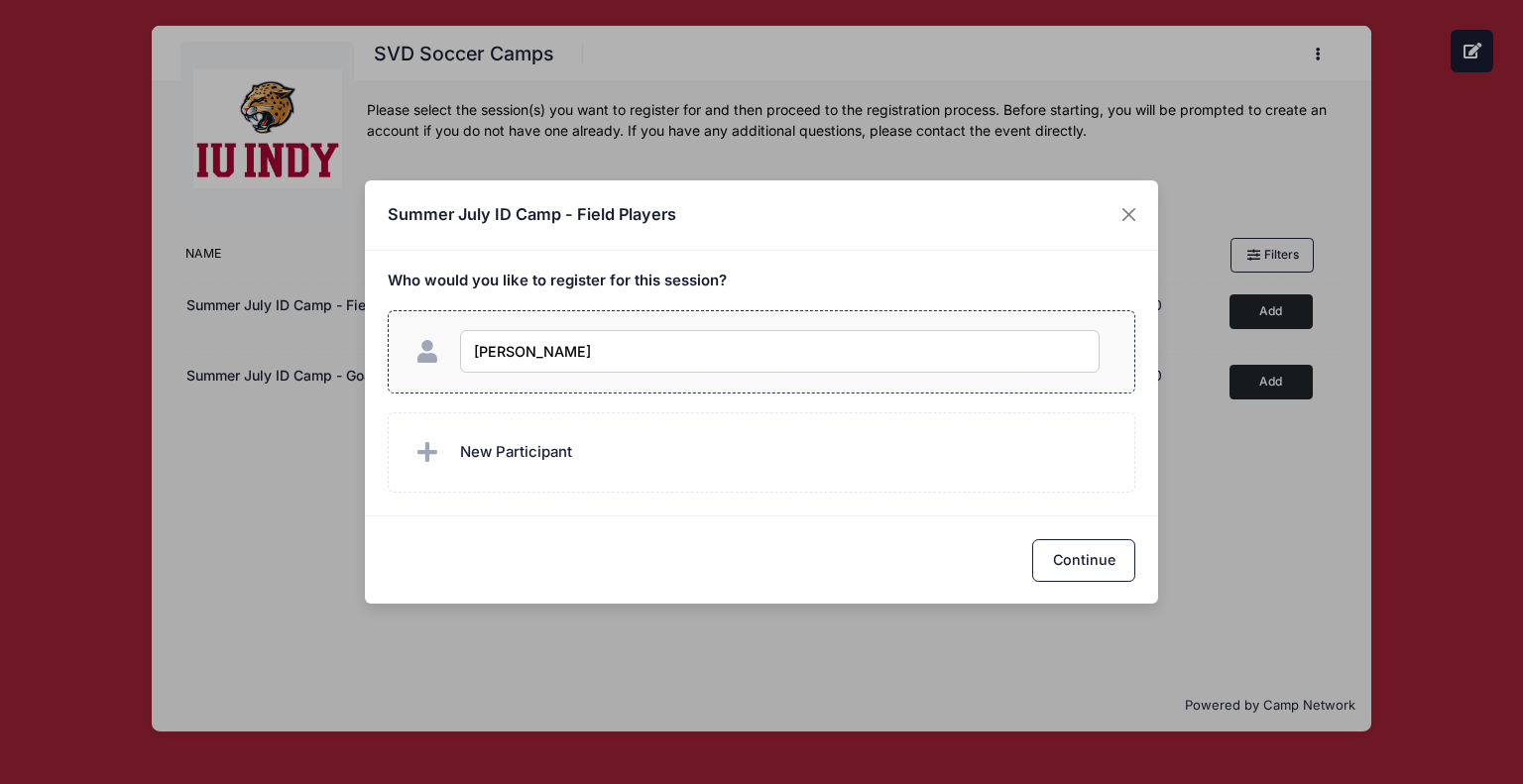checkbox on "true" 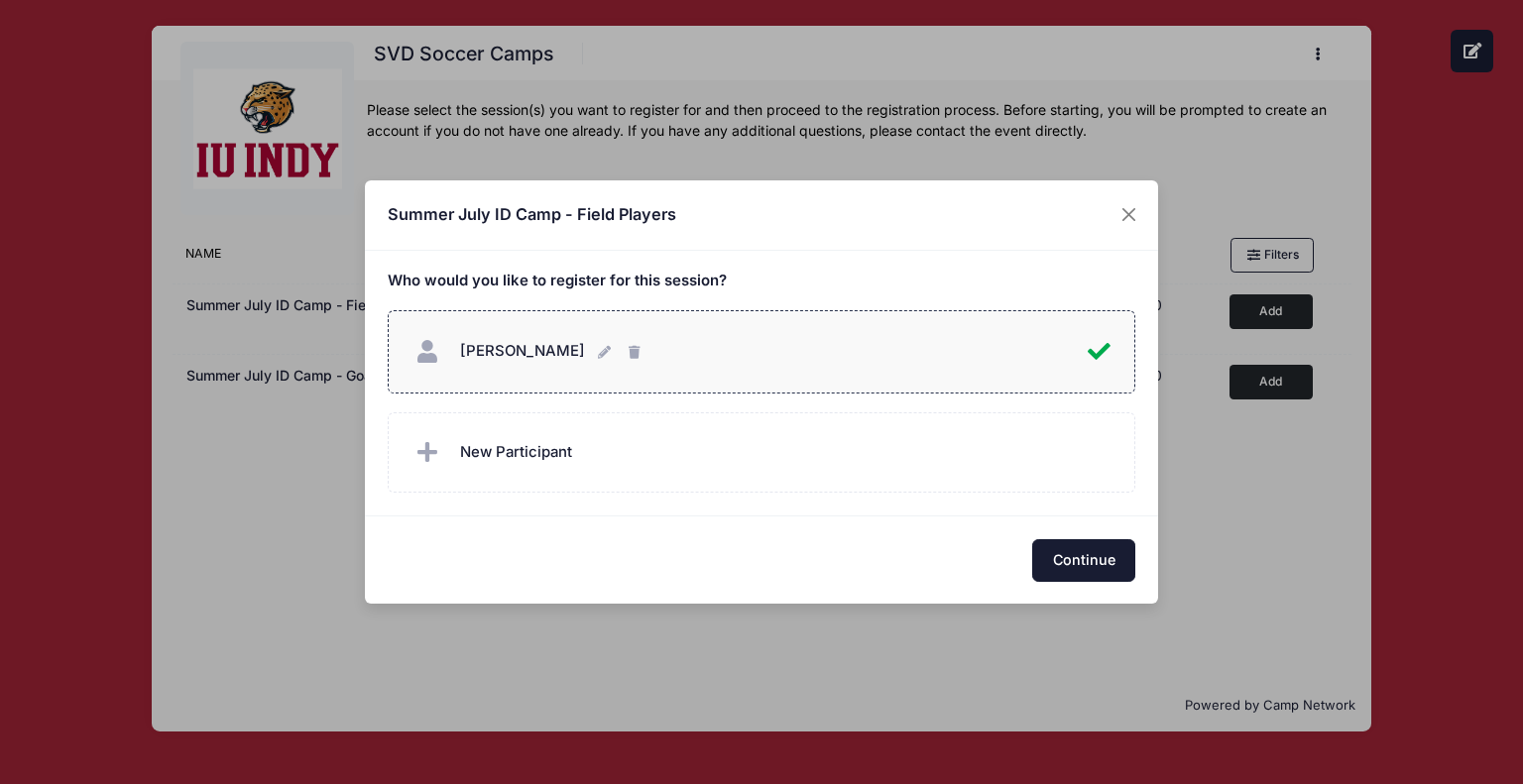 click on "Continue" at bounding box center [1084, 560] 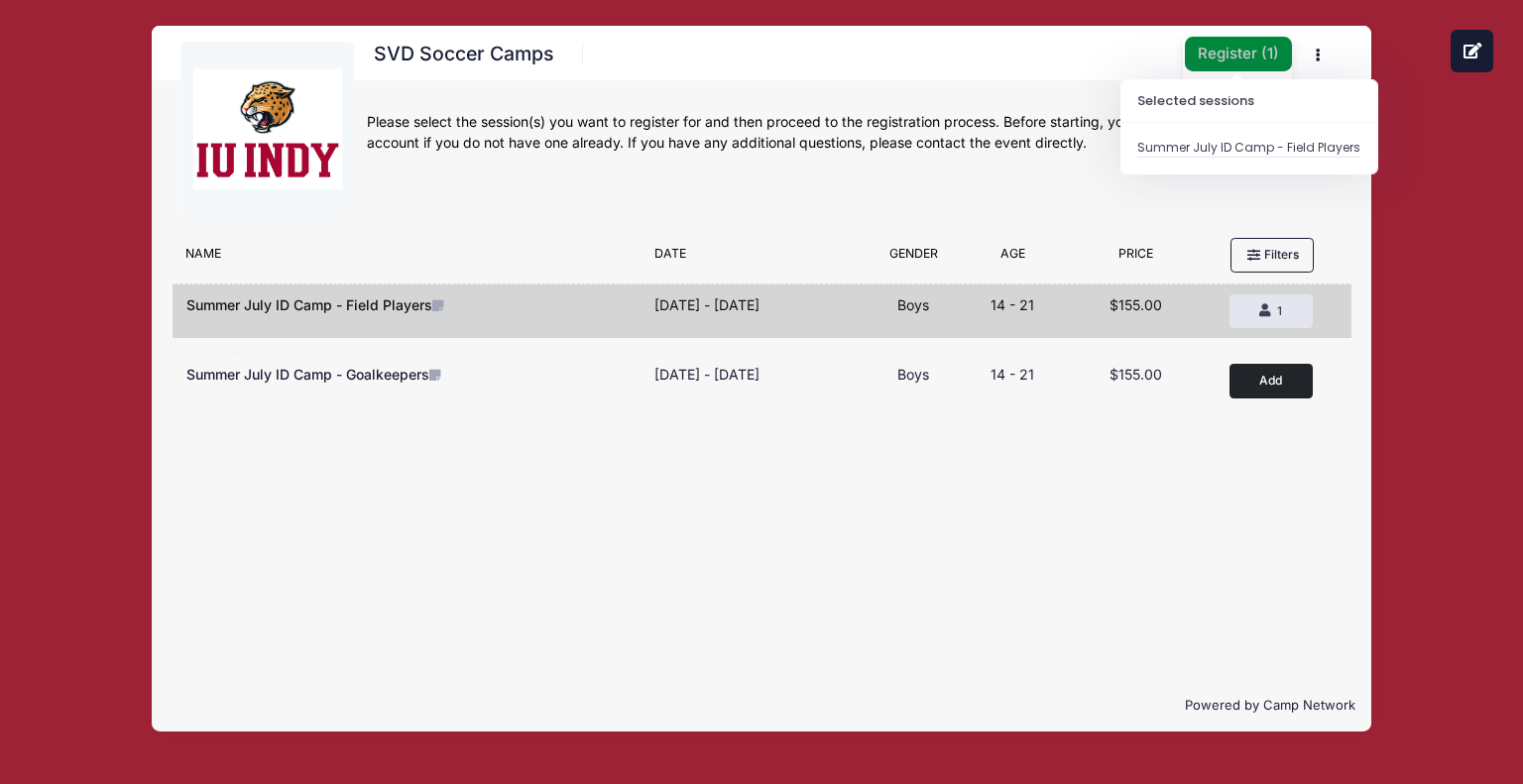 click on "Register ( 1 )" at bounding box center [1238, 54] 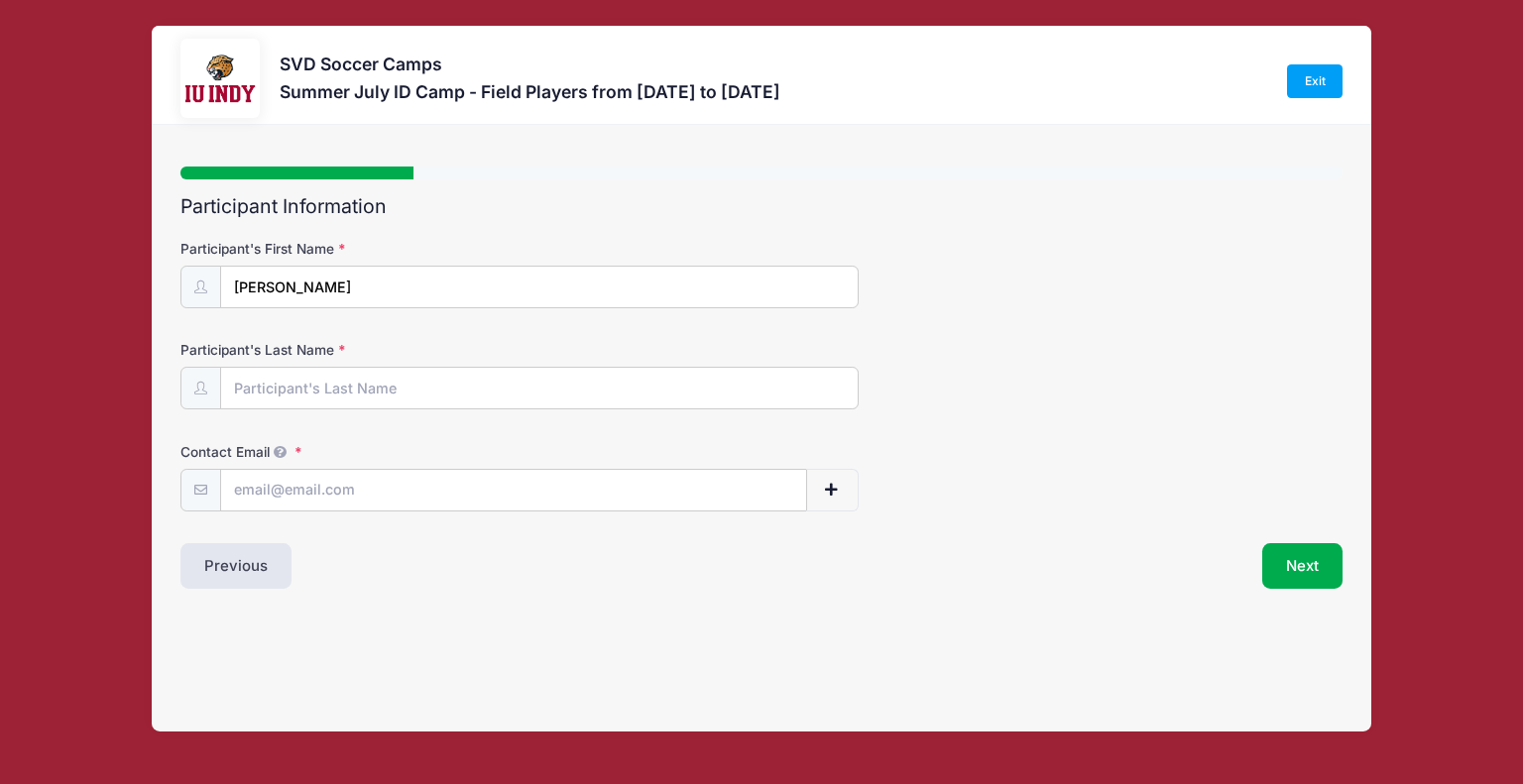 scroll, scrollTop: 0, scrollLeft: 0, axis: both 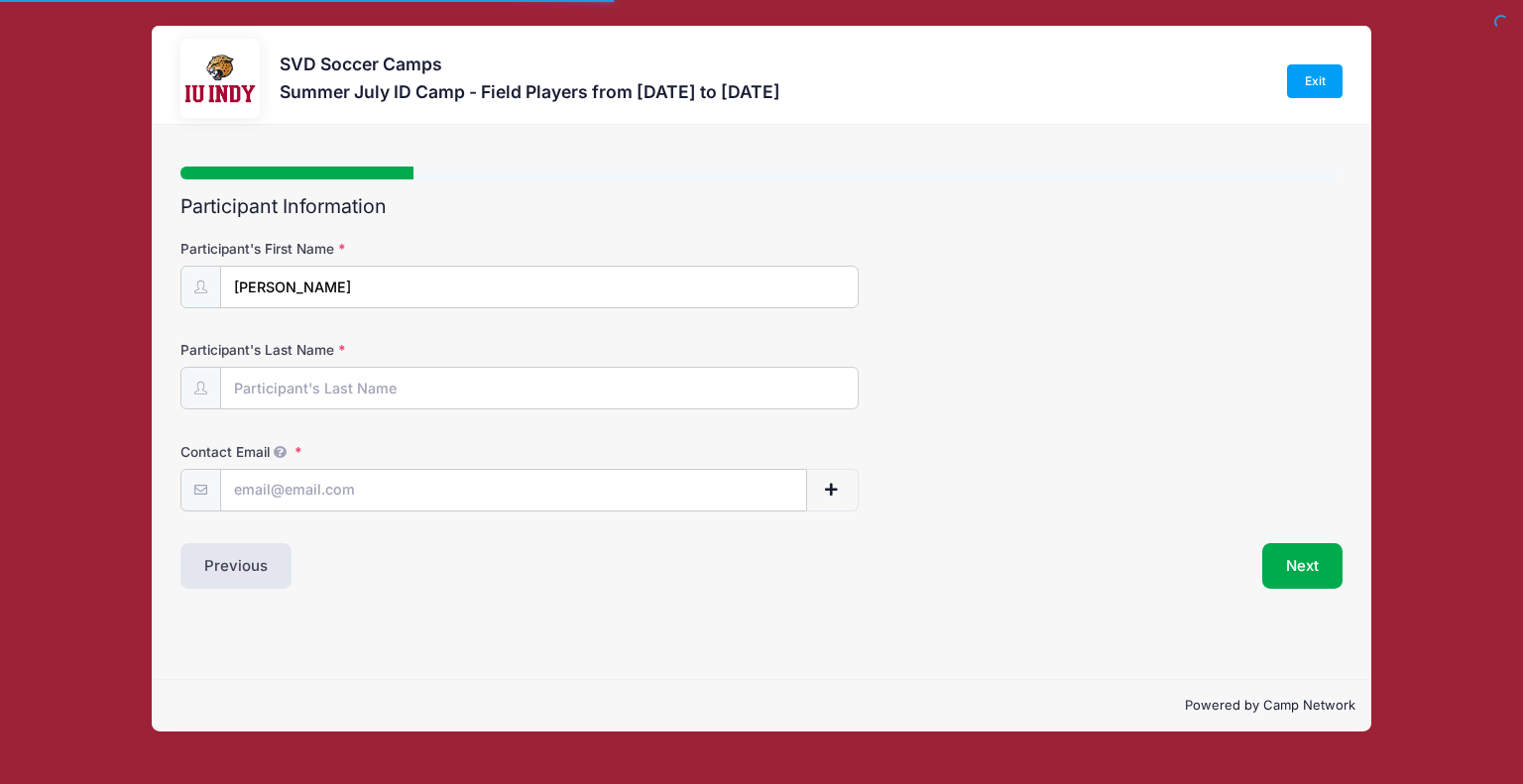 click on "Participant's First Name
[PERSON_NAME]
Participant's Last Name
Contact Email
Contact Email # NN" at bounding box center (762, 375) 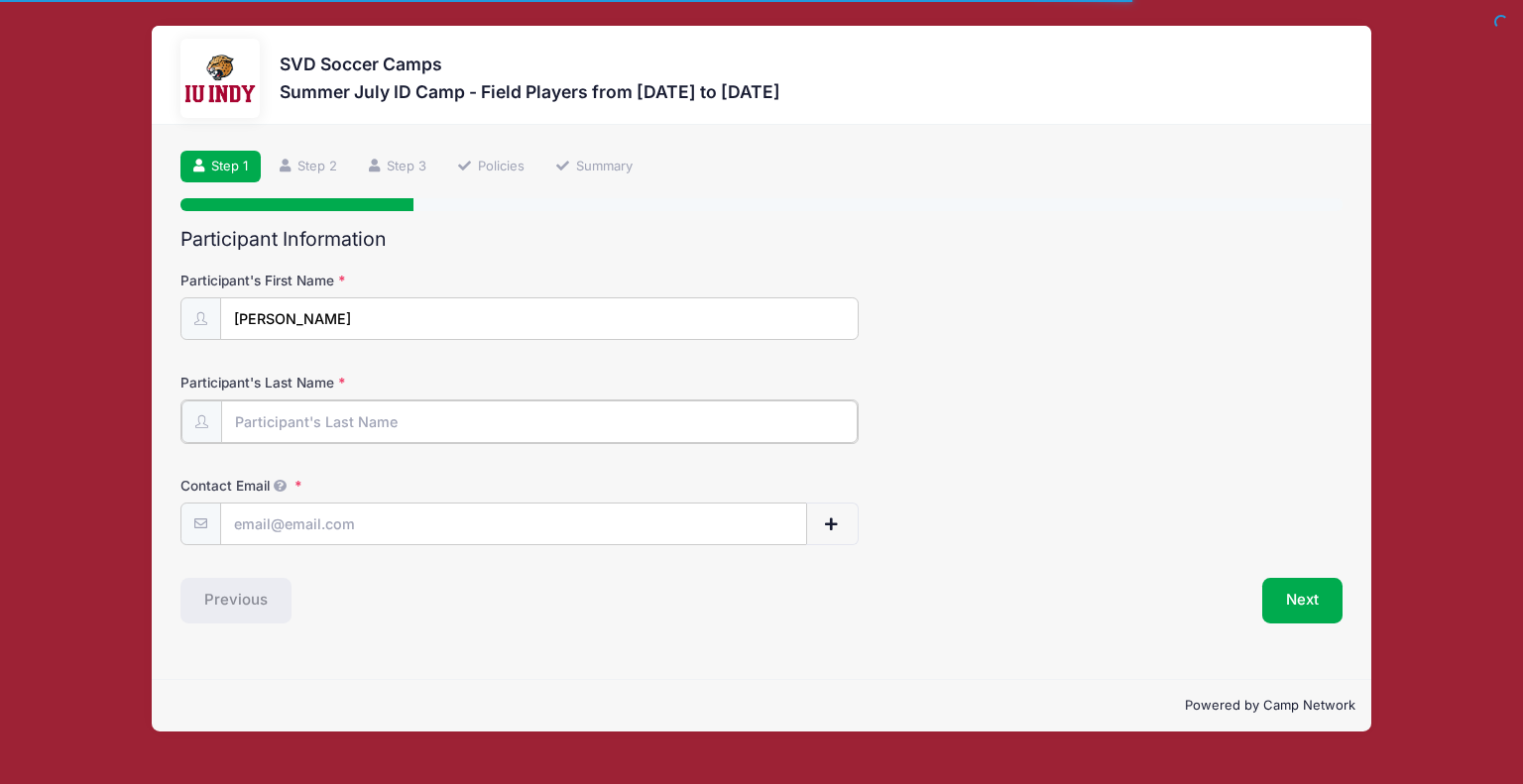 click on "Participant's Last Name" at bounding box center (538, 421) 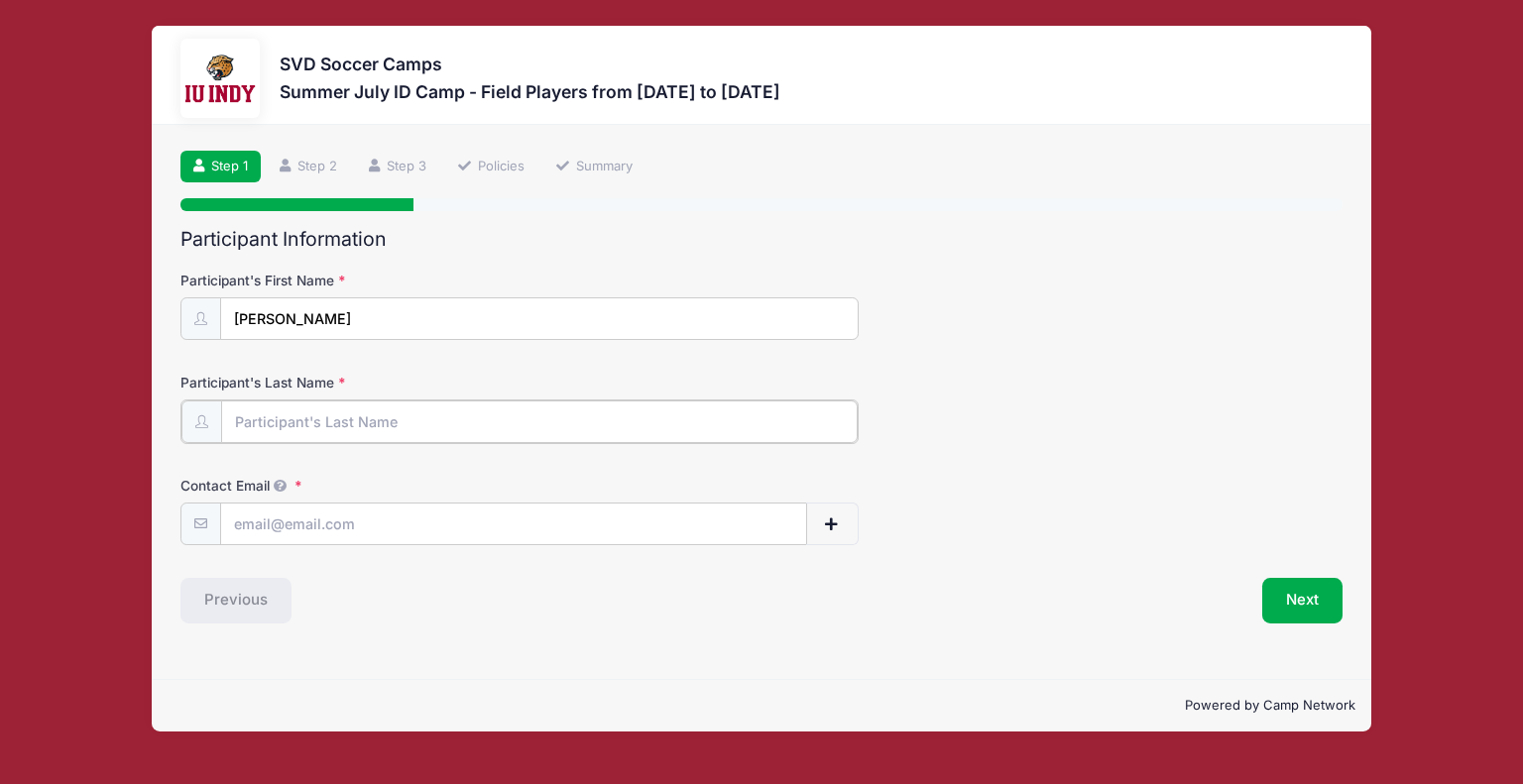 click on "Participant's Last Name" at bounding box center (538, 421) 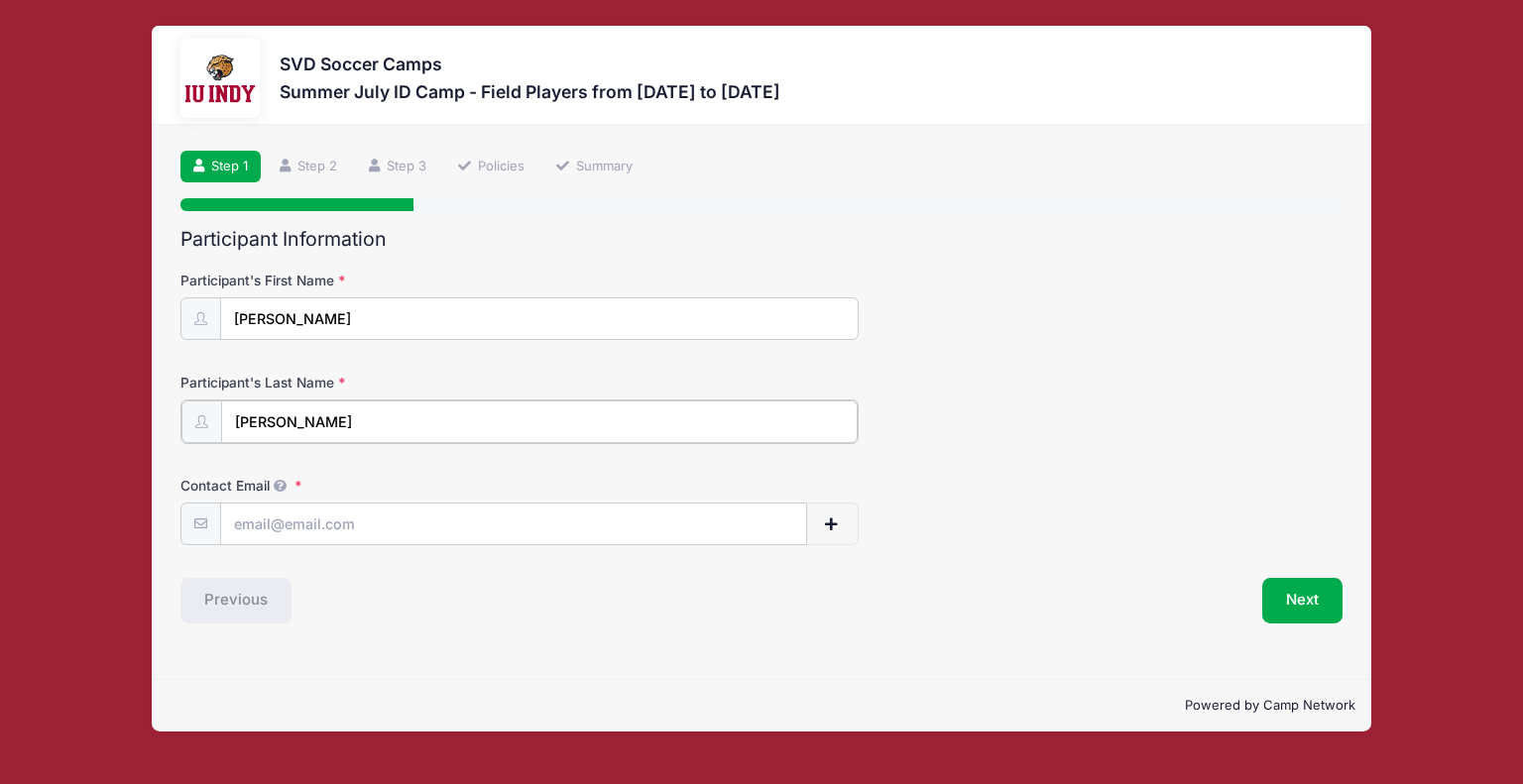 type on "[PERSON_NAME]" 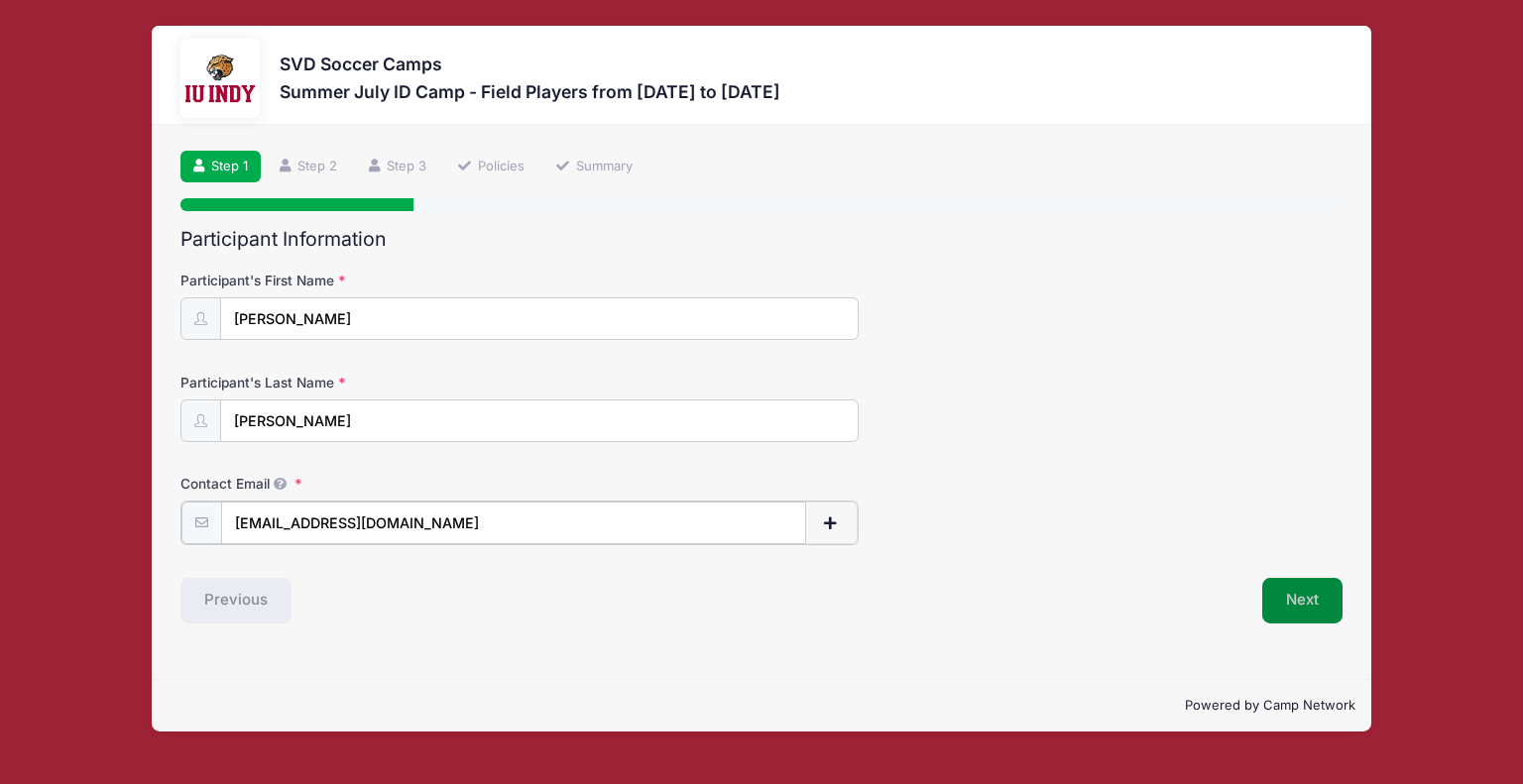 type on "[EMAIL_ADDRESS][DOMAIN_NAME]" 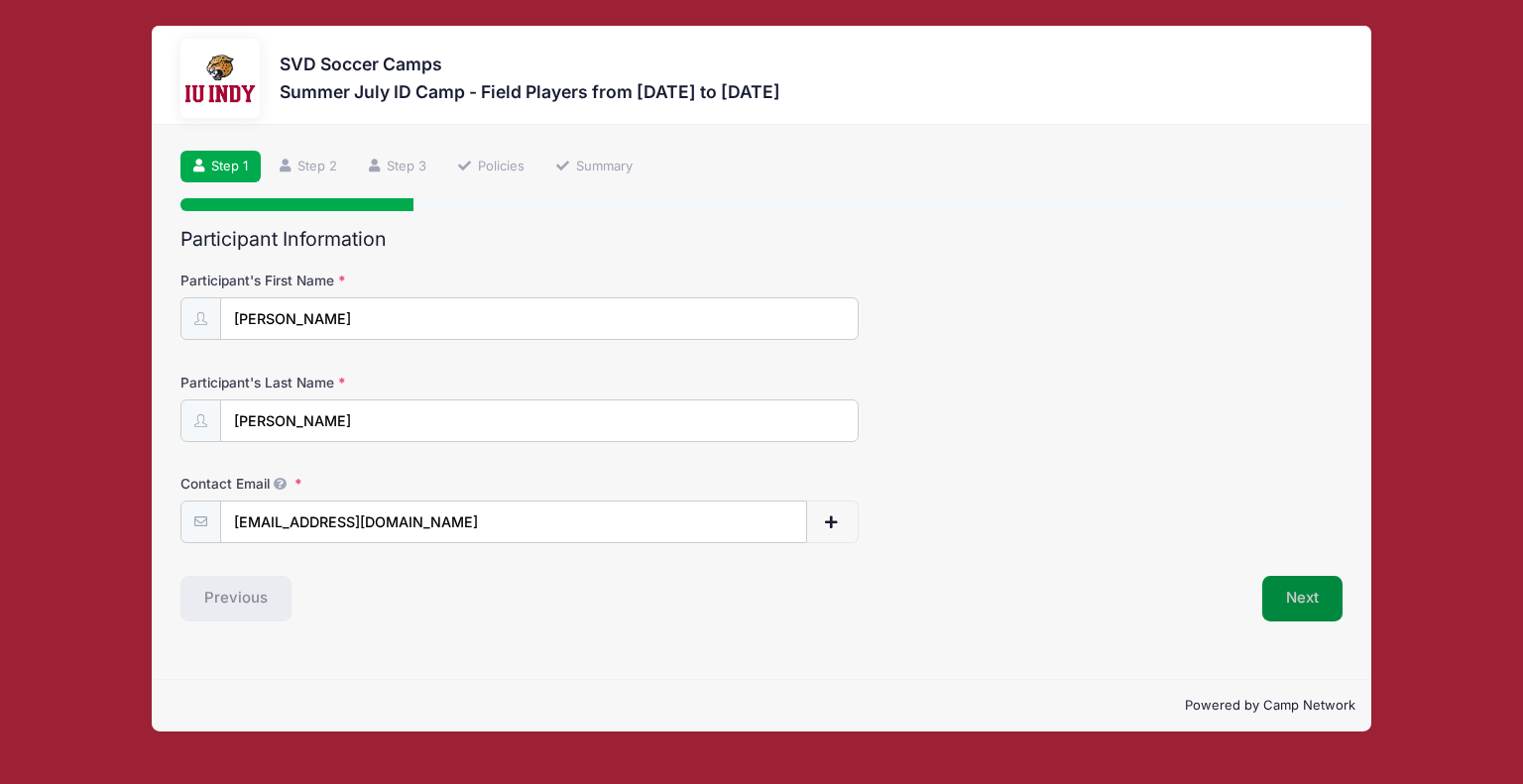 click on "Next" at bounding box center [1302, 599] 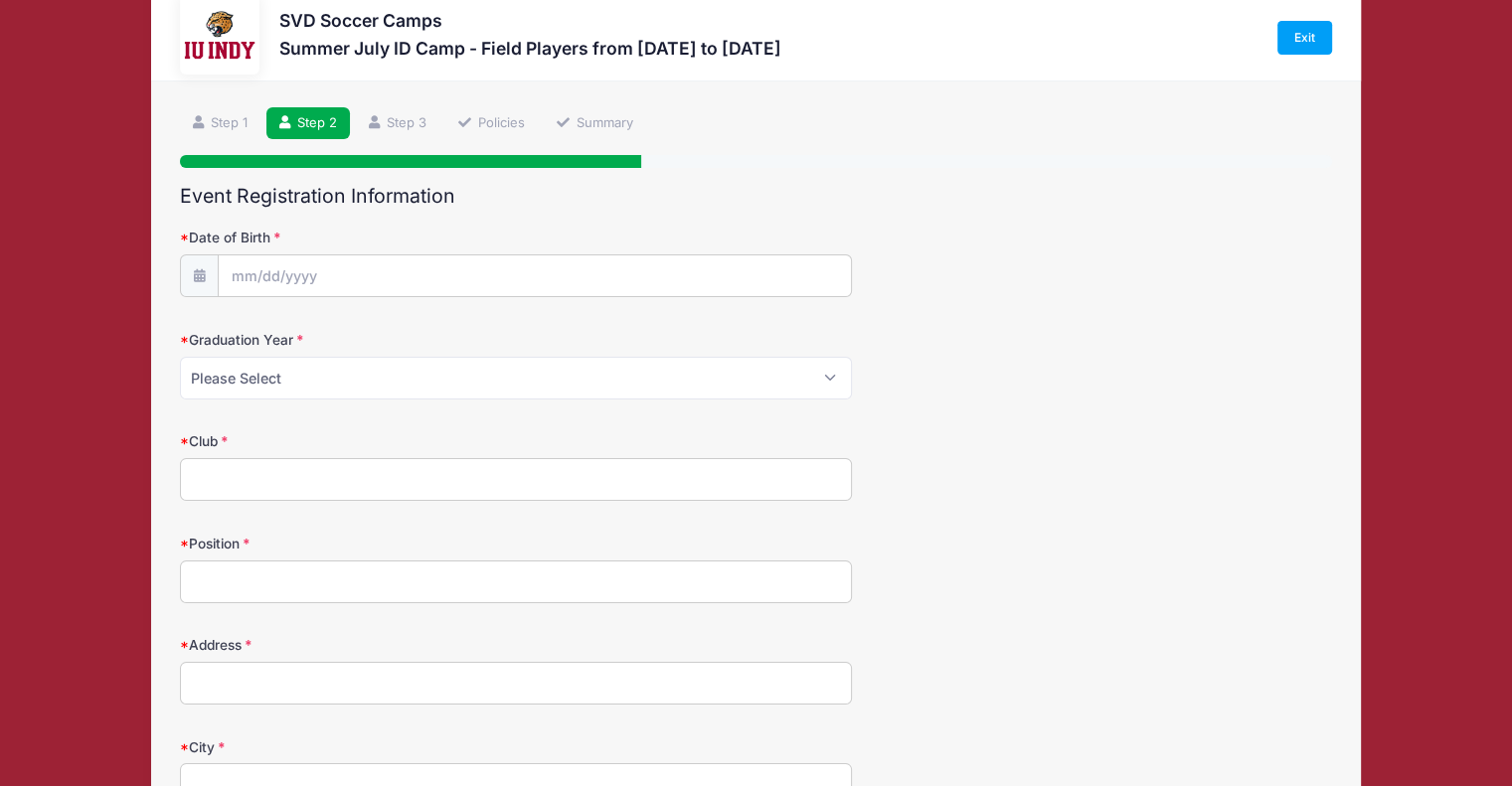 scroll, scrollTop: 79, scrollLeft: 0, axis: vertical 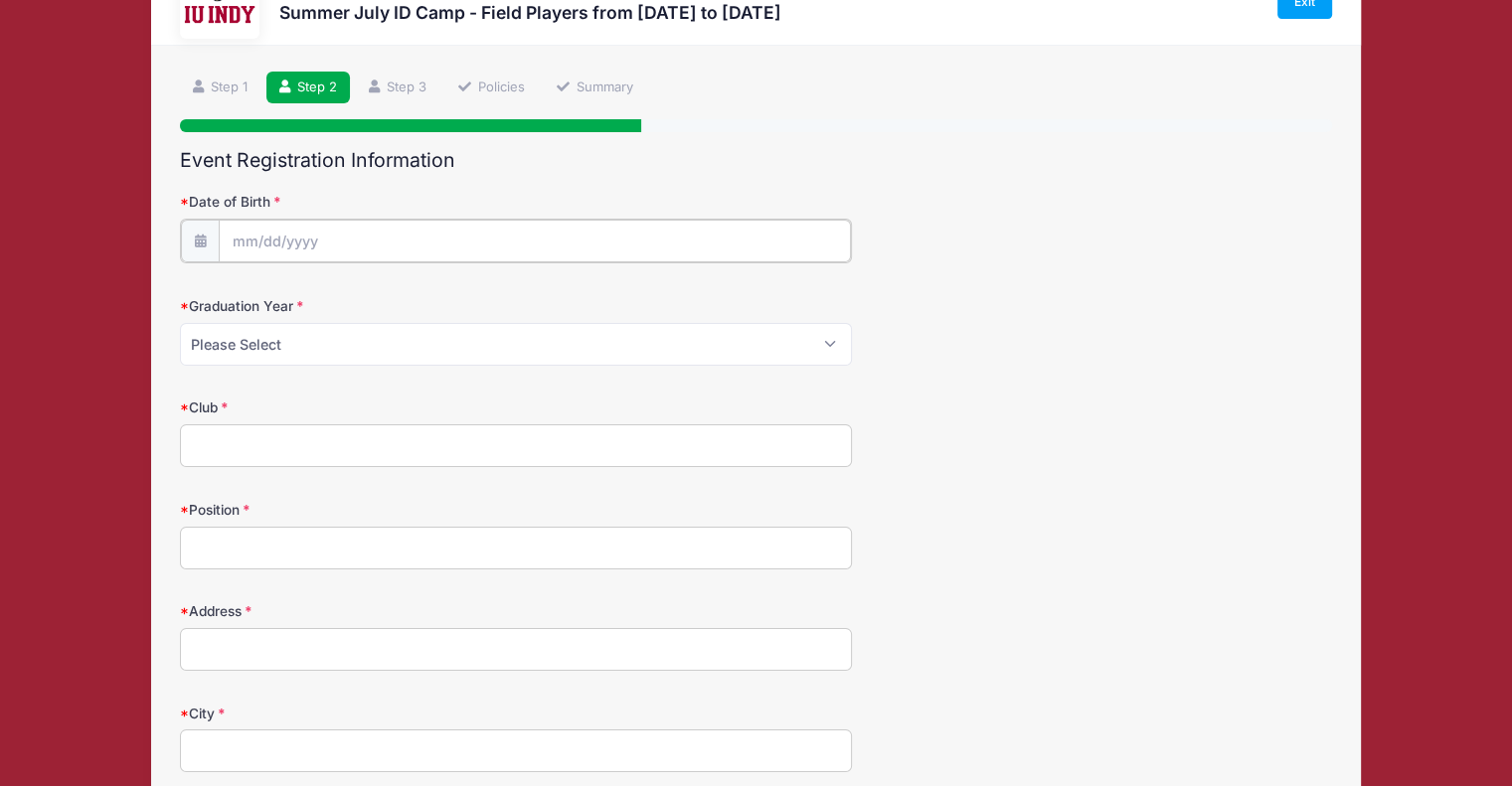 click on "Date of Birth" at bounding box center (535, 240) 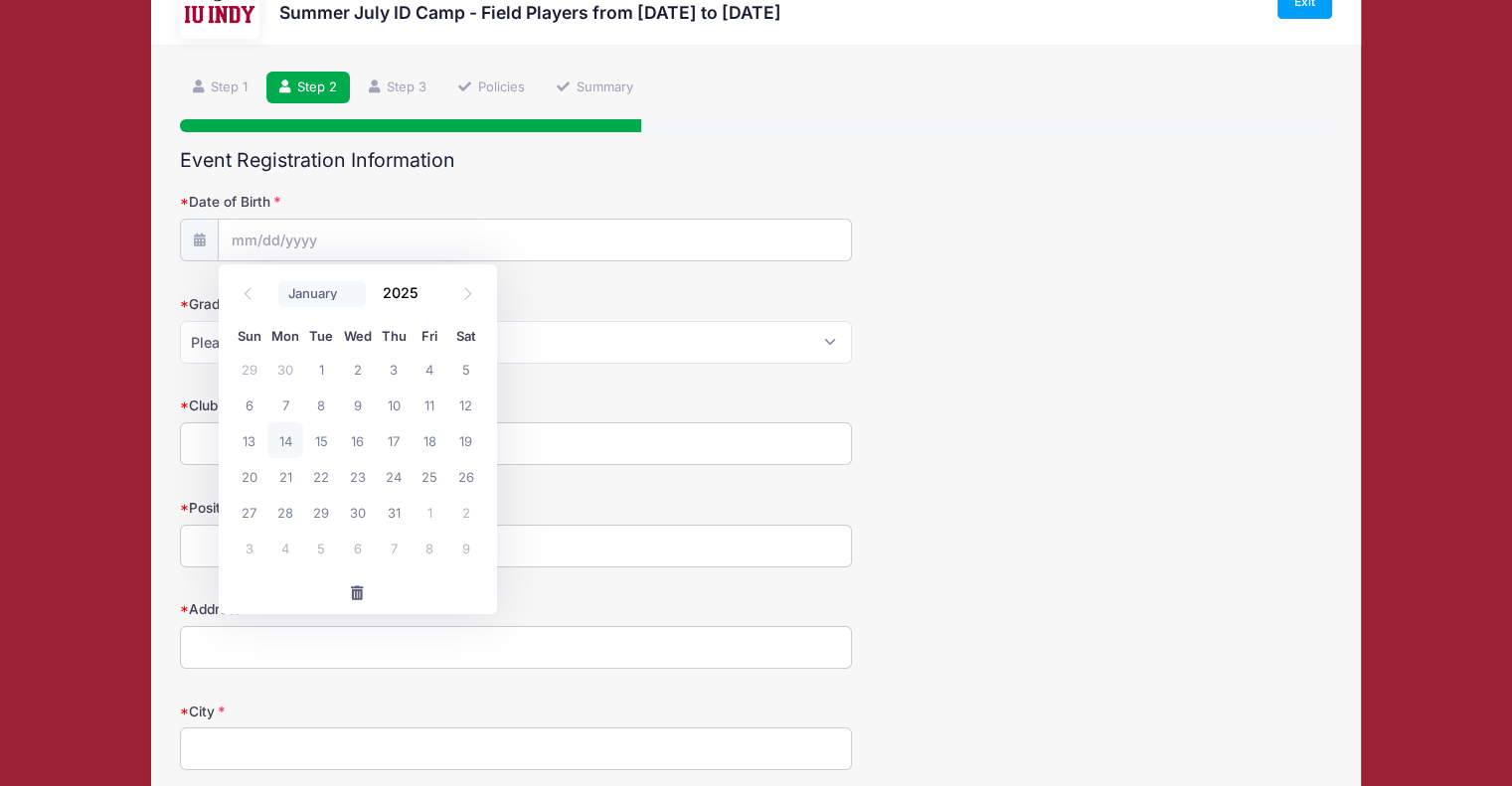click on "January February March April May June July August September October November December" at bounding box center (322, 294) 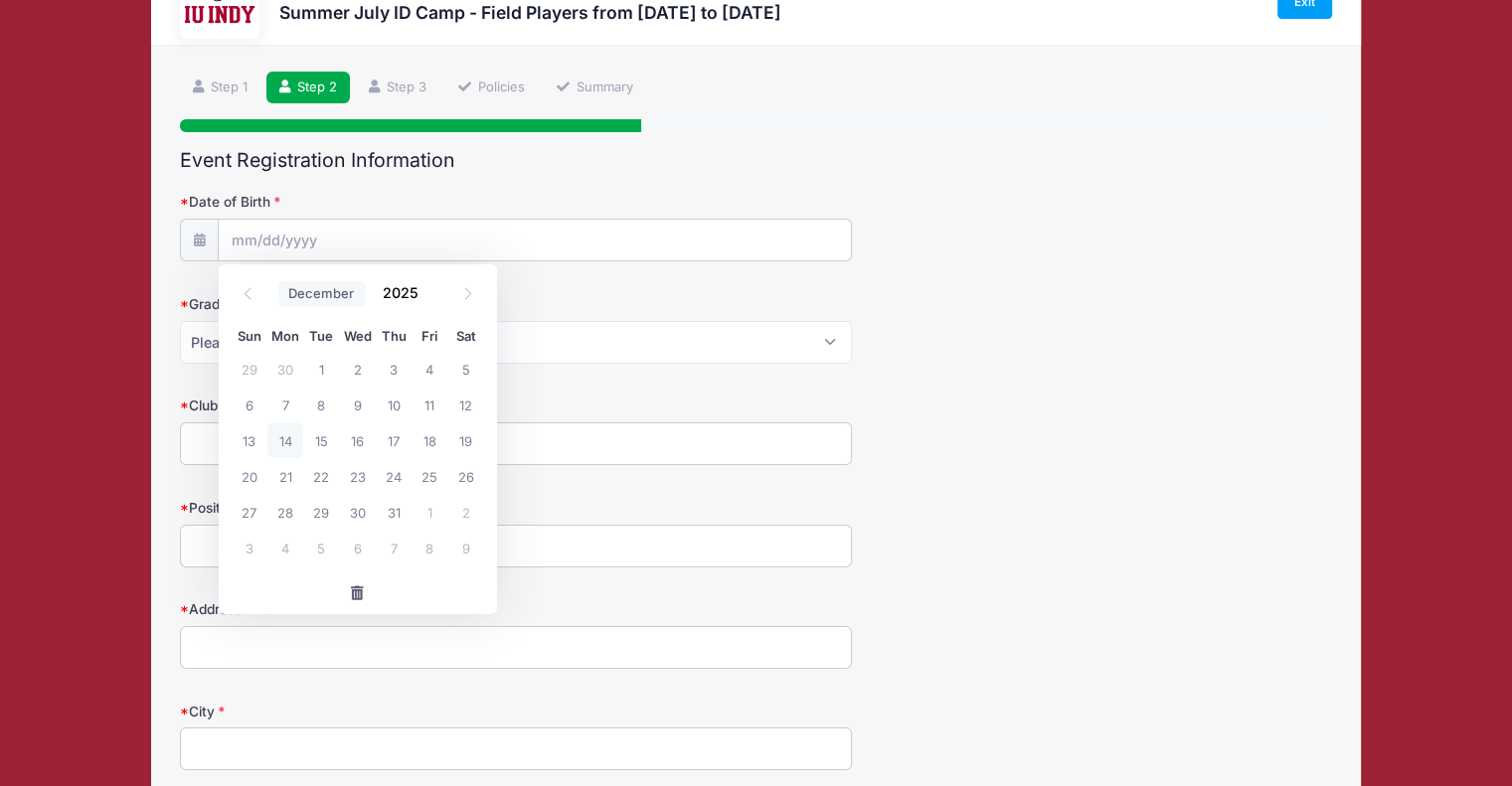 click on "January February March April May June July August September October November December" at bounding box center (322, 294) 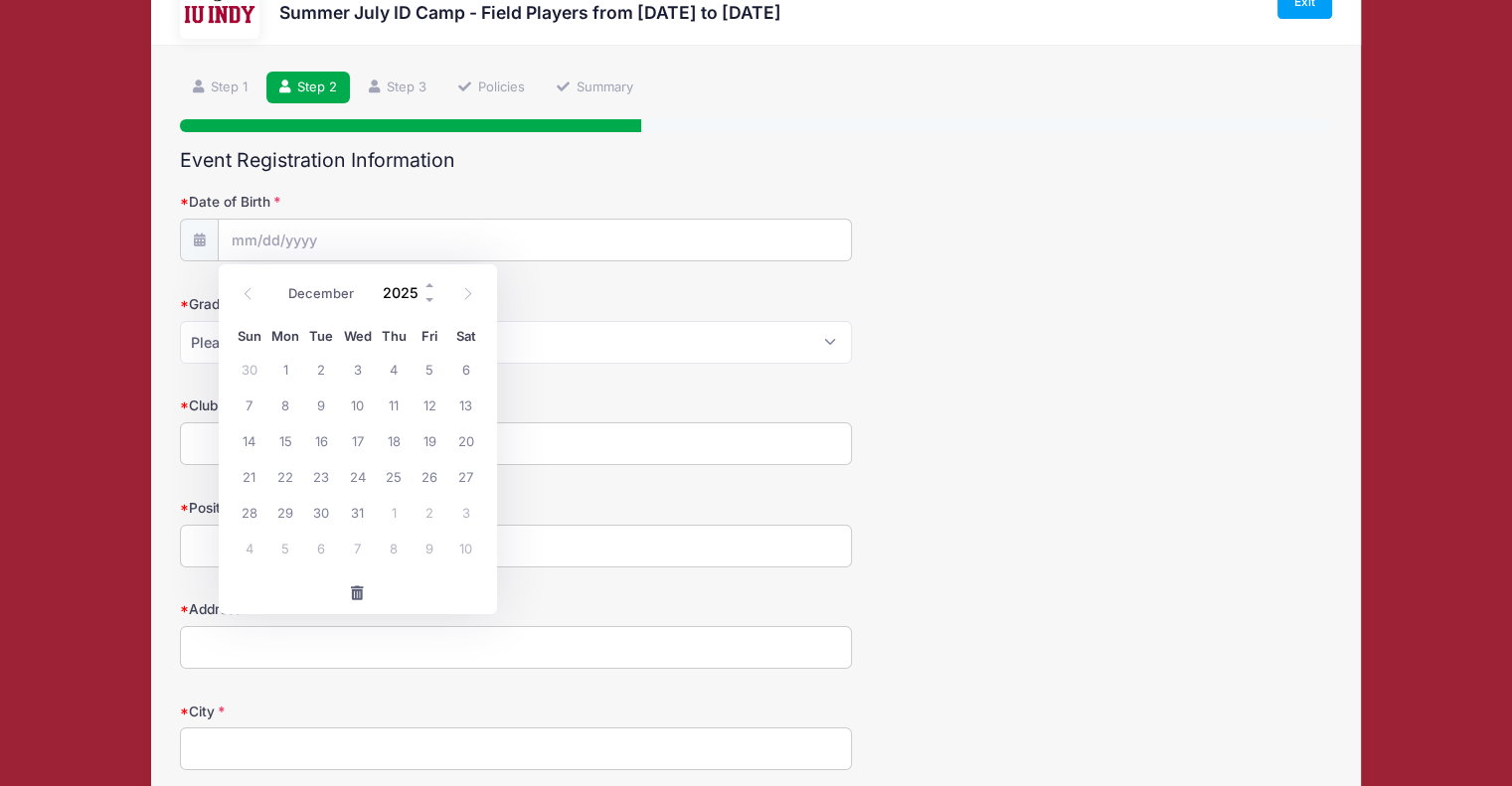 click on "2025" at bounding box center [405, 293] 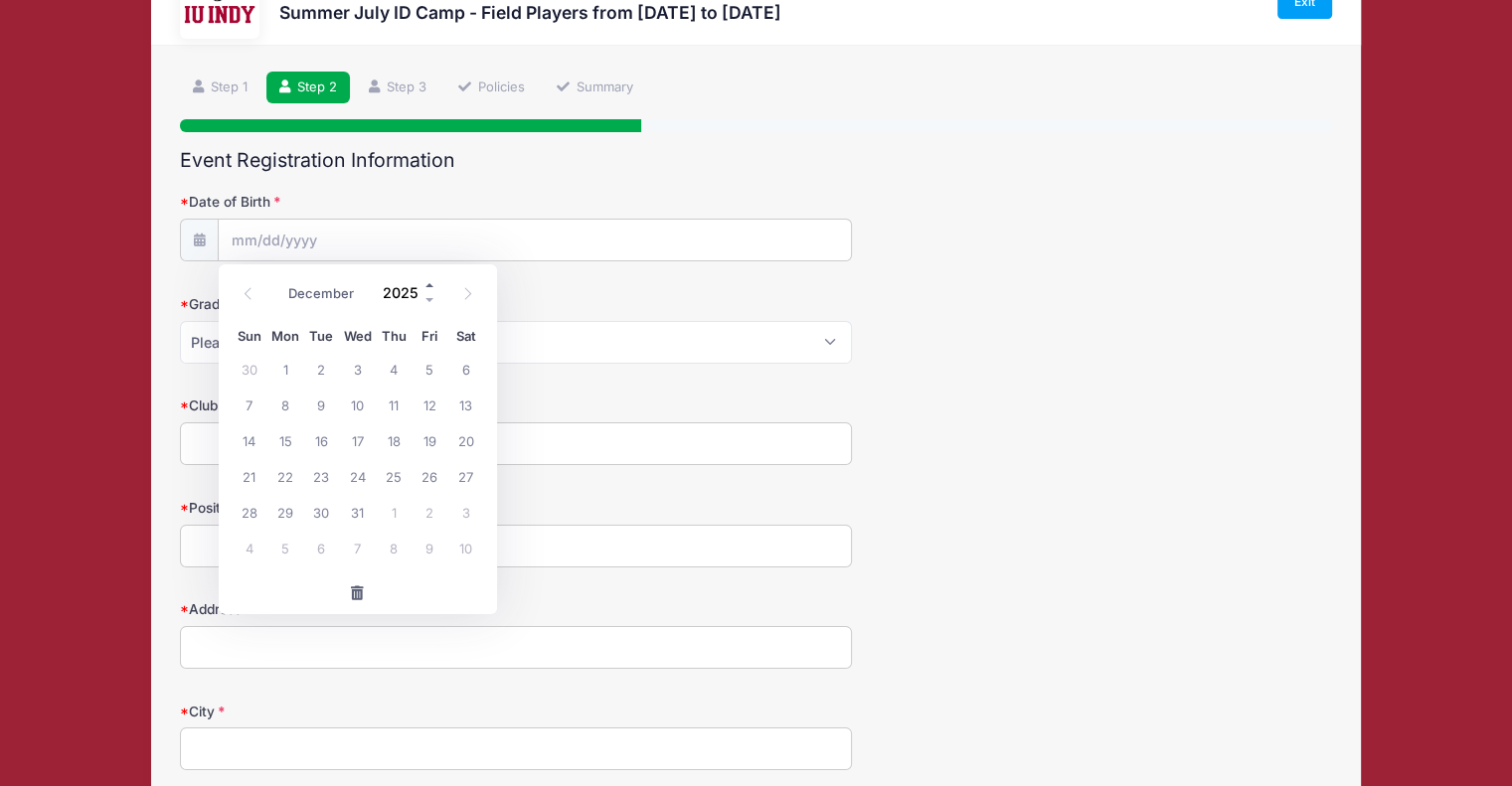 click at bounding box center [430, 285] 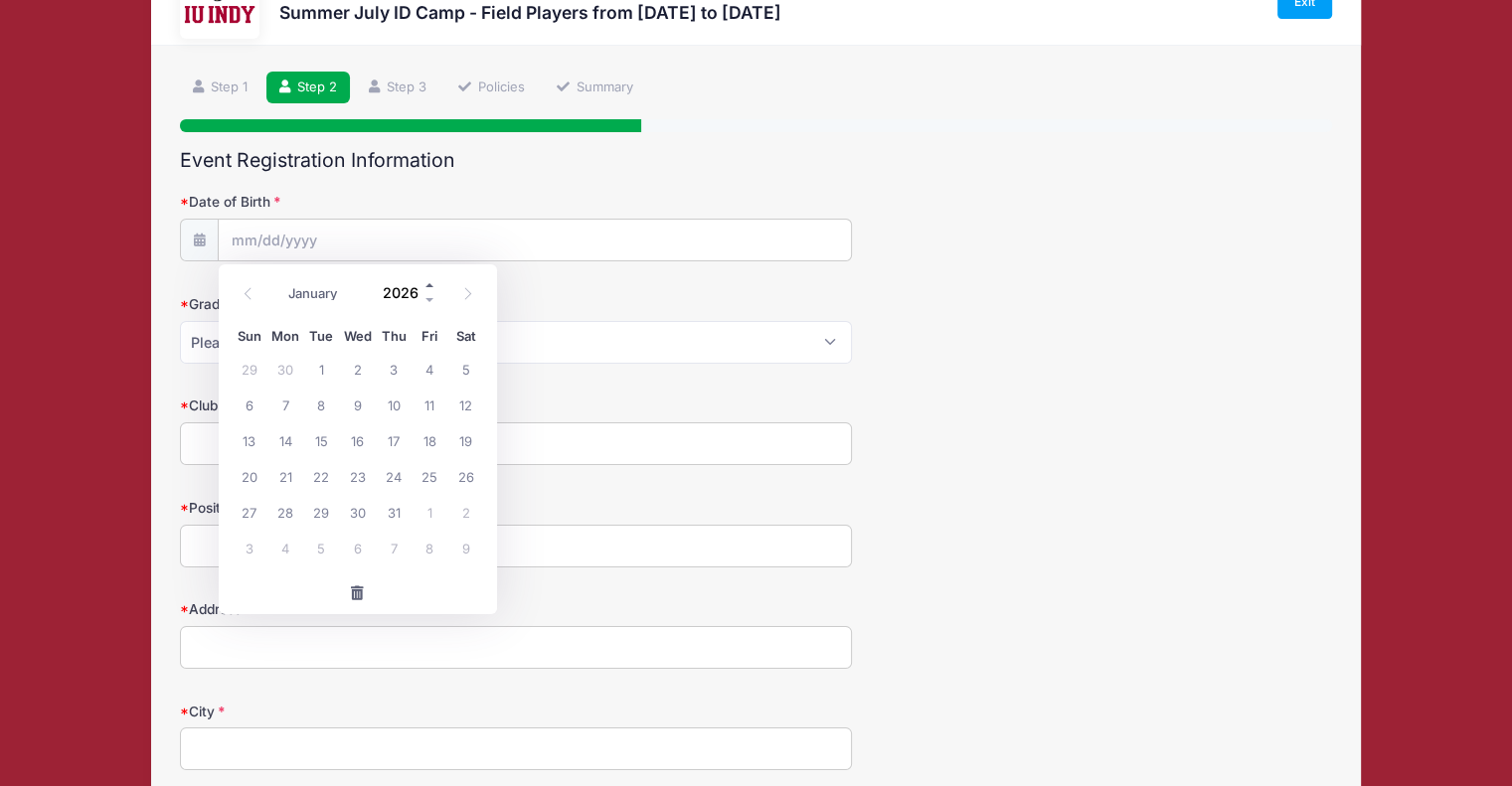 click at bounding box center (430, 285) 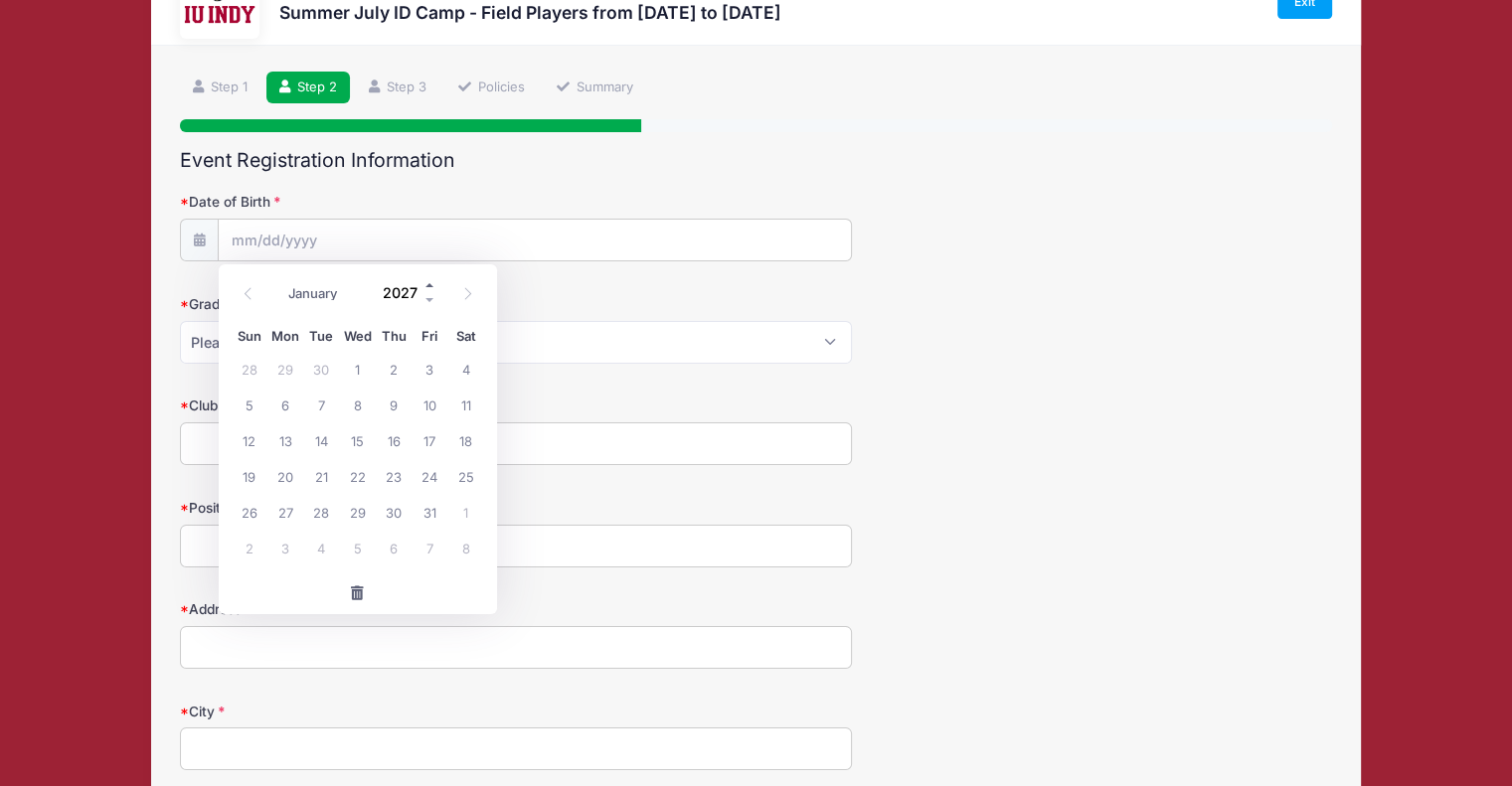 click at bounding box center [430, 285] 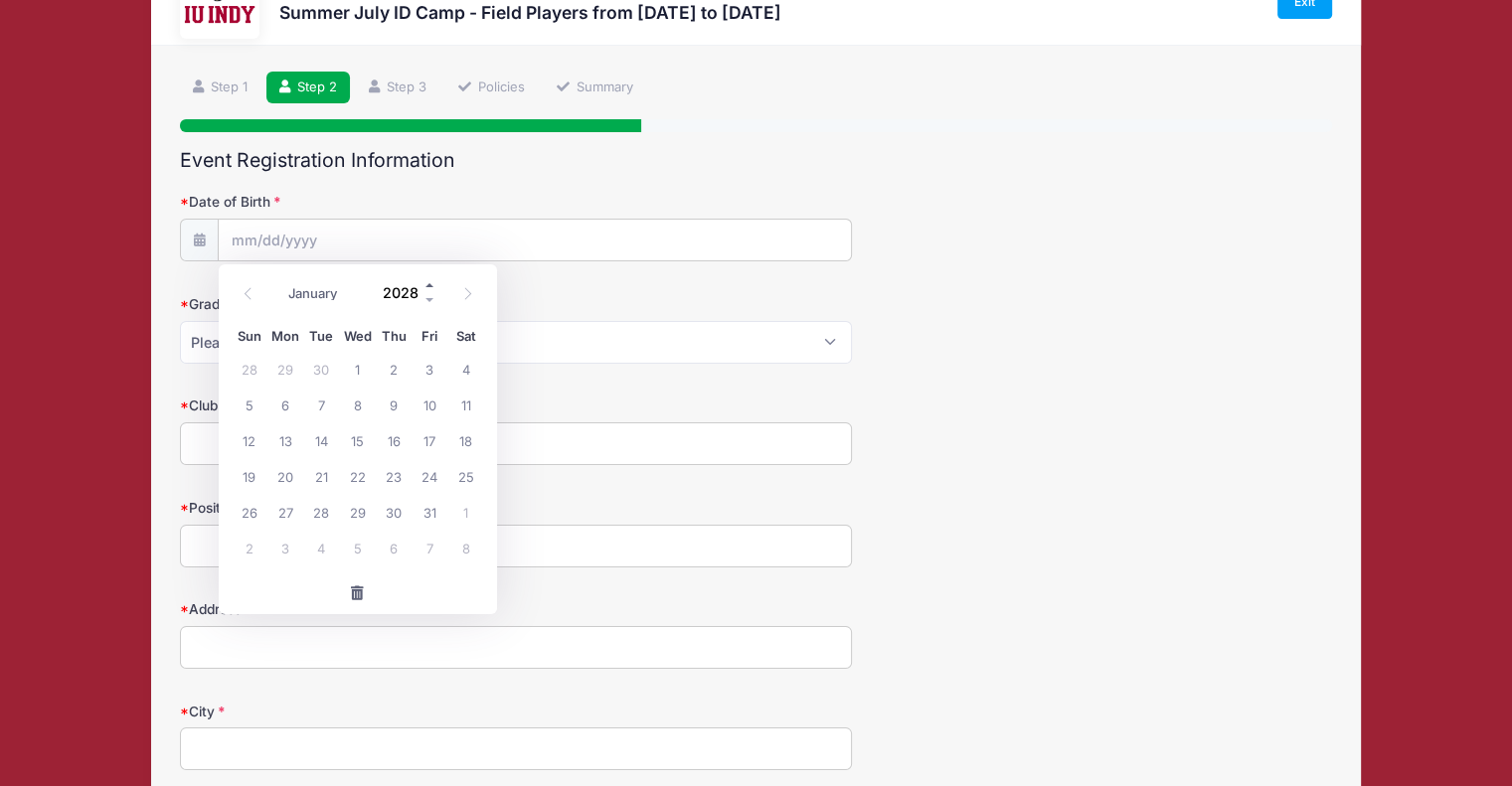 click at bounding box center (430, 285) 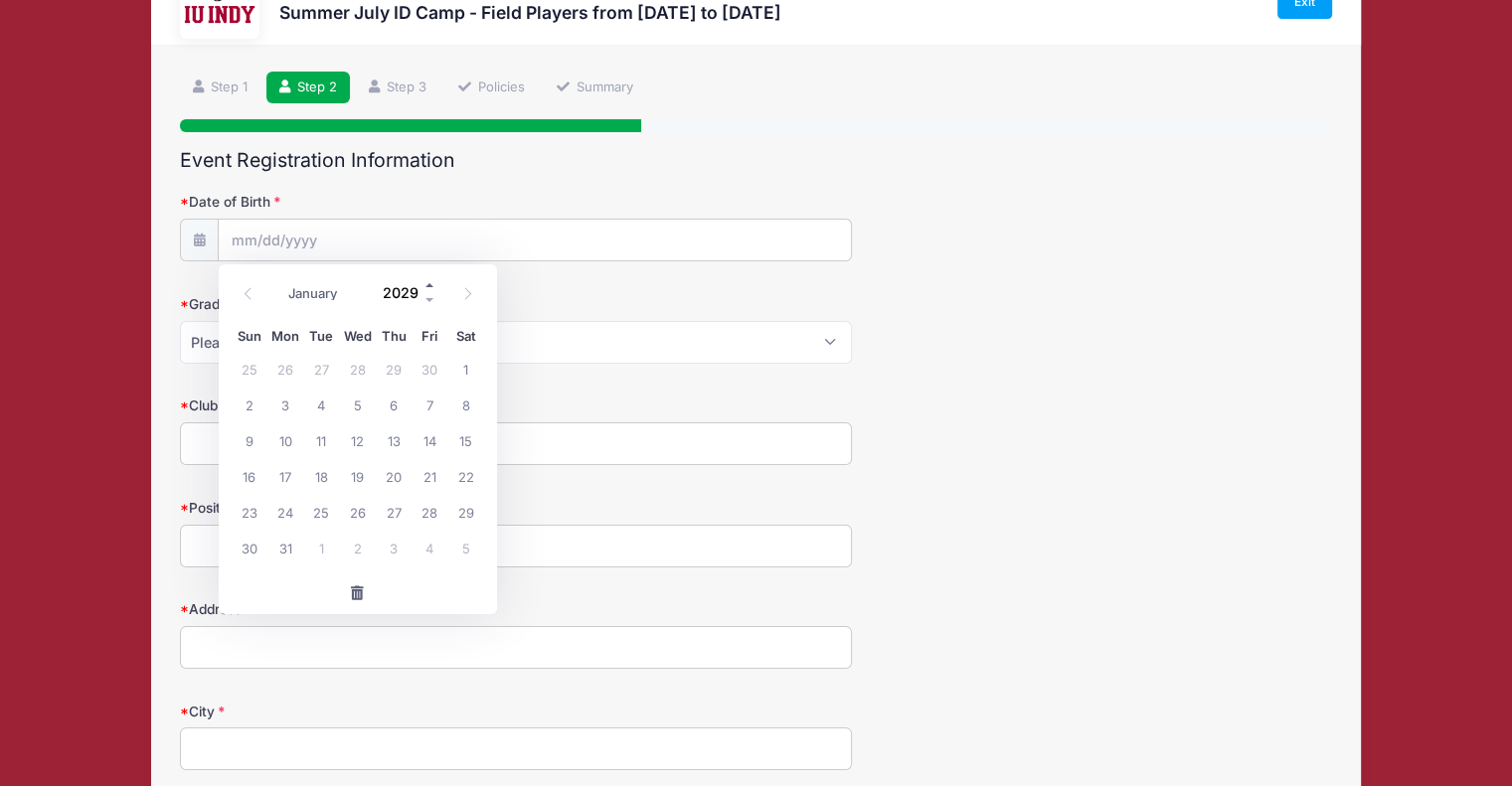click at bounding box center (430, 285) 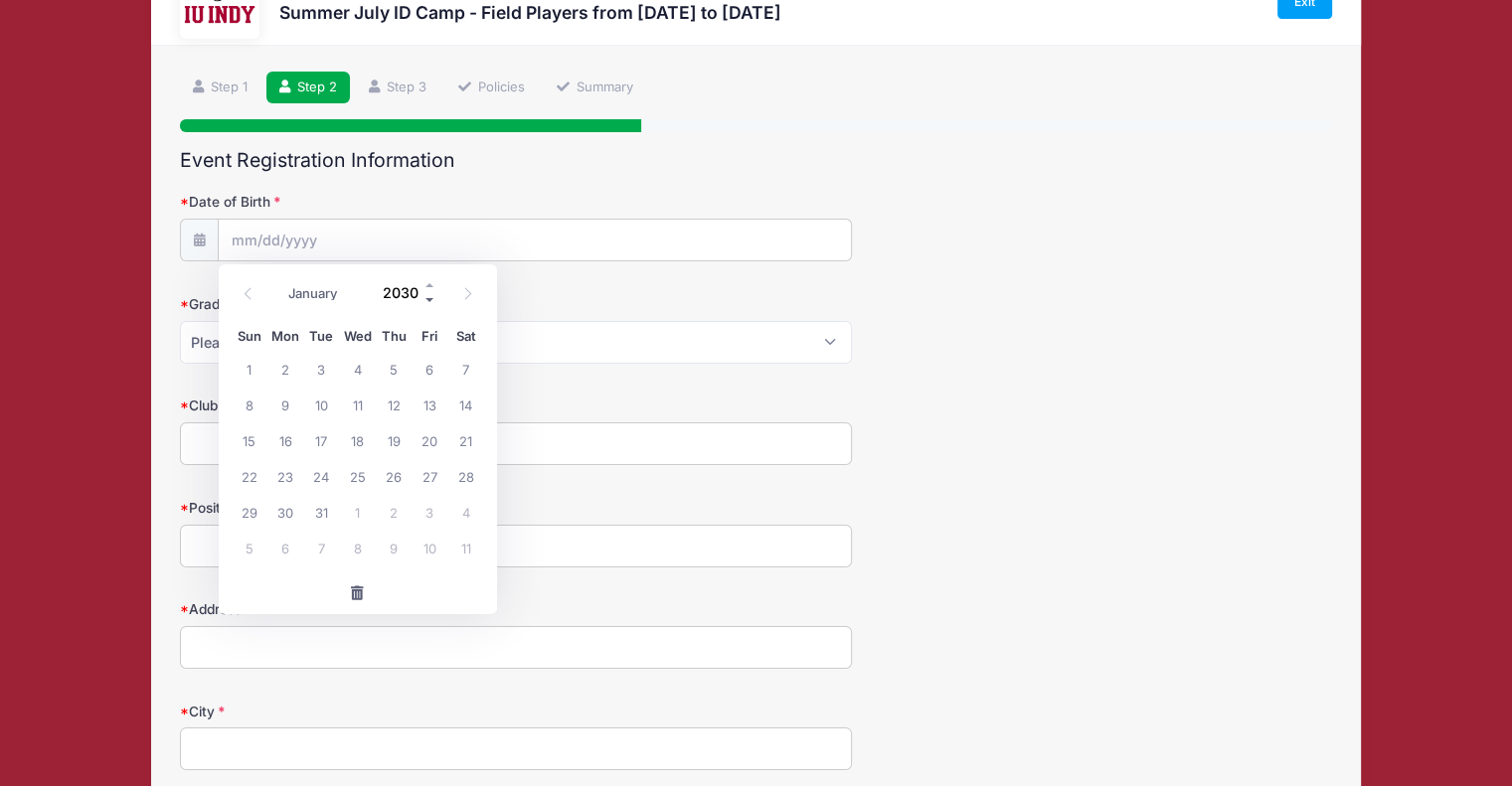 click at bounding box center (430, 300) 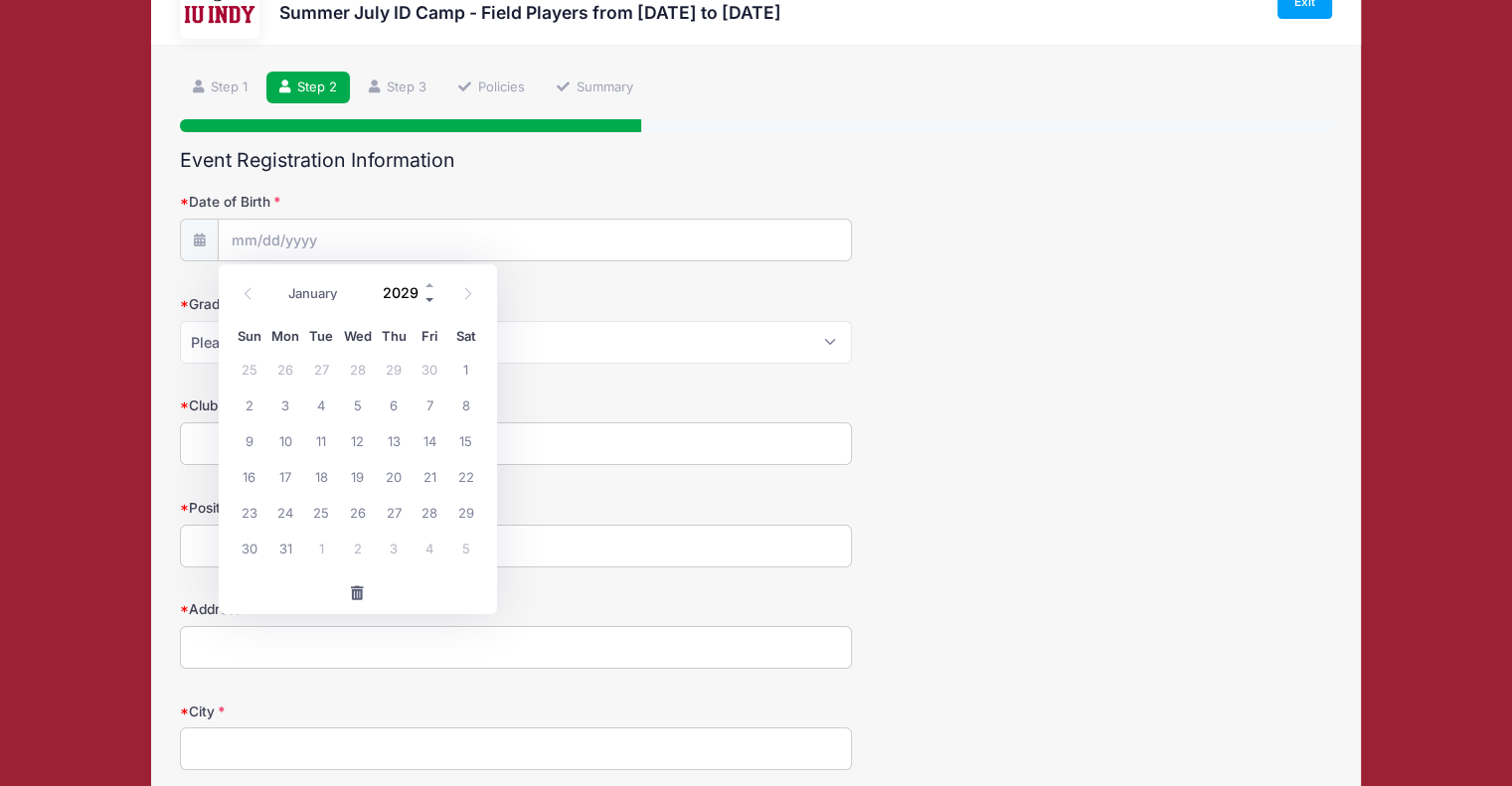click at bounding box center [430, 300] 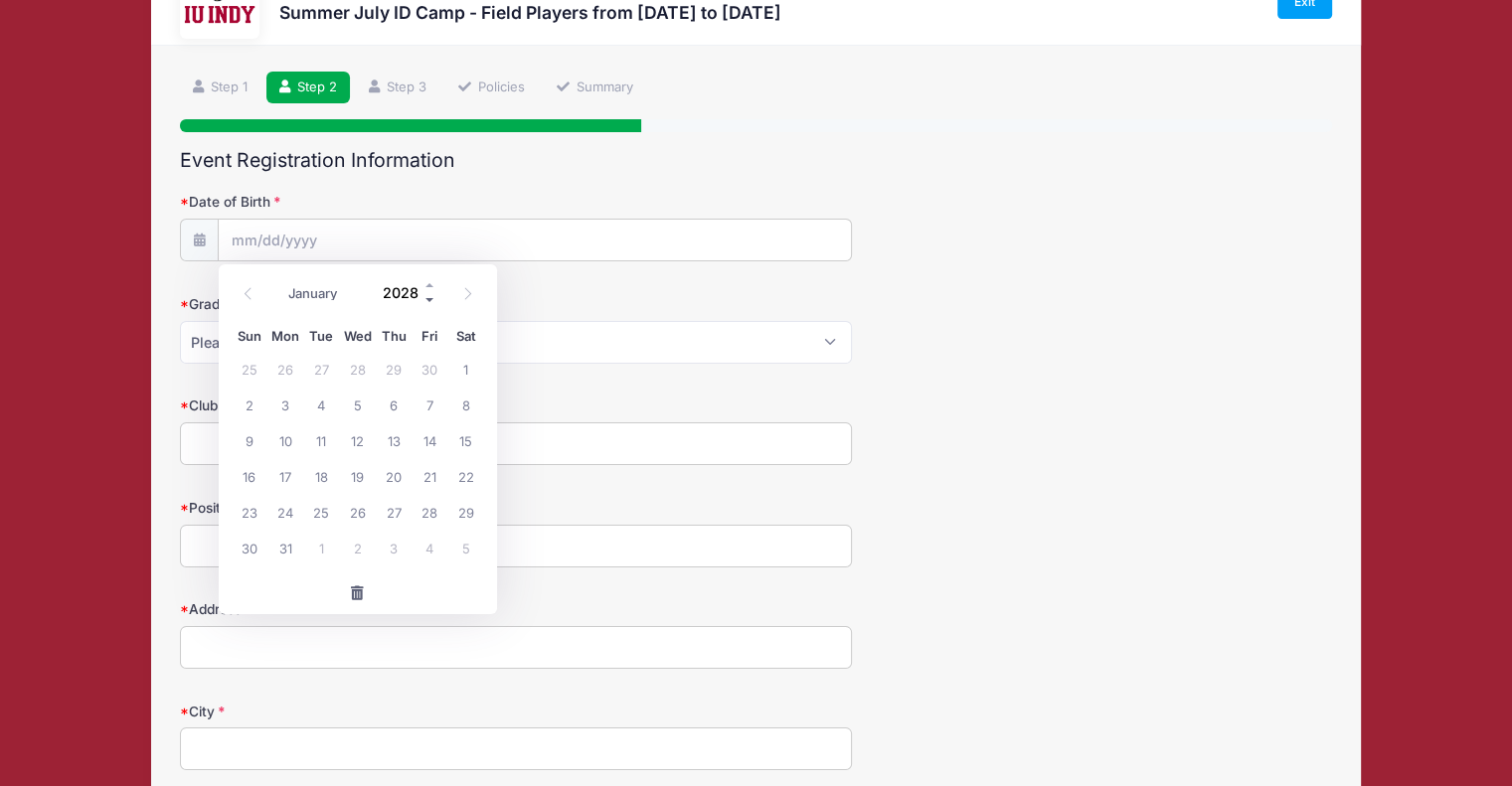 click at bounding box center (430, 300) 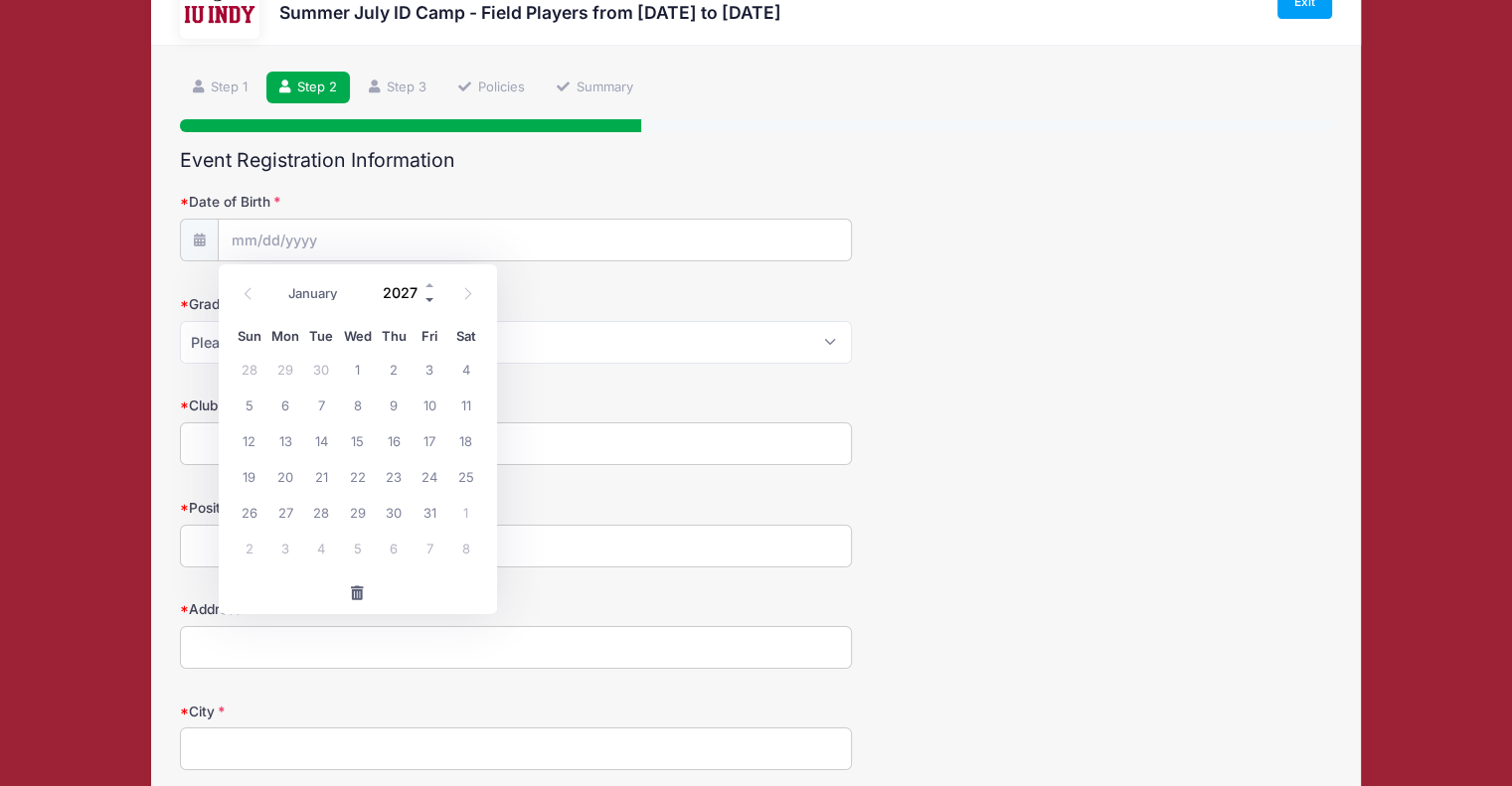 click at bounding box center [430, 300] 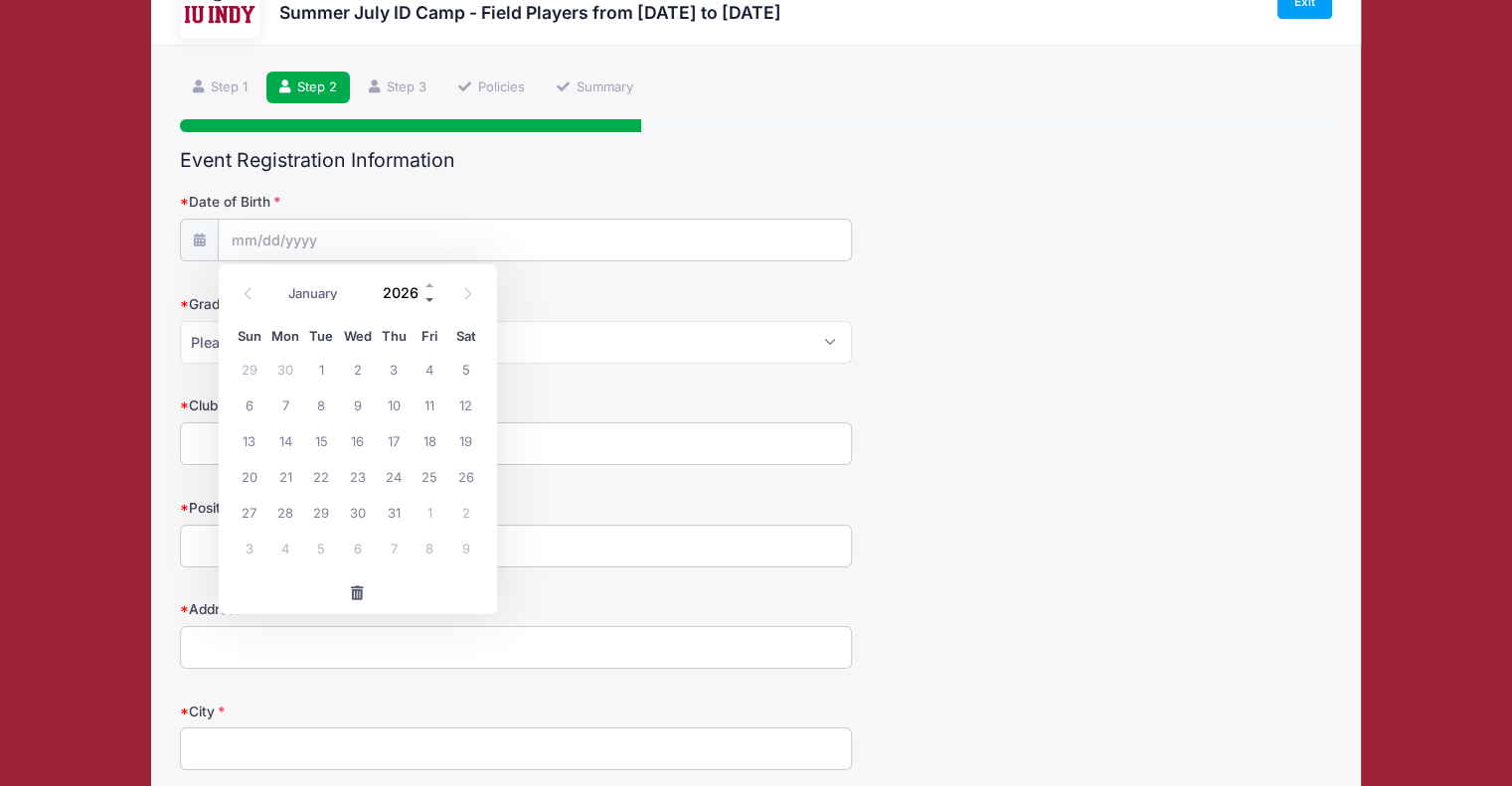 click at bounding box center [430, 300] 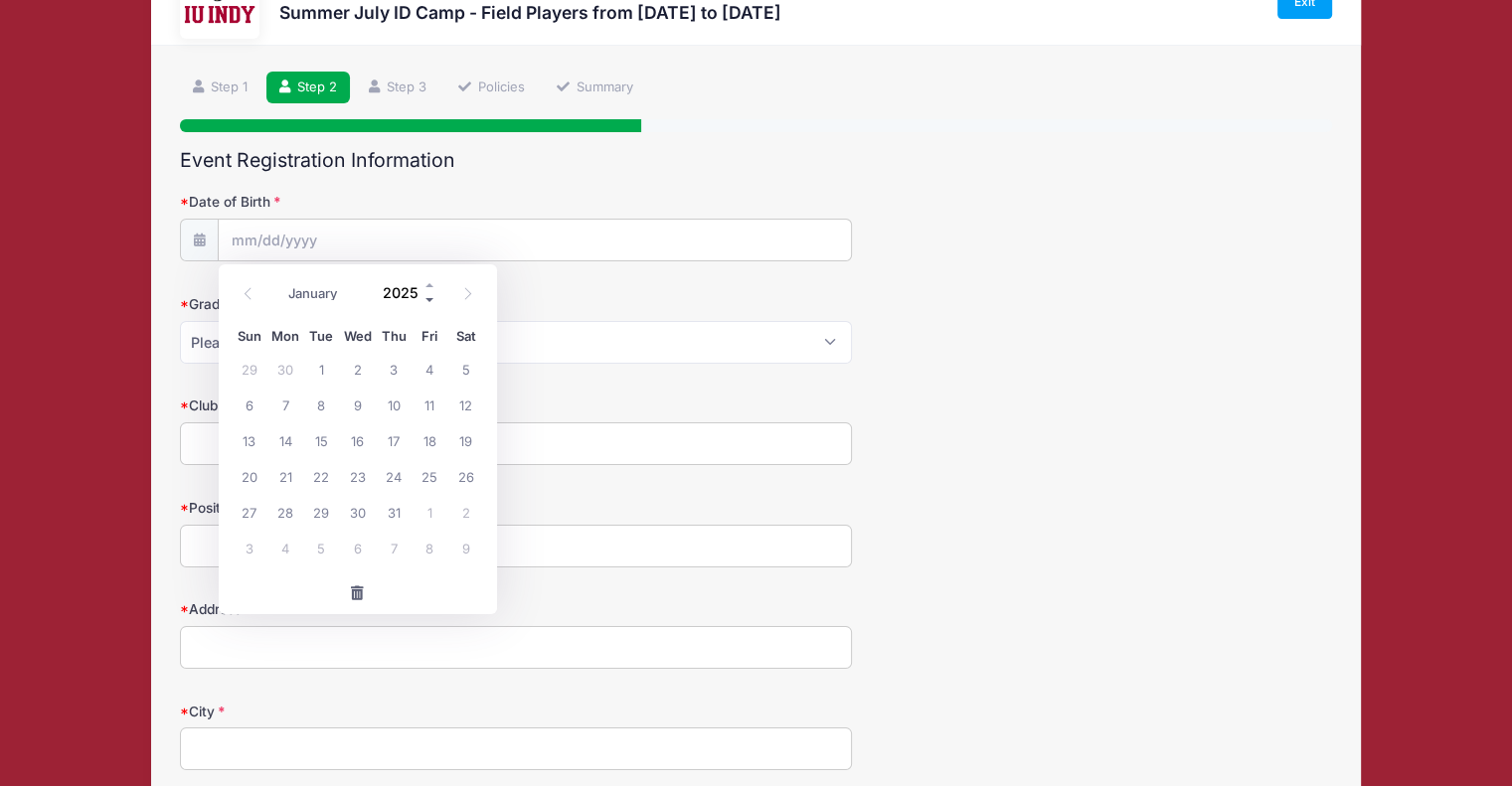 click at bounding box center [430, 300] 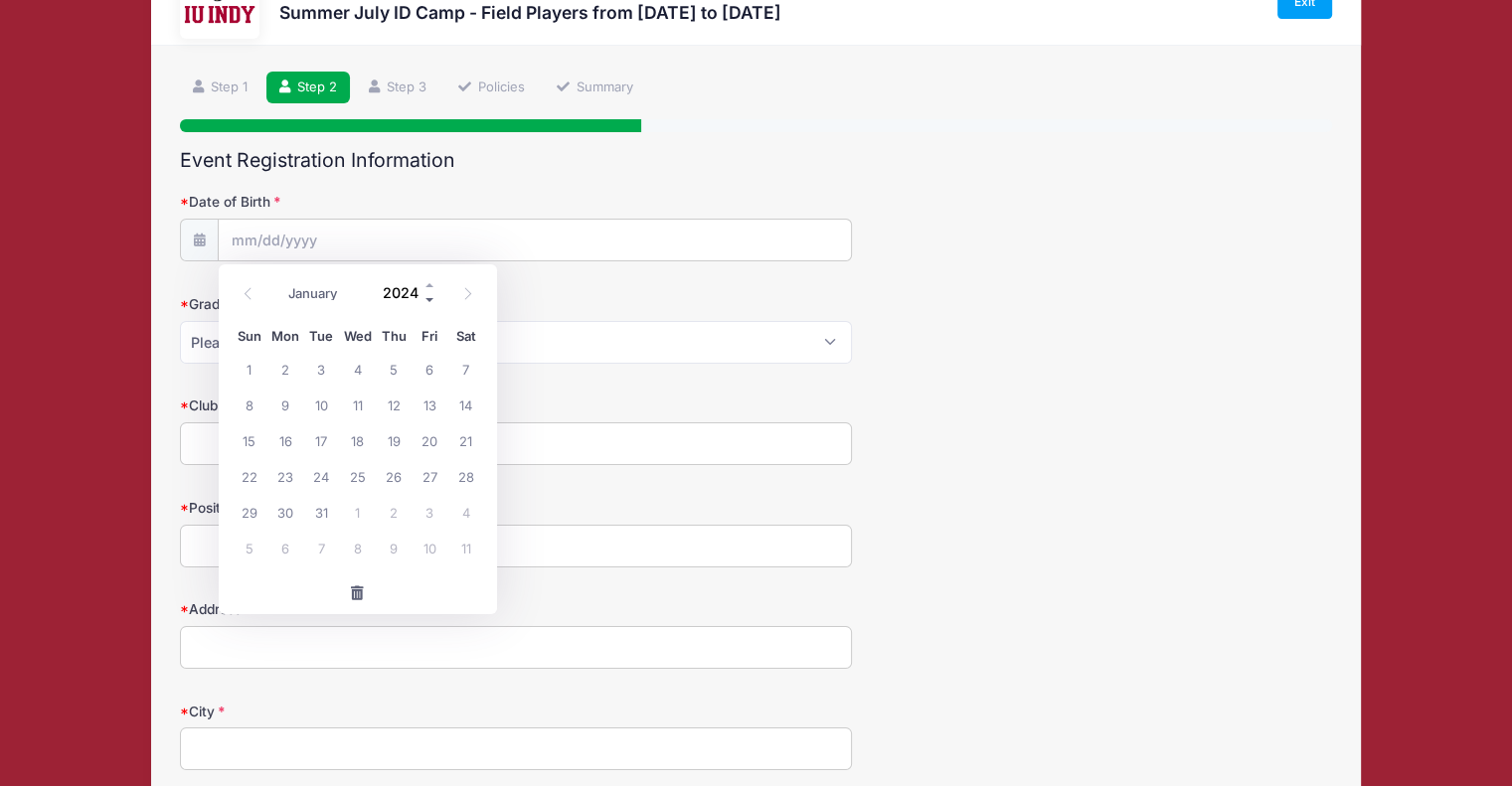 click at bounding box center (430, 300) 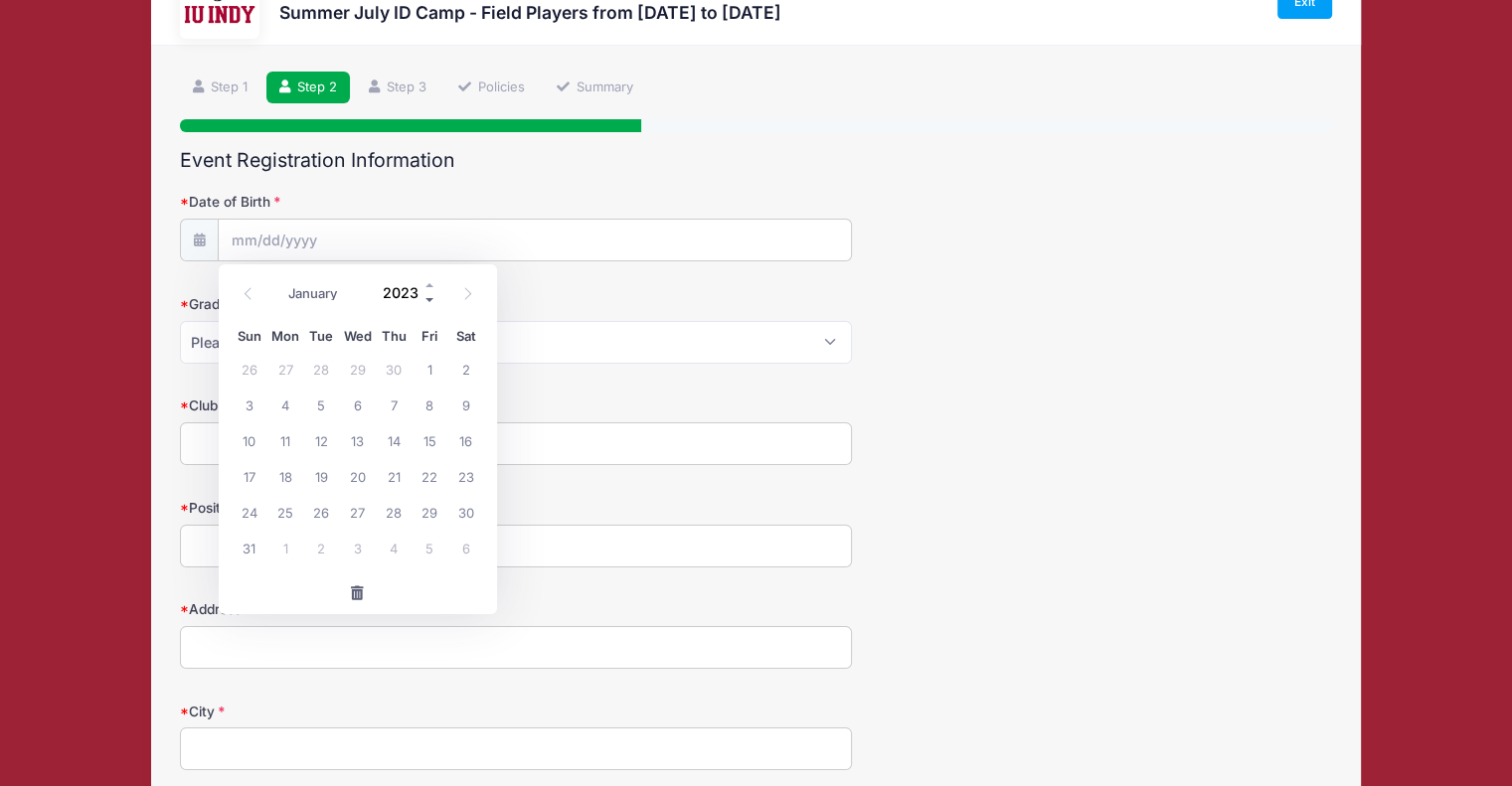 click at bounding box center (430, 300) 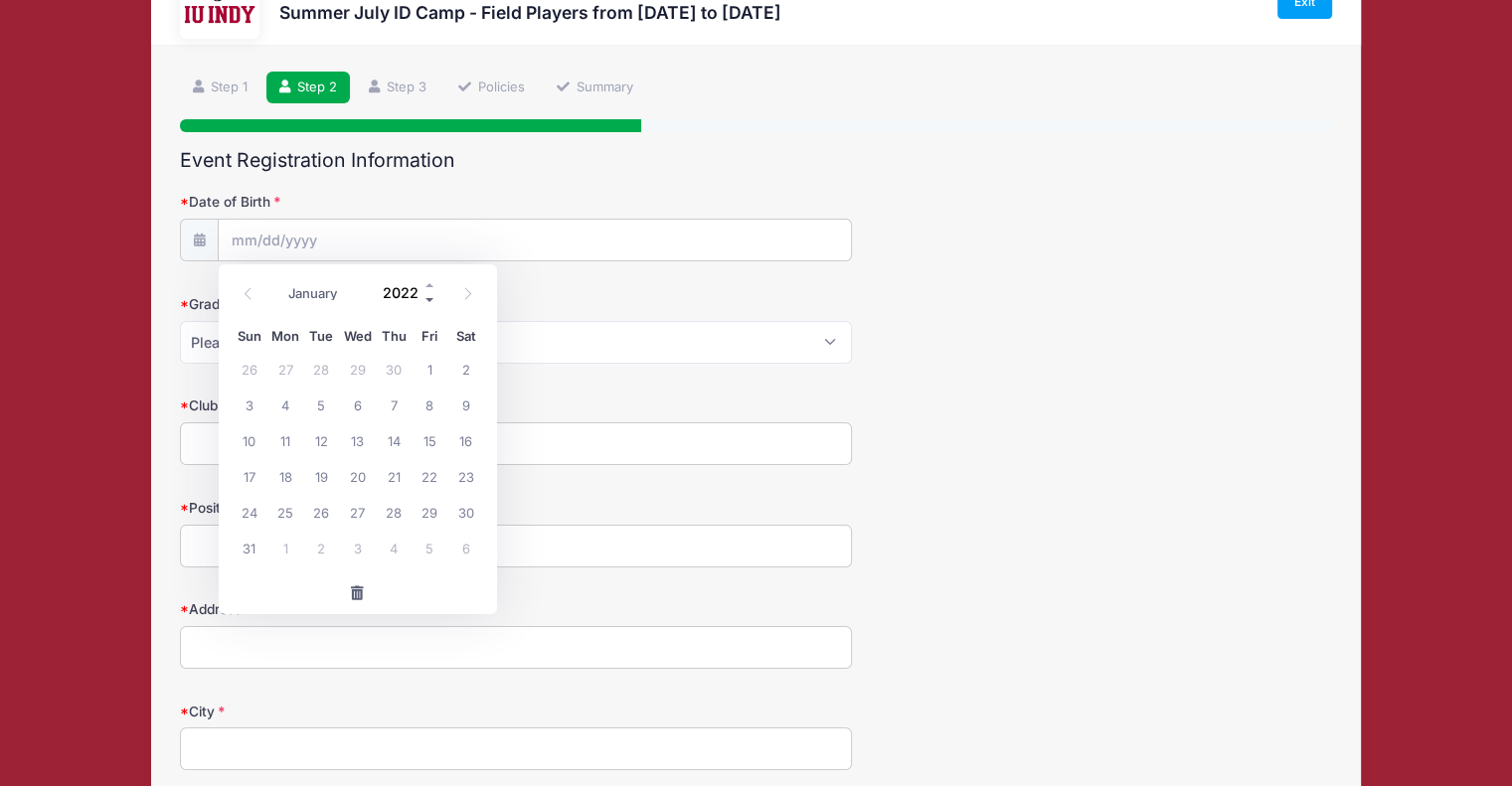 click at bounding box center (430, 300) 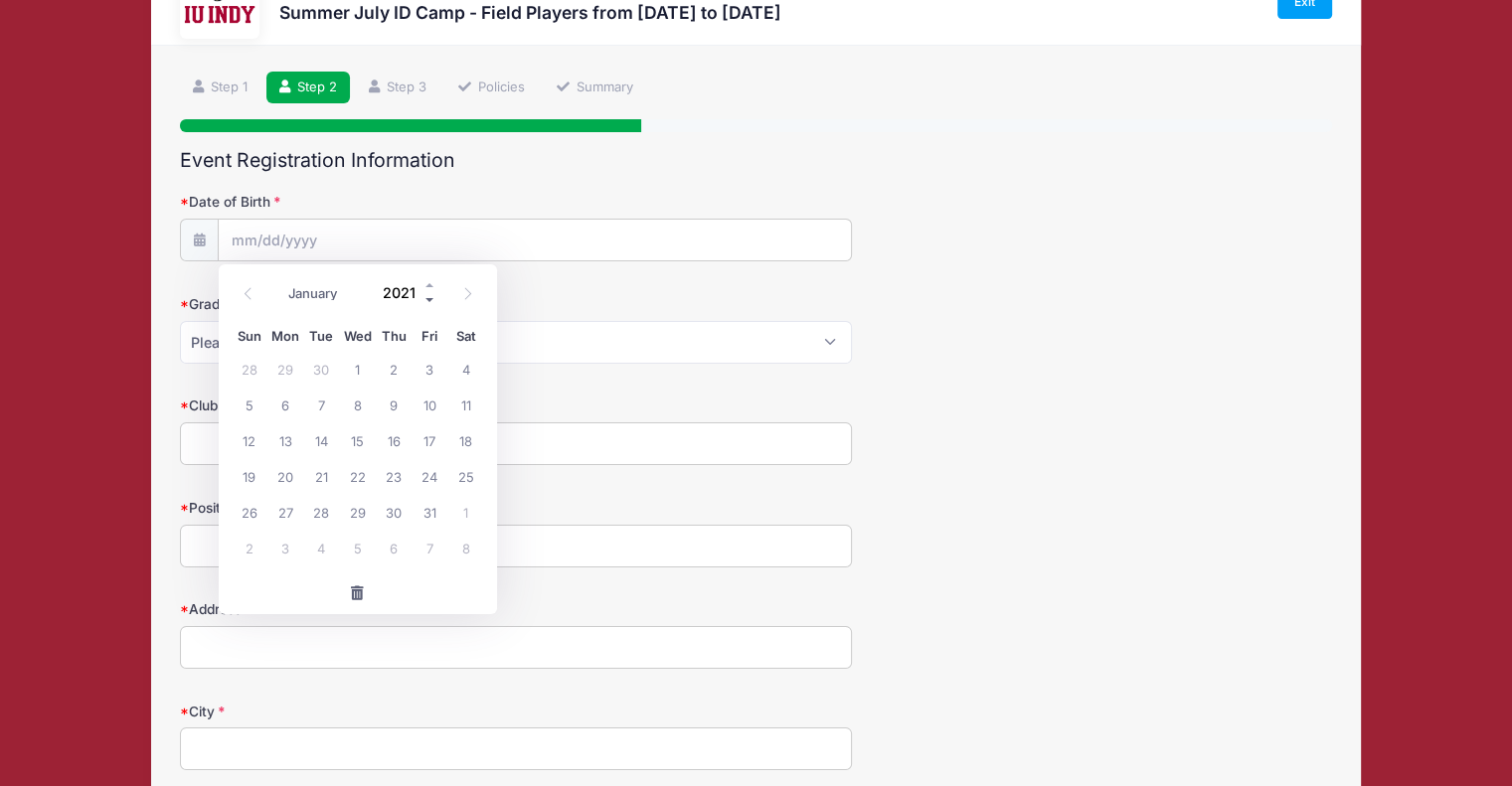 click at bounding box center (430, 300) 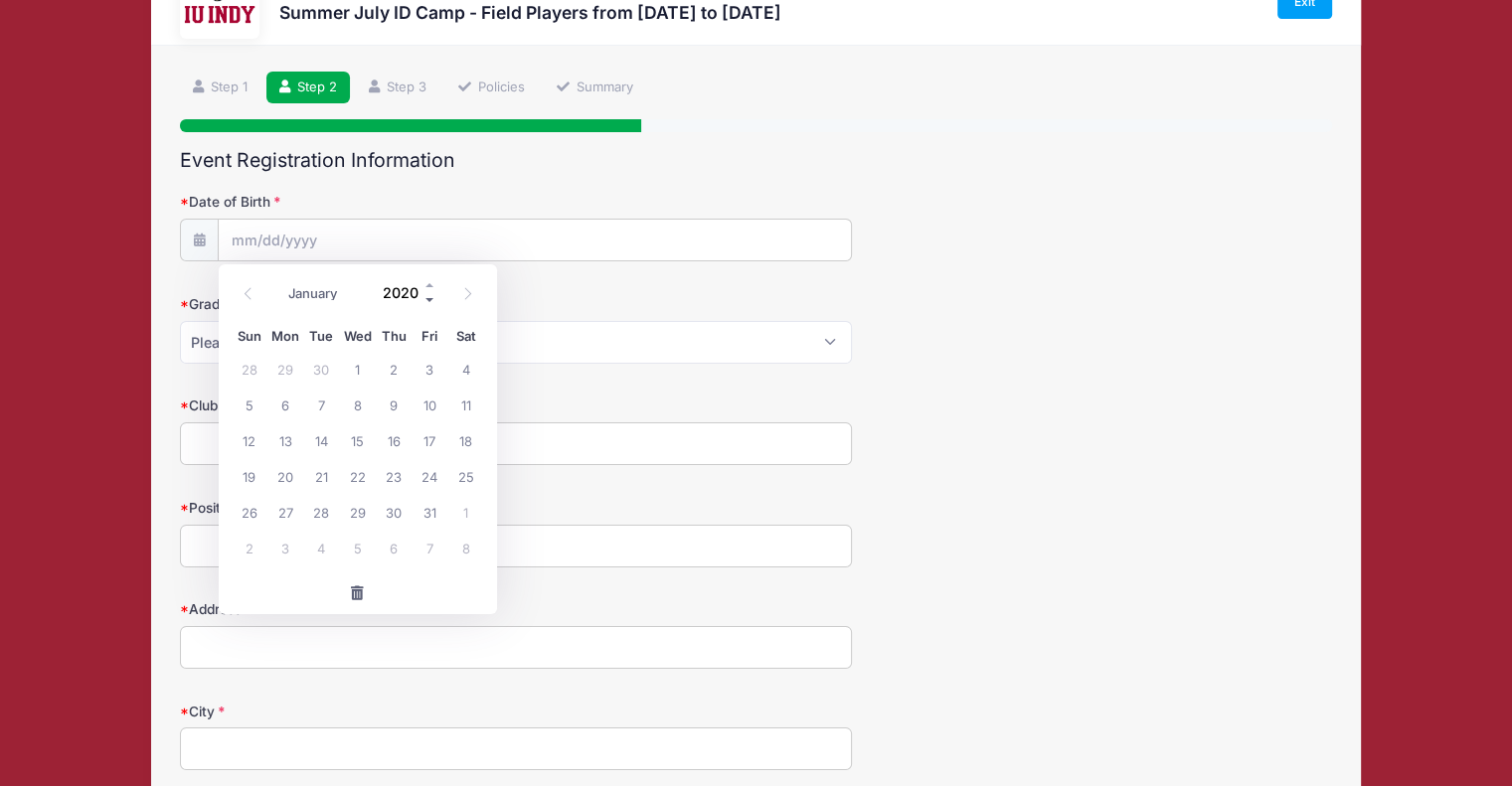 click at bounding box center [430, 300] 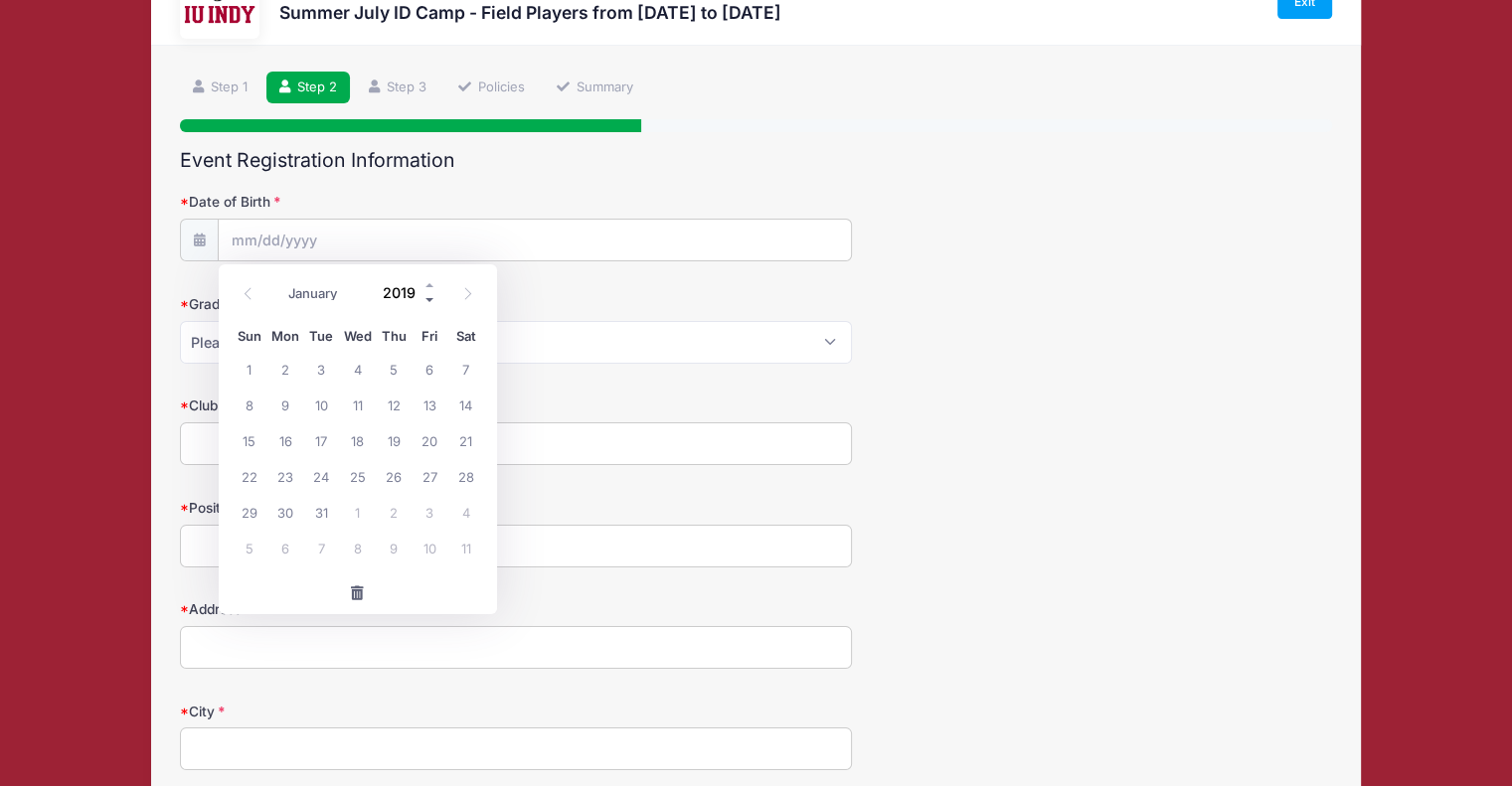 click at bounding box center [430, 300] 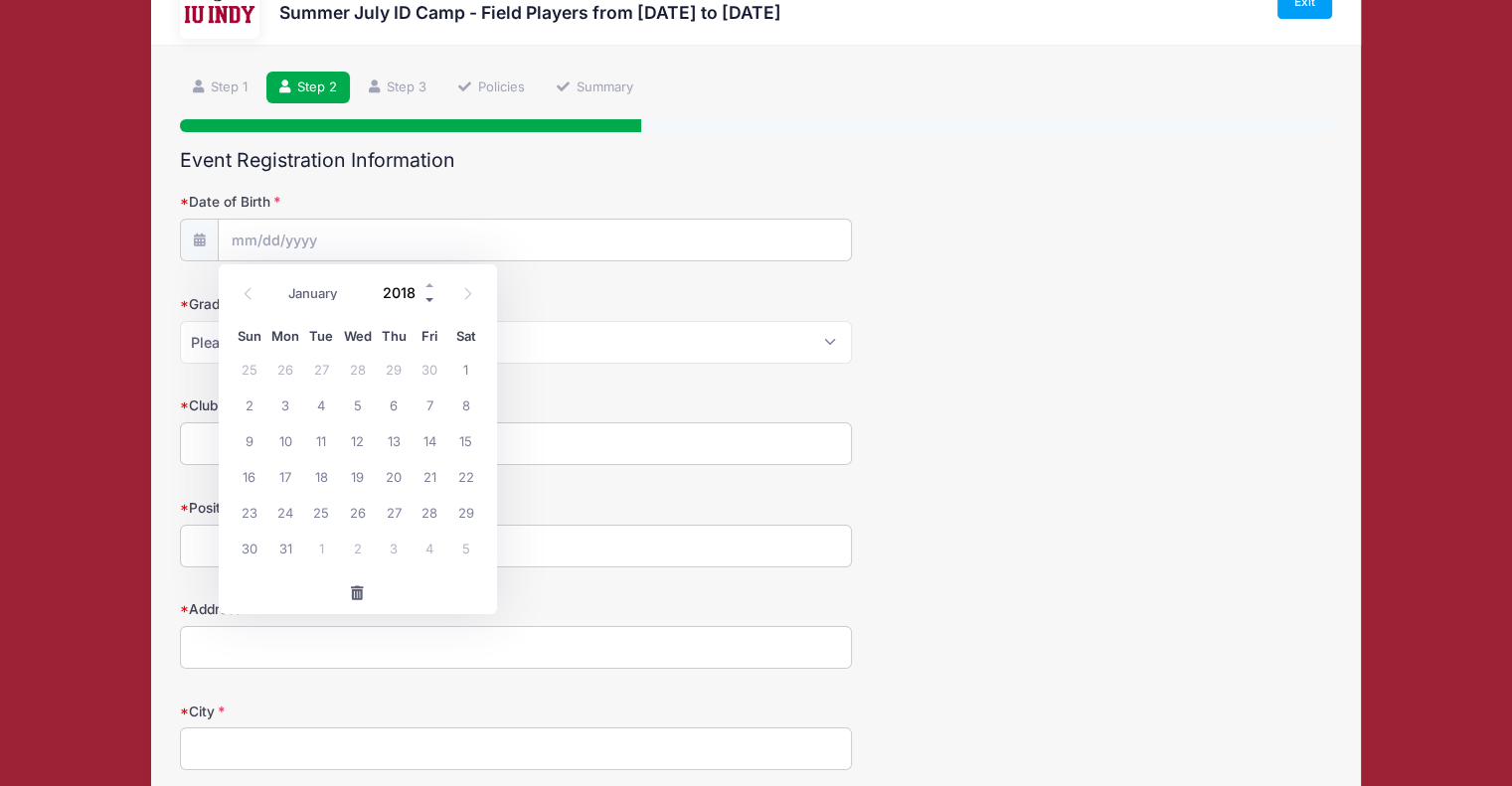 click at bounding box center (430, 300) 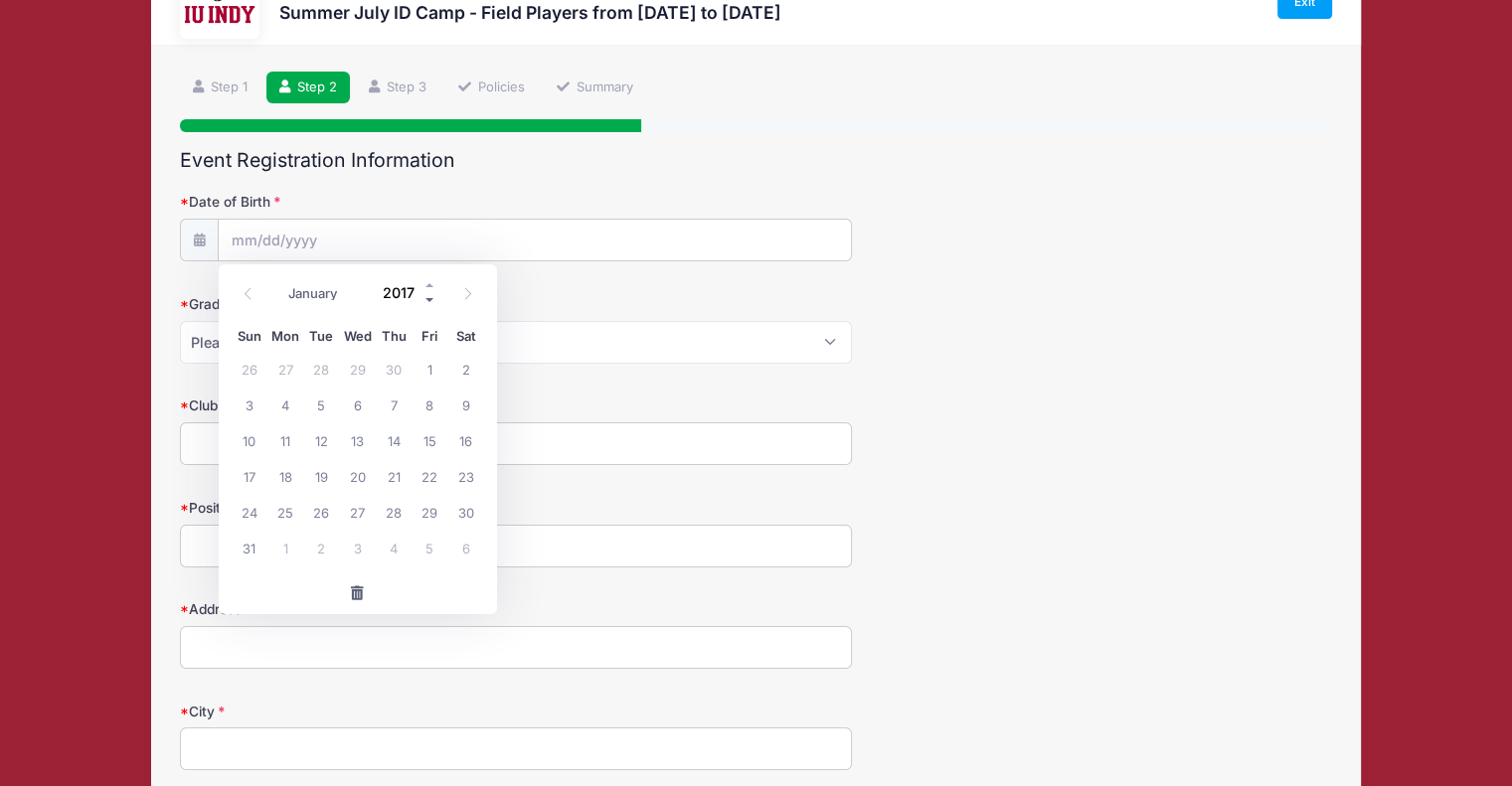 click at bounding box center (430, 300) 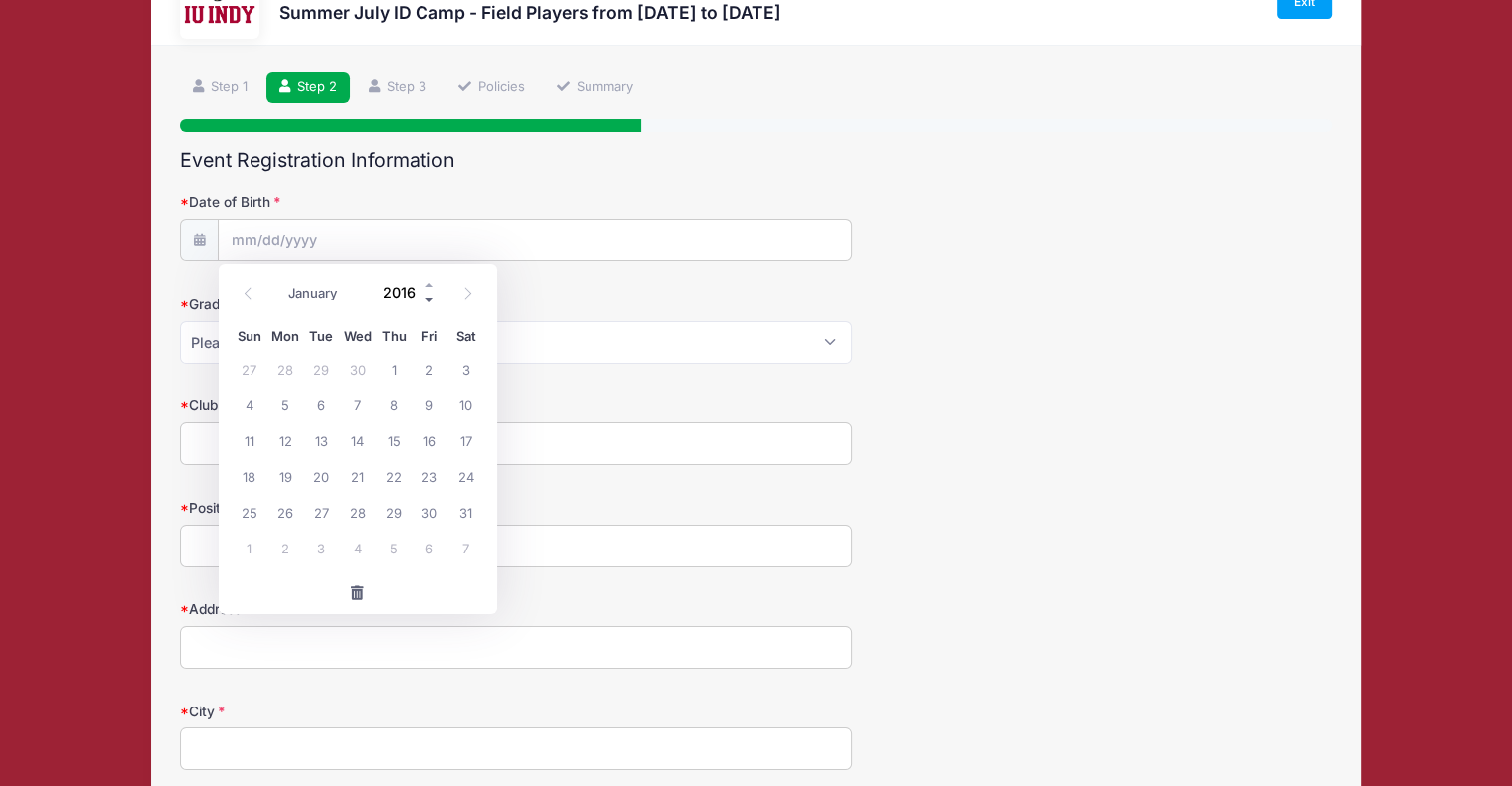 click at bounding box center (430, 300) 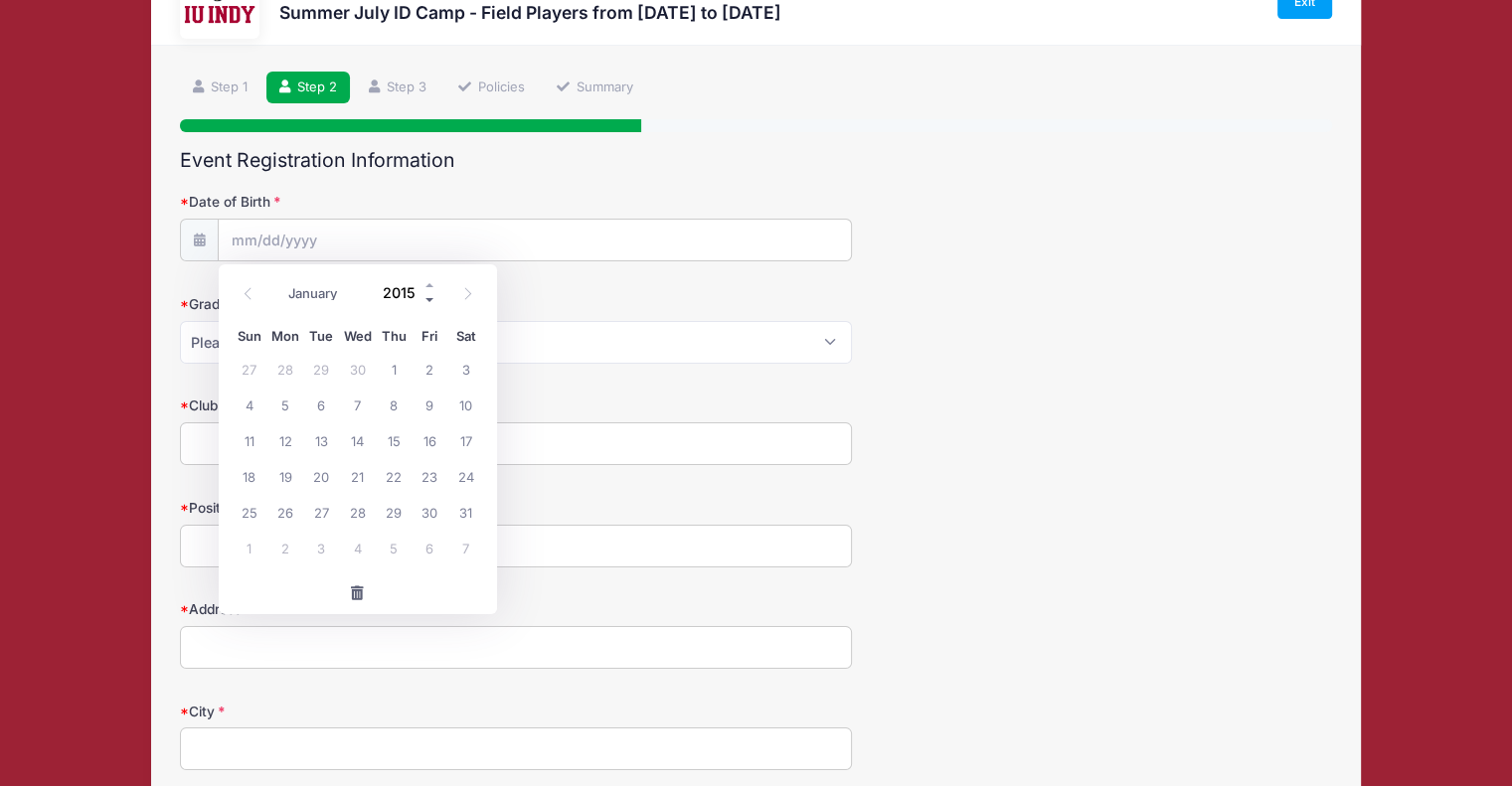 click at bounding box center (430, 300) 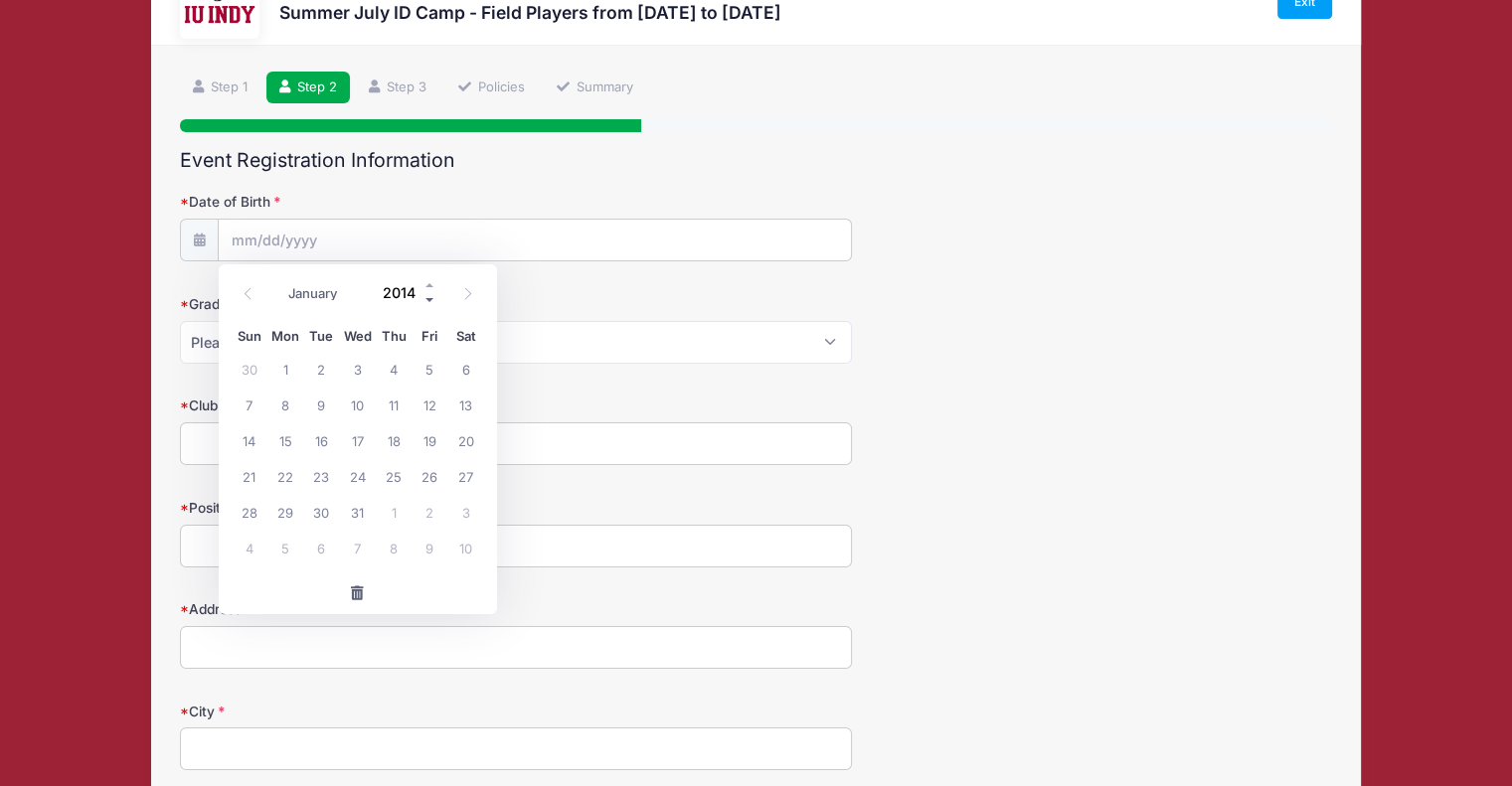 click at bounding box center [430, 300] 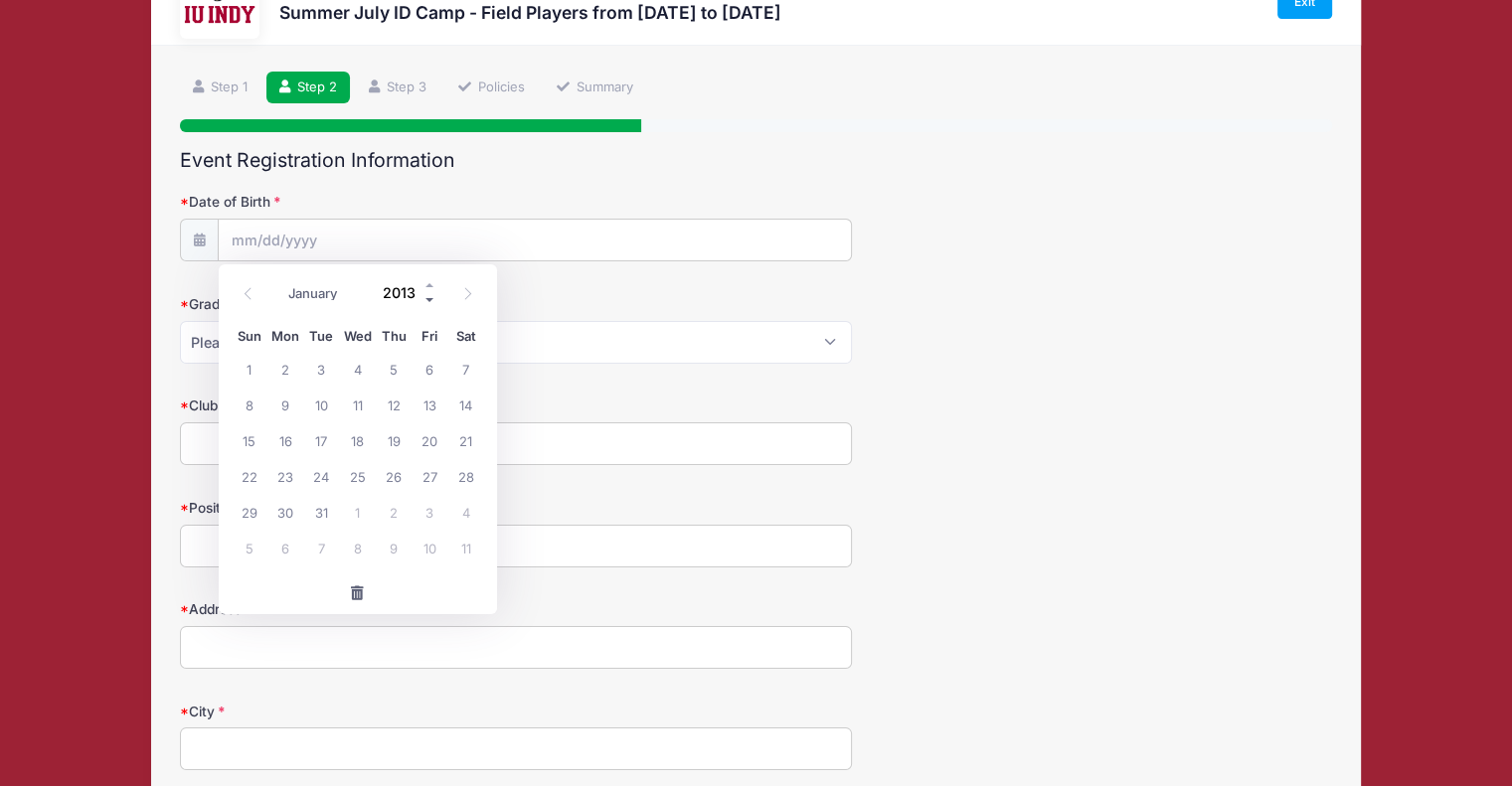 click at bounding box center (430, 300) 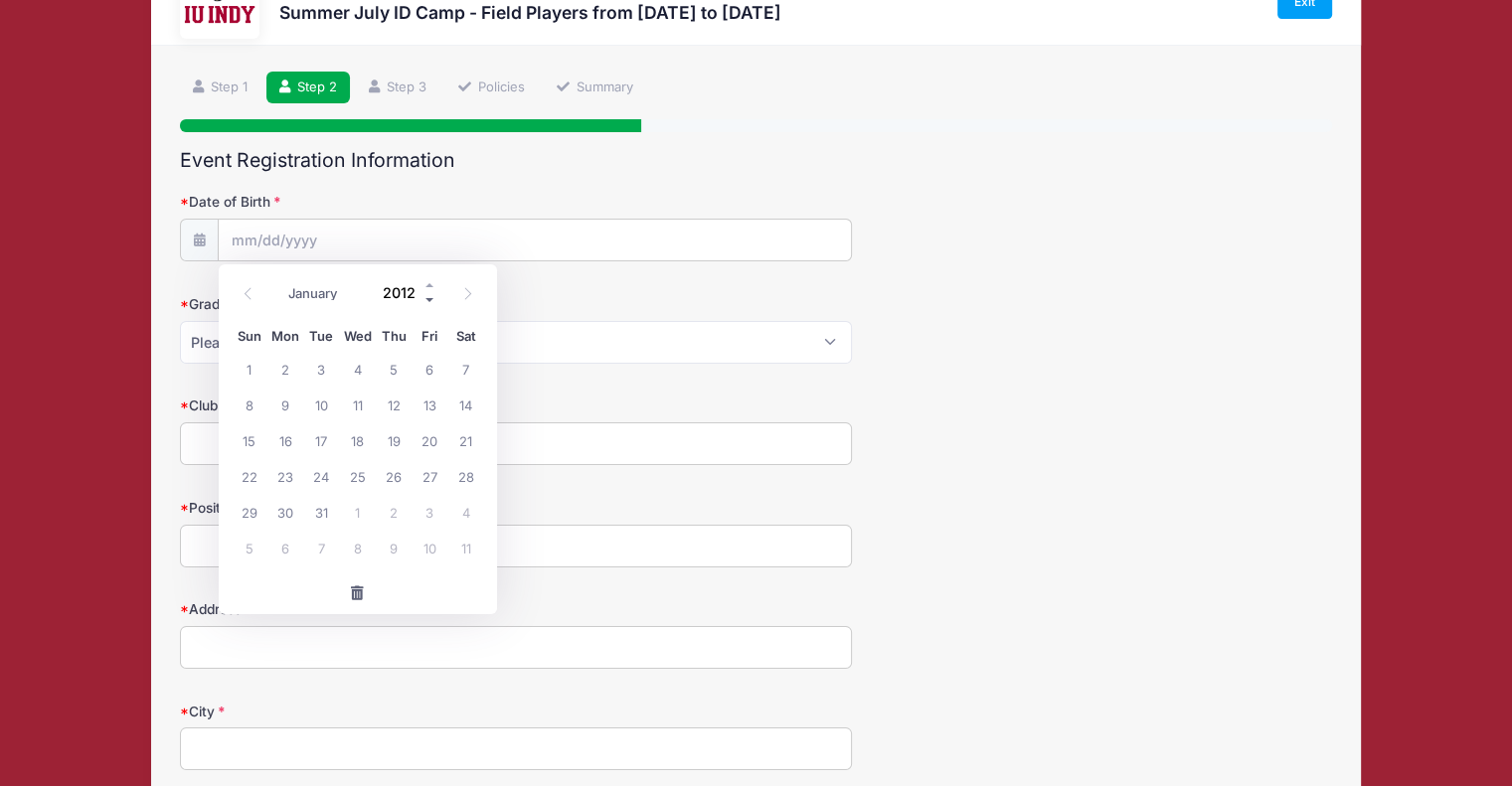 click at bounding box center (430, 300) 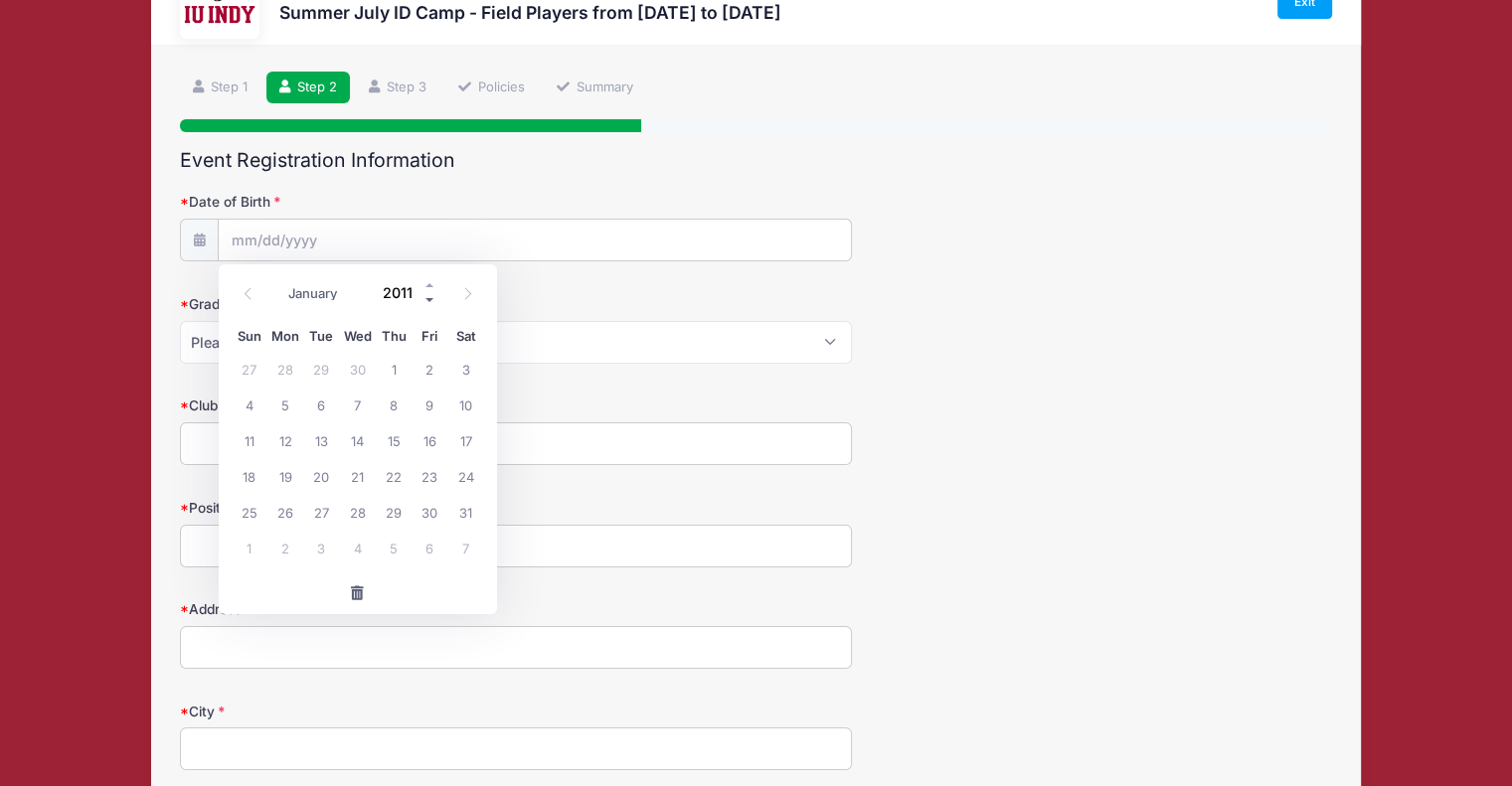 click at bounding box center (430, 300) 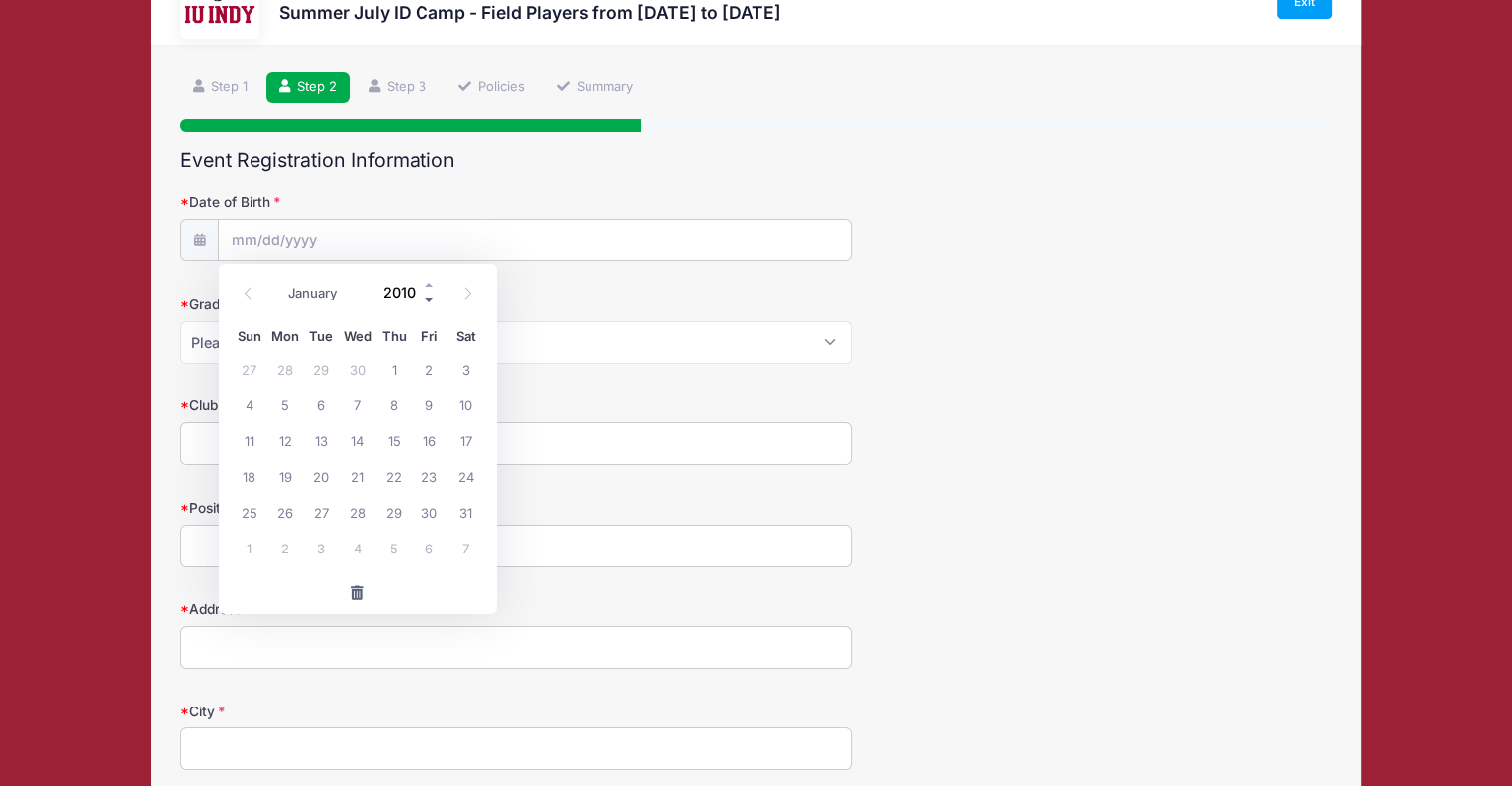 click at bounding box center (430, 300) 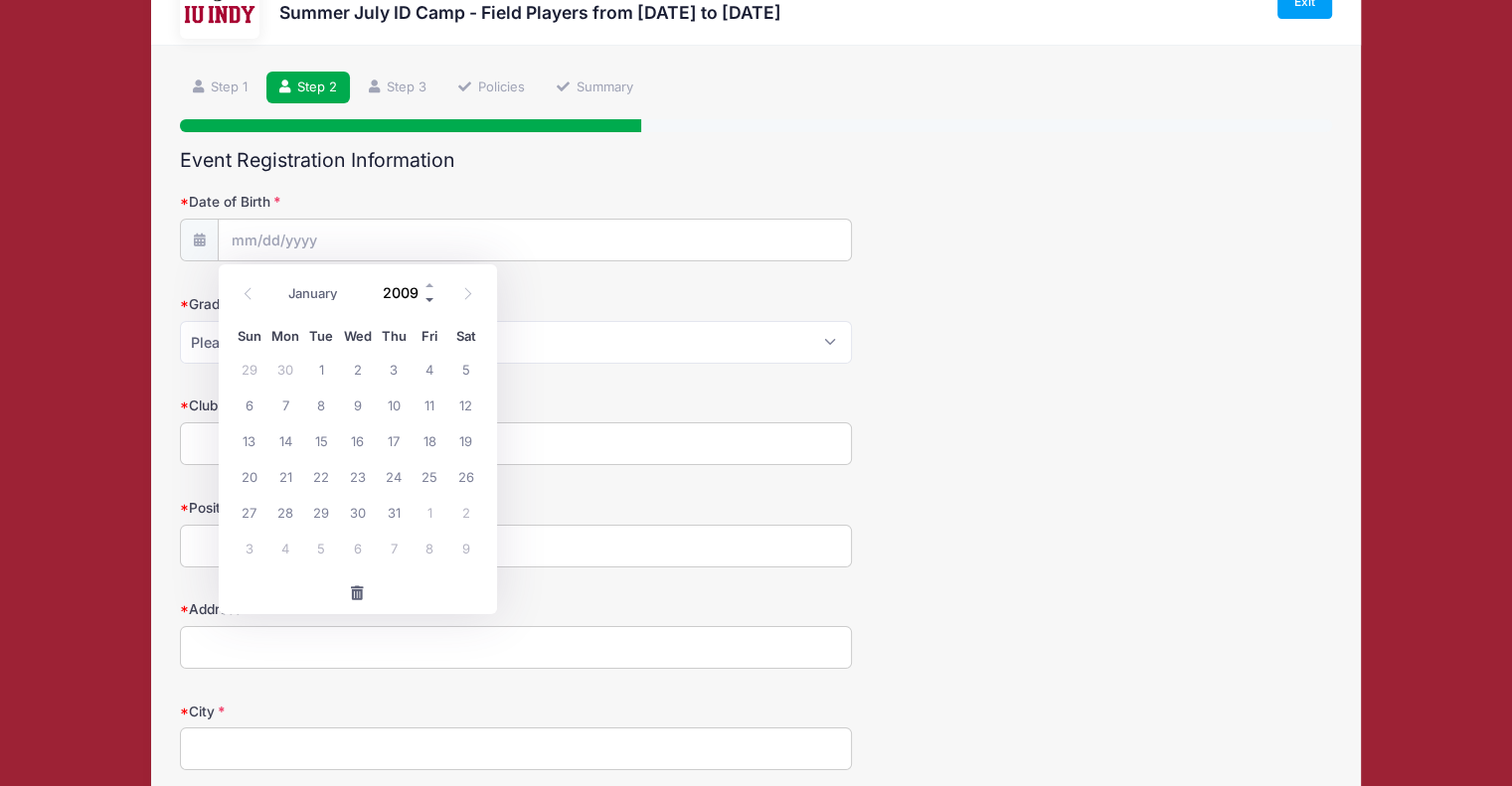 click at bounding box center (430, 300) 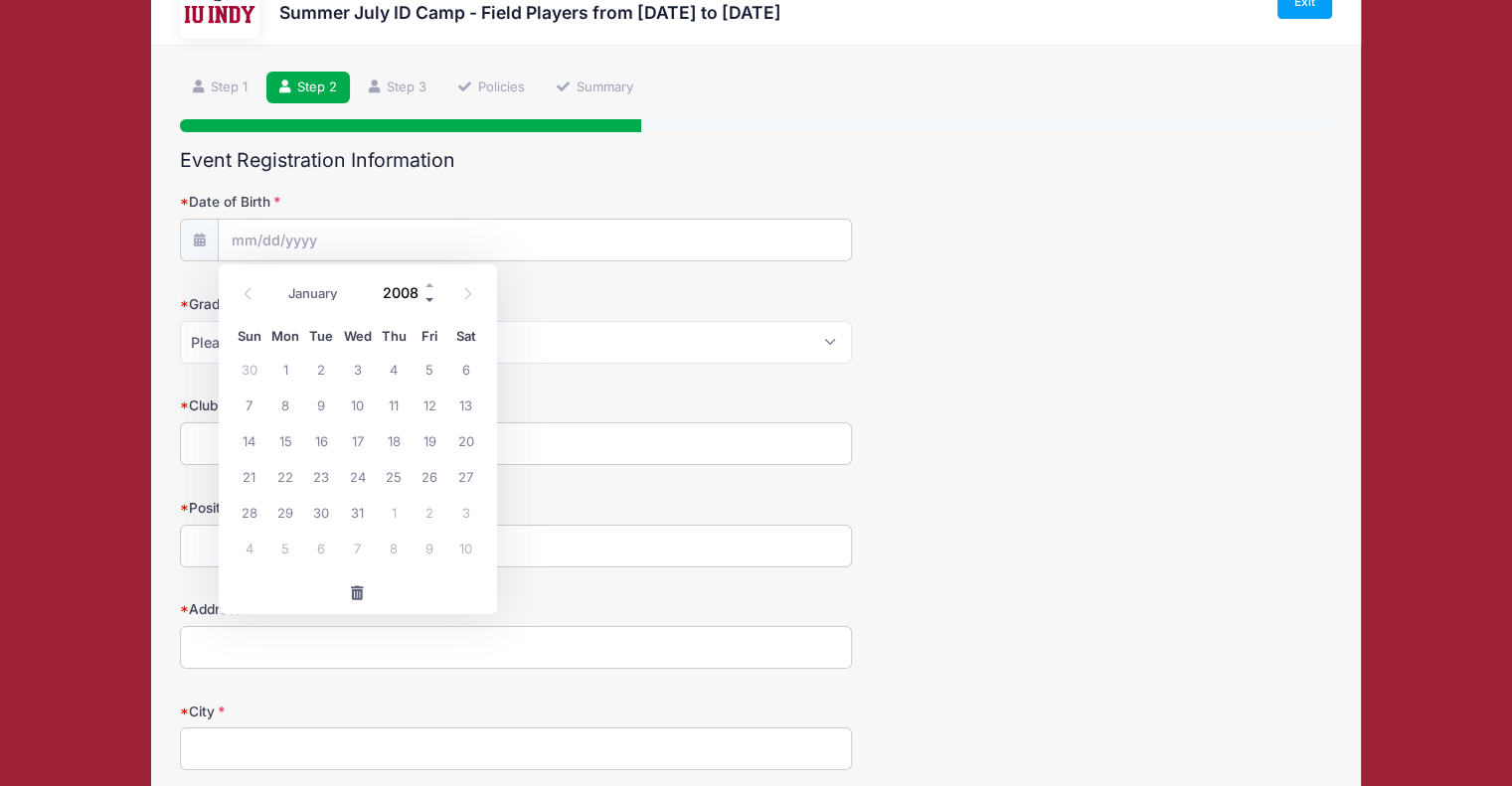 click at bounding box center (430, 300) 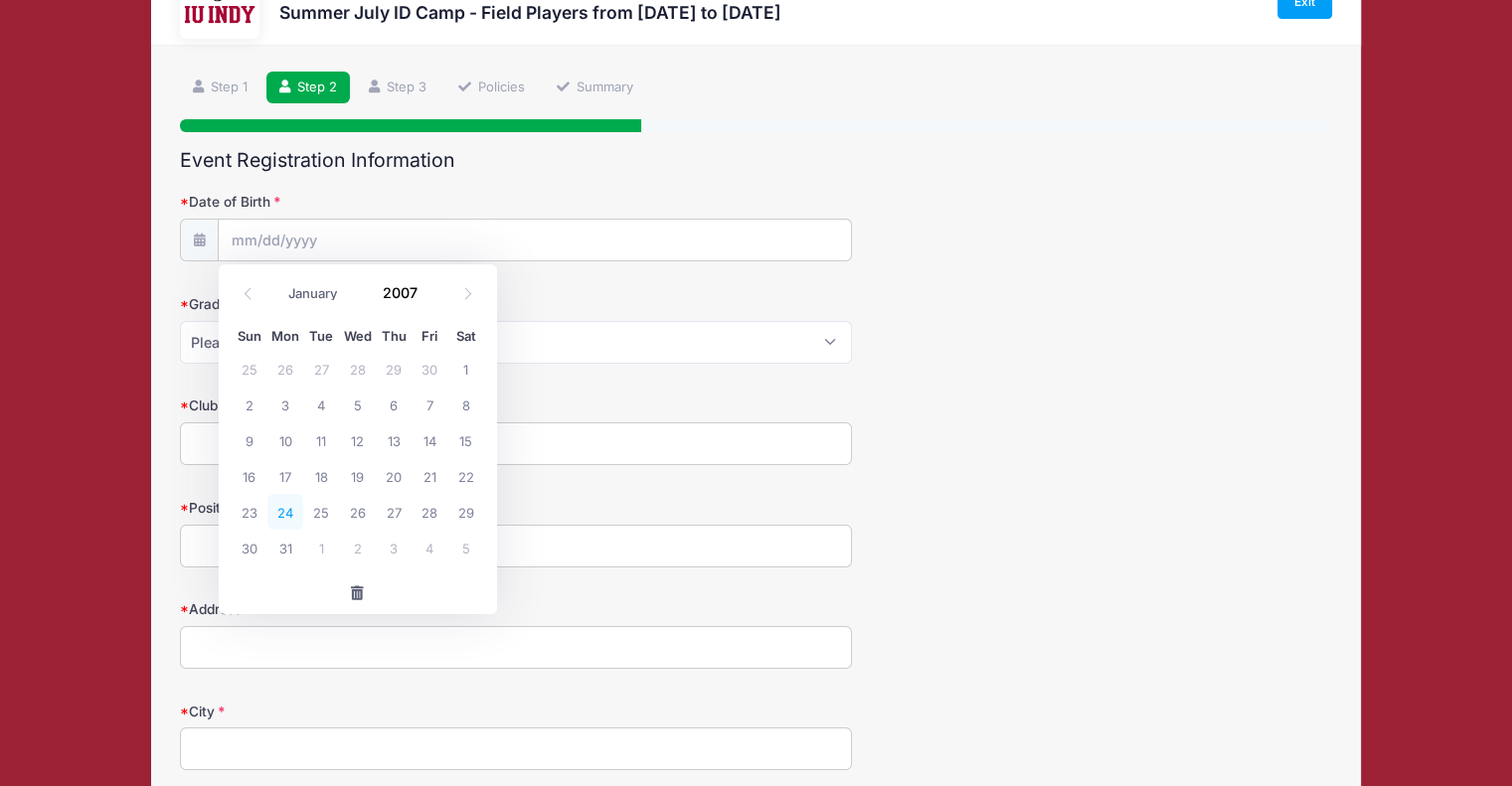 click on "24" at bounding box center (285, 512) 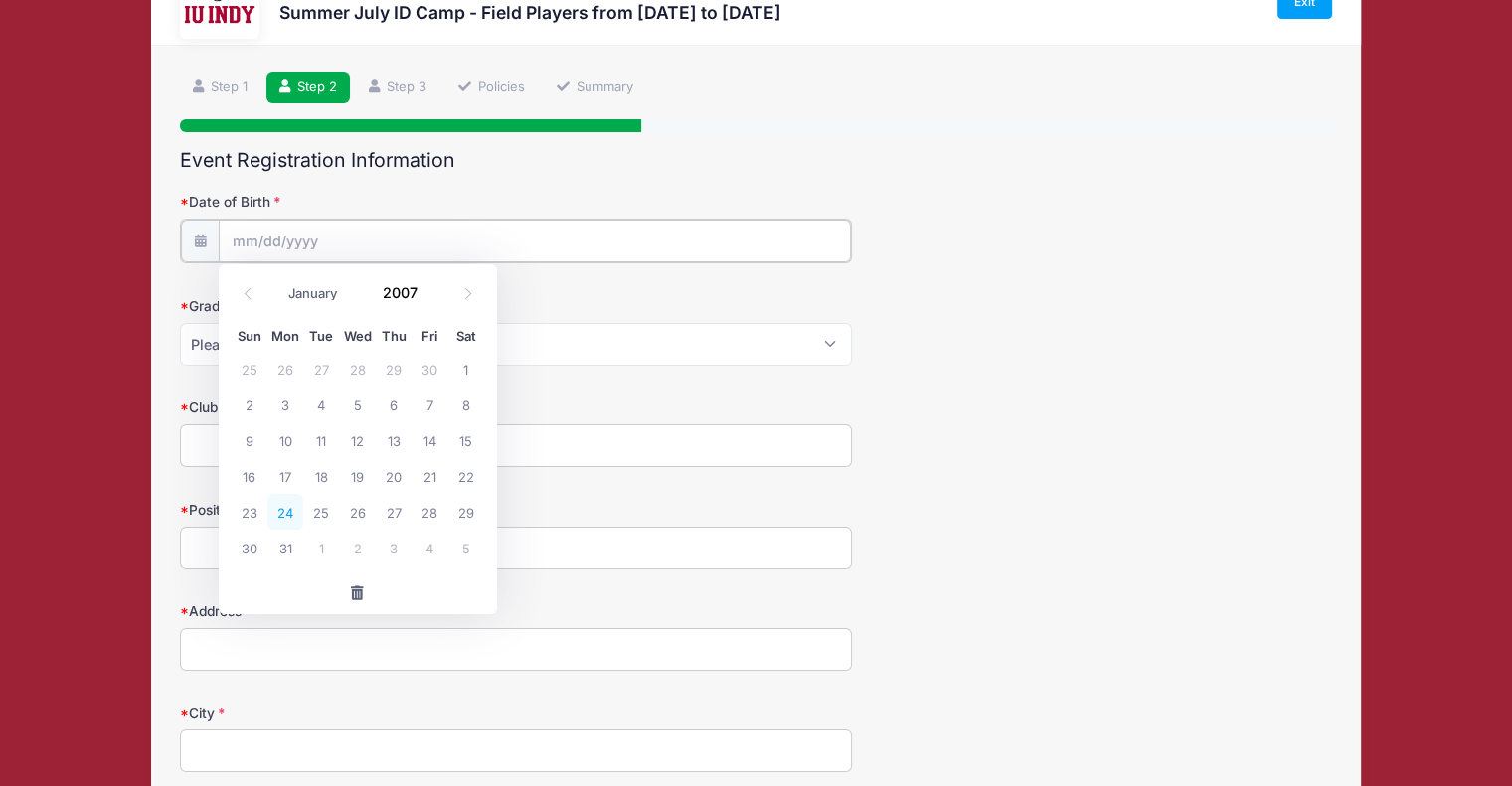 type on "[DATE]" 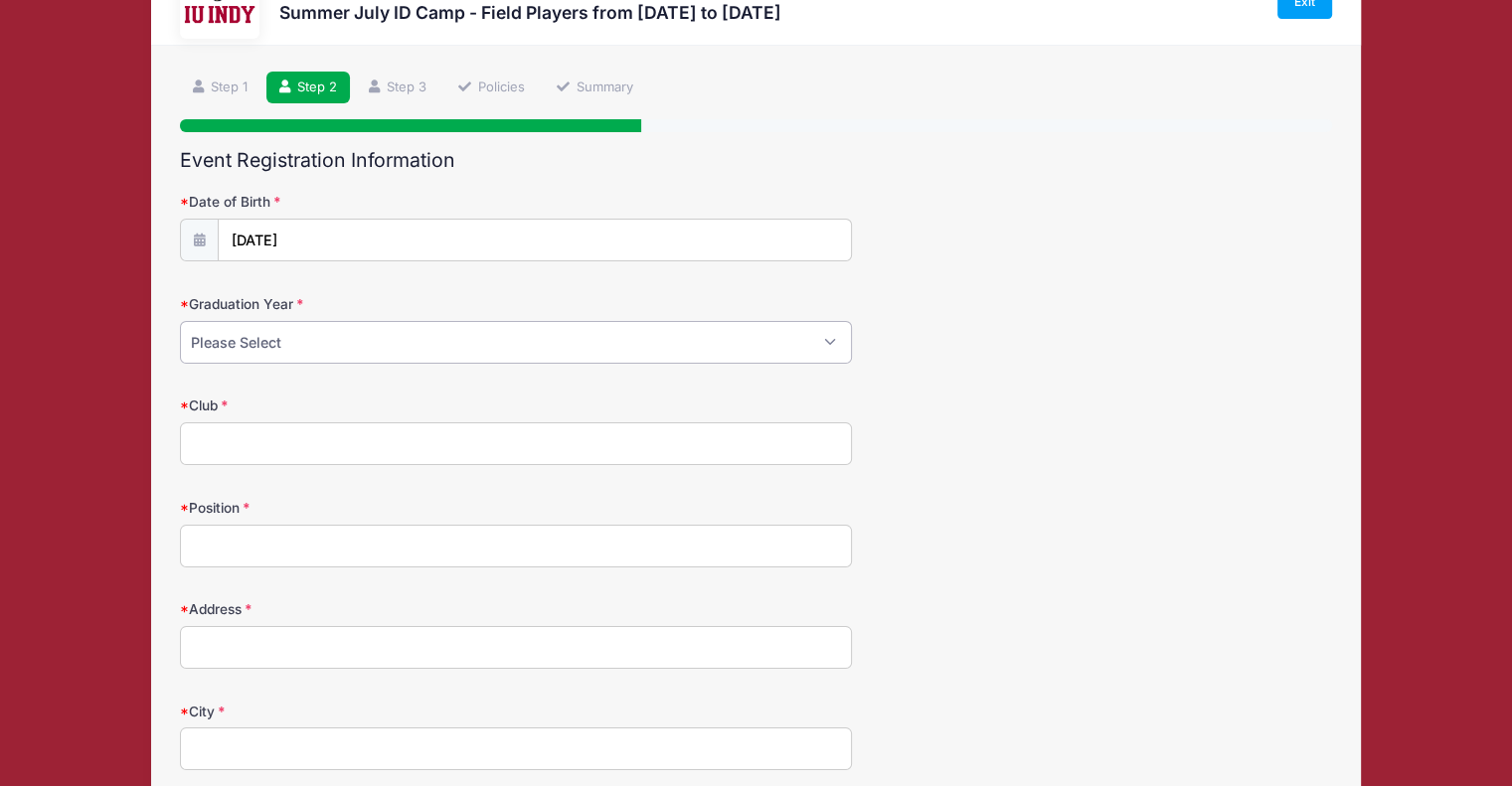 click on "Please Select 2024
2025
2026
2027
2028
2029" at bounding box center (516, 342) 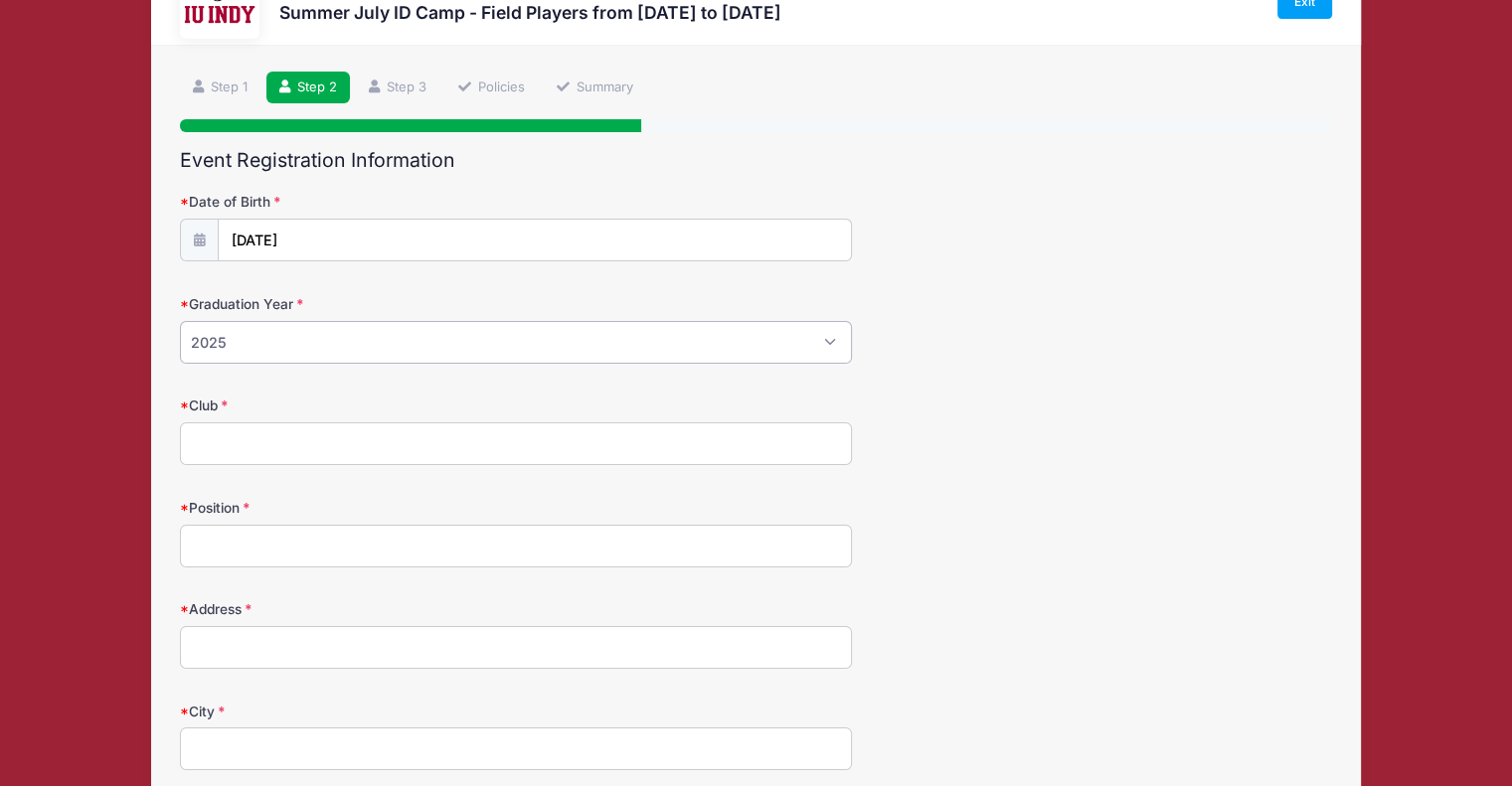 click on "Please Select 2024
2025
2026
2027
2028
2029" at bounding box center (516, 342) 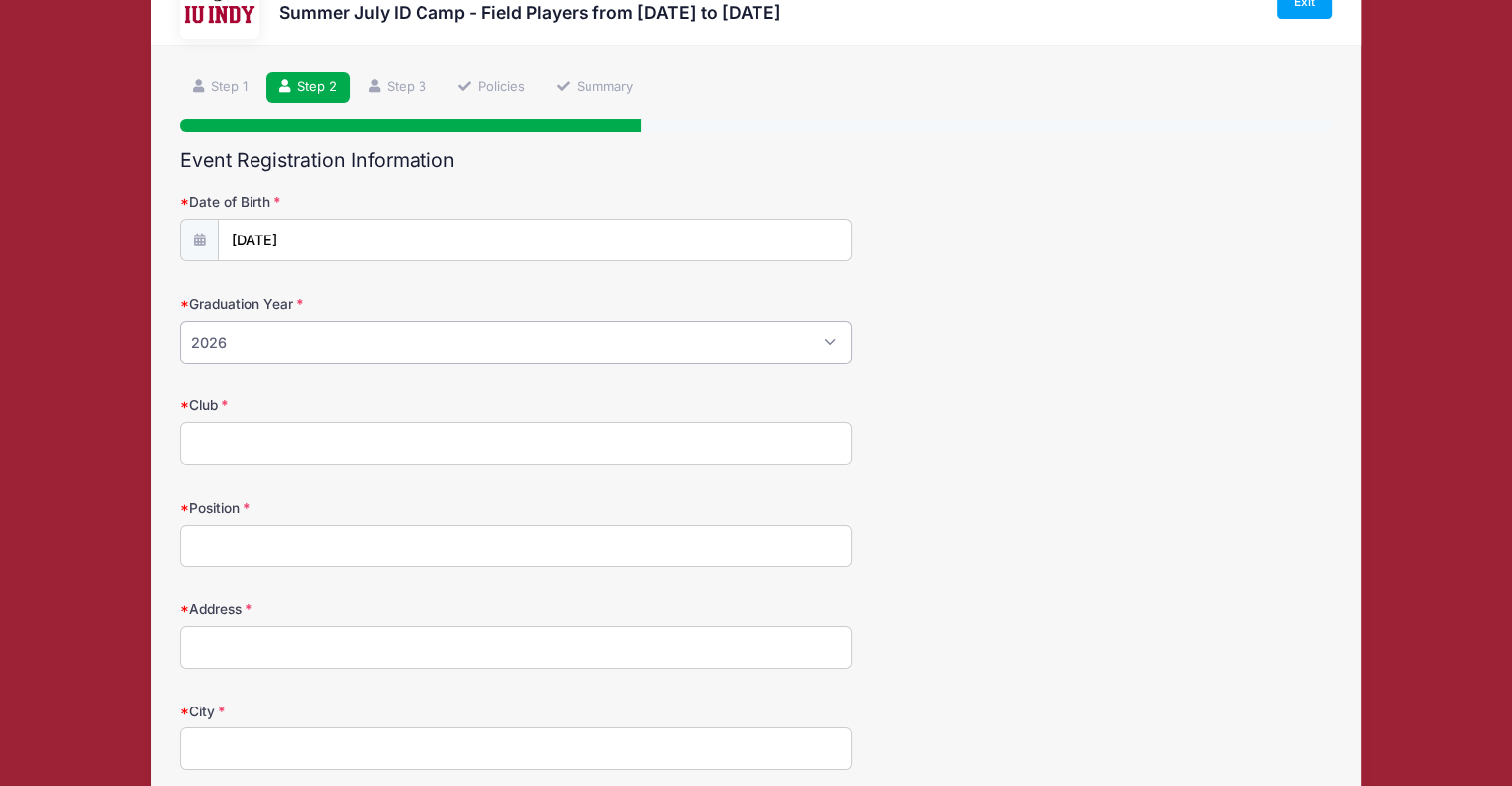 click on "Please Select 2024
2025
2026
2027
2028
2029" at bounding box center (516, 342) 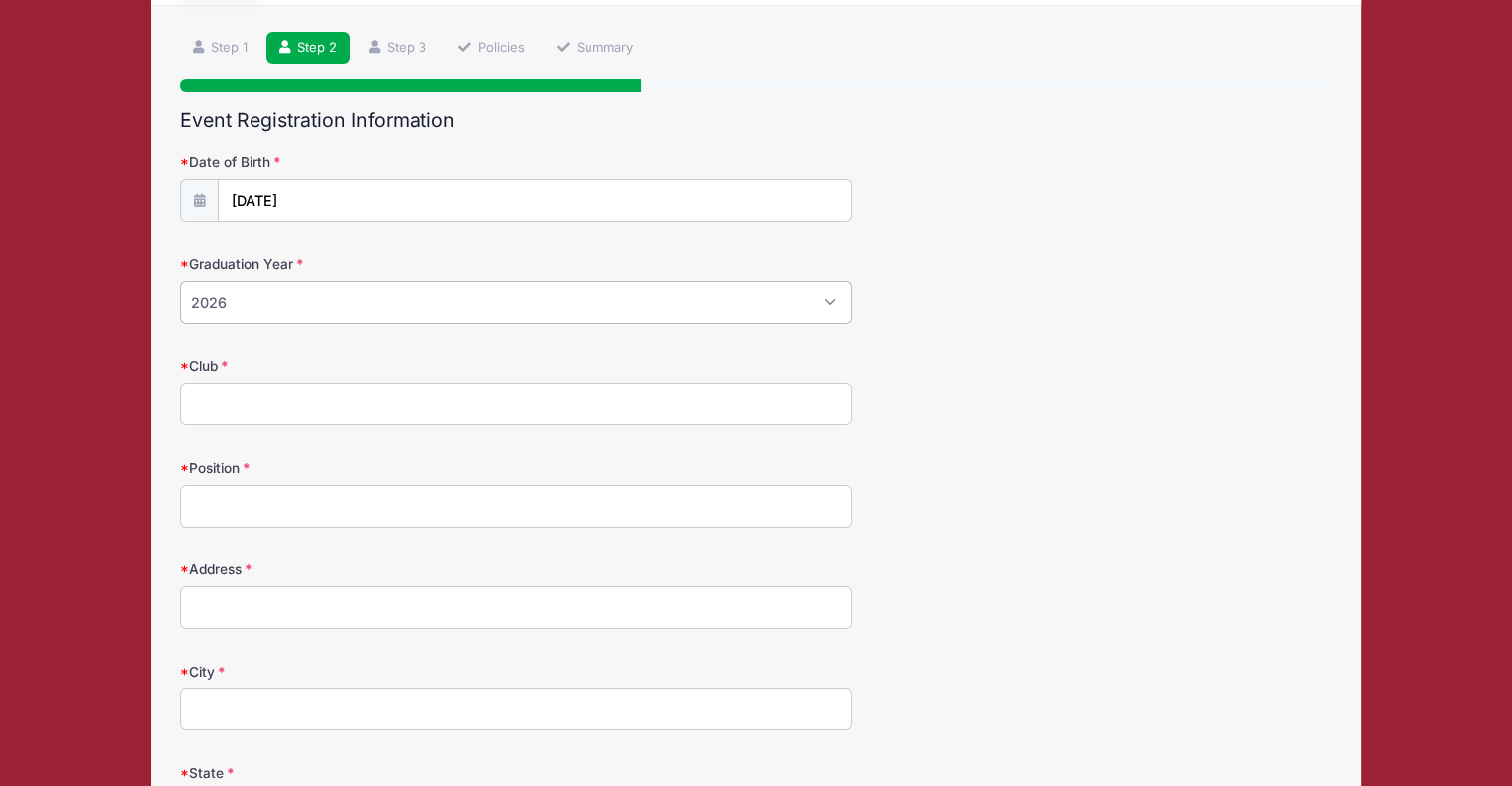 scroll, scrollTop: 135, scrollLeft: 0, axis: vertical 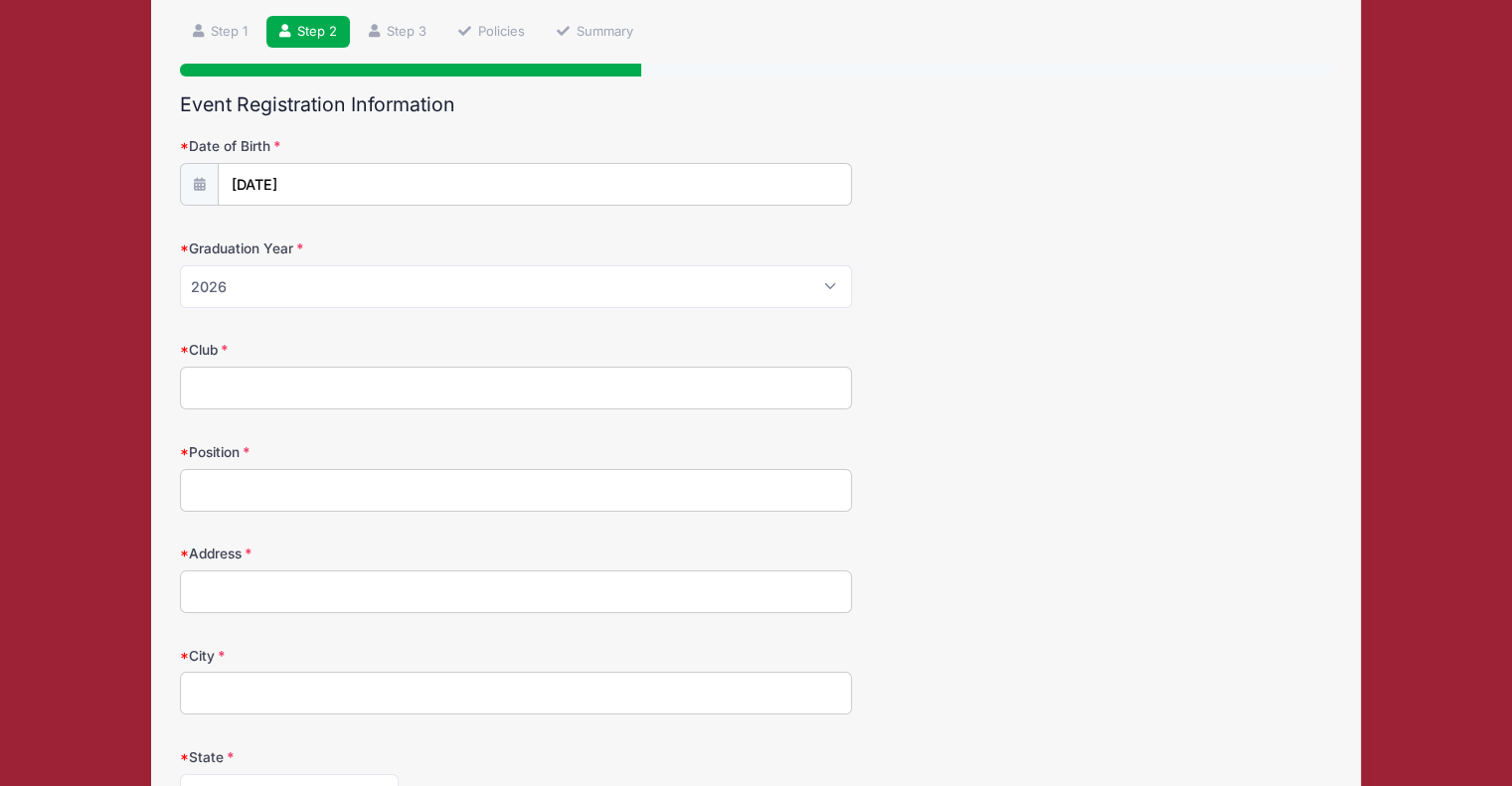 click on "Club" at bounding box center (516, 388) 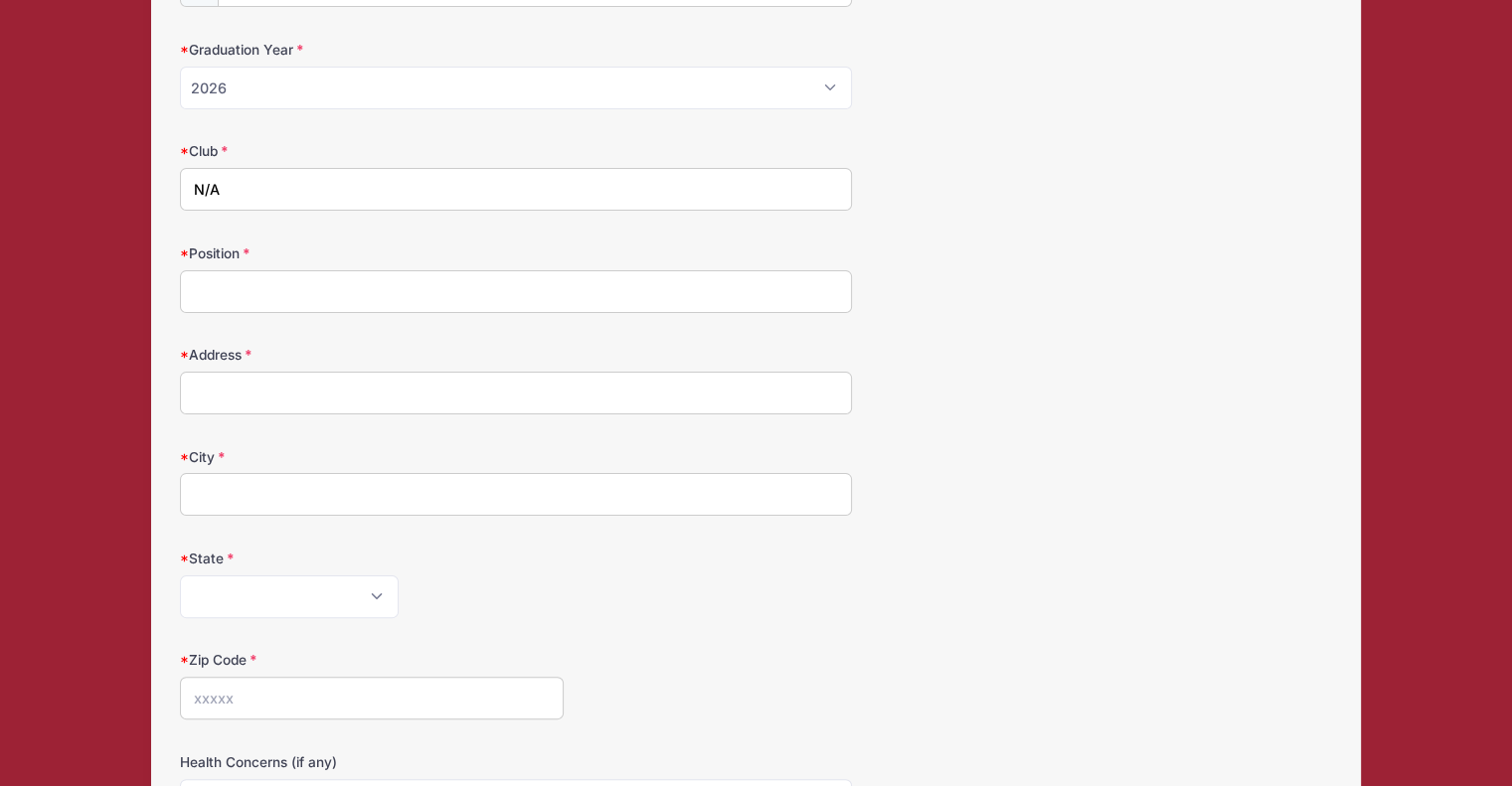 scroll, scrollTop: 340, scrollLeft: 0, axis: vertical 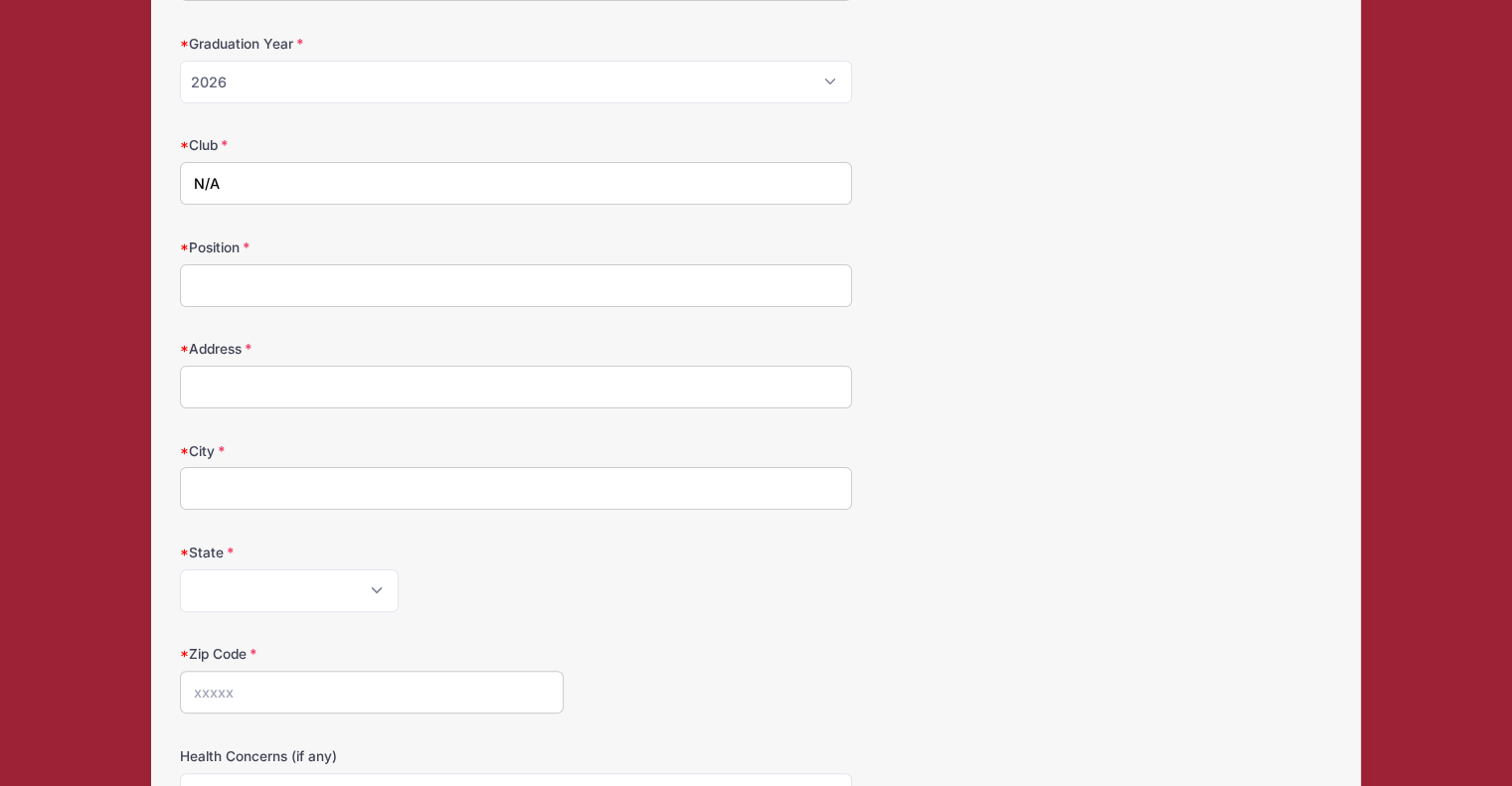 type on "N/A" 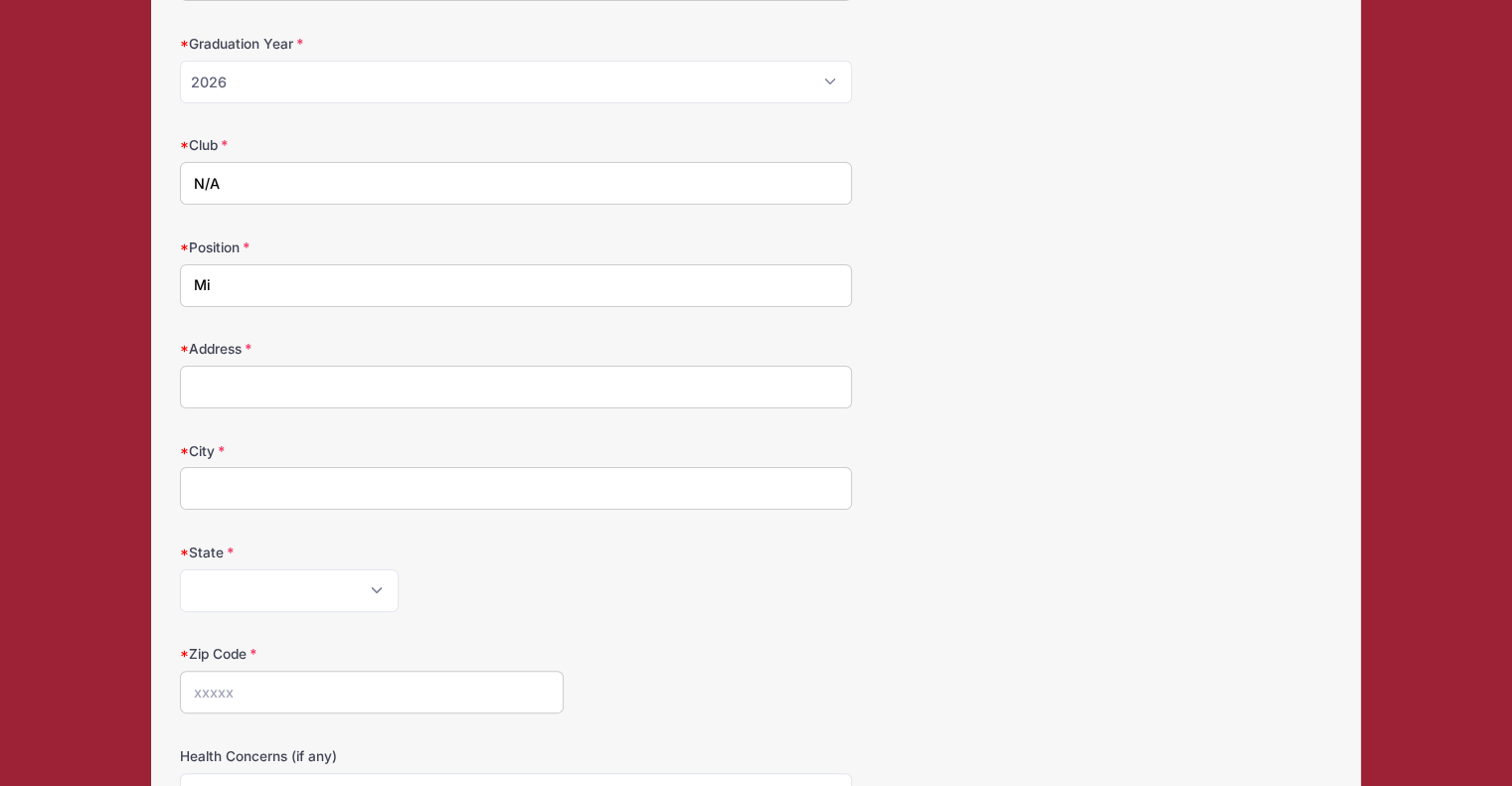 type on "M" 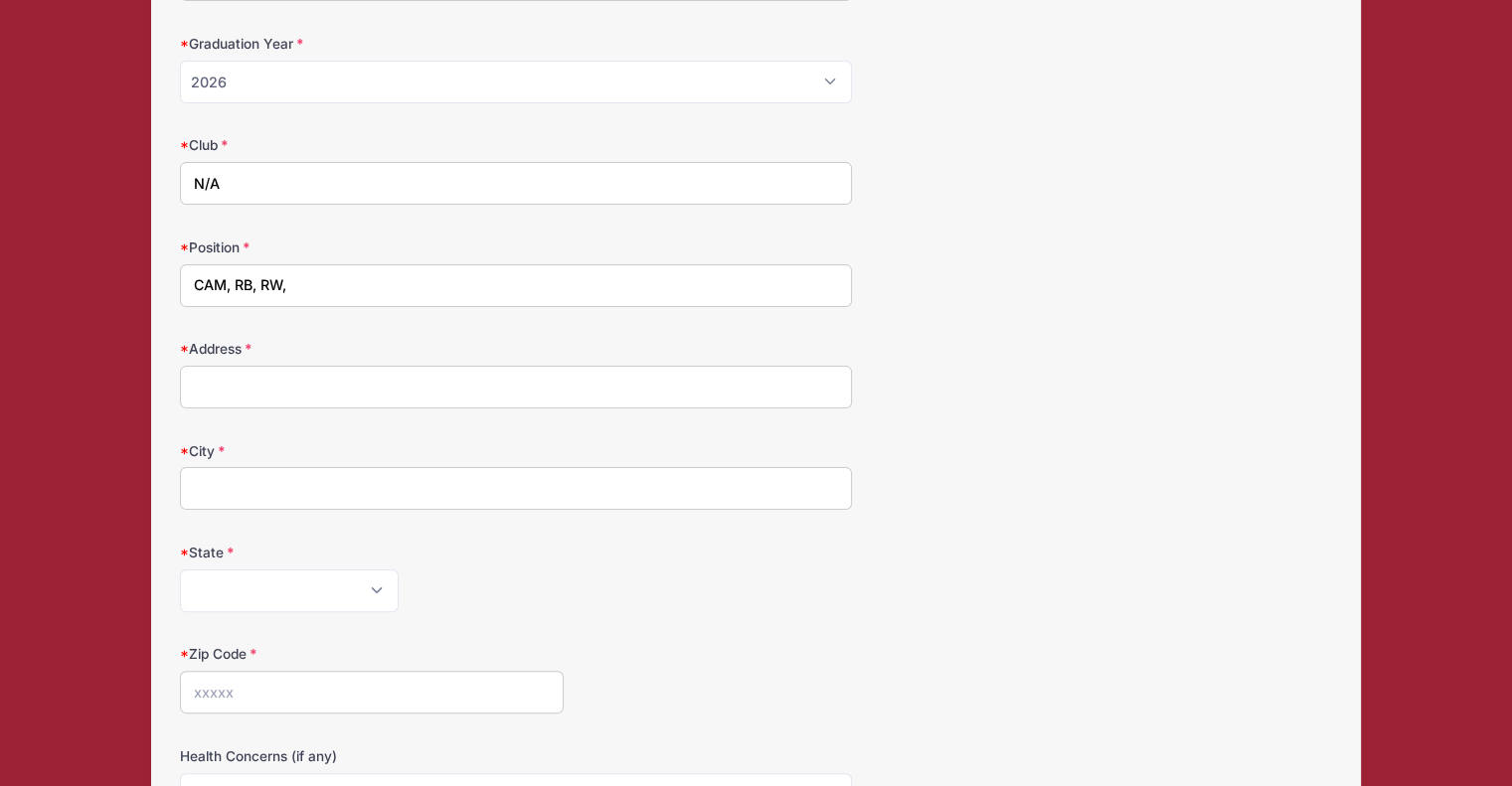 click on "CAM, RB, RW," at bounding box center [516, 285] 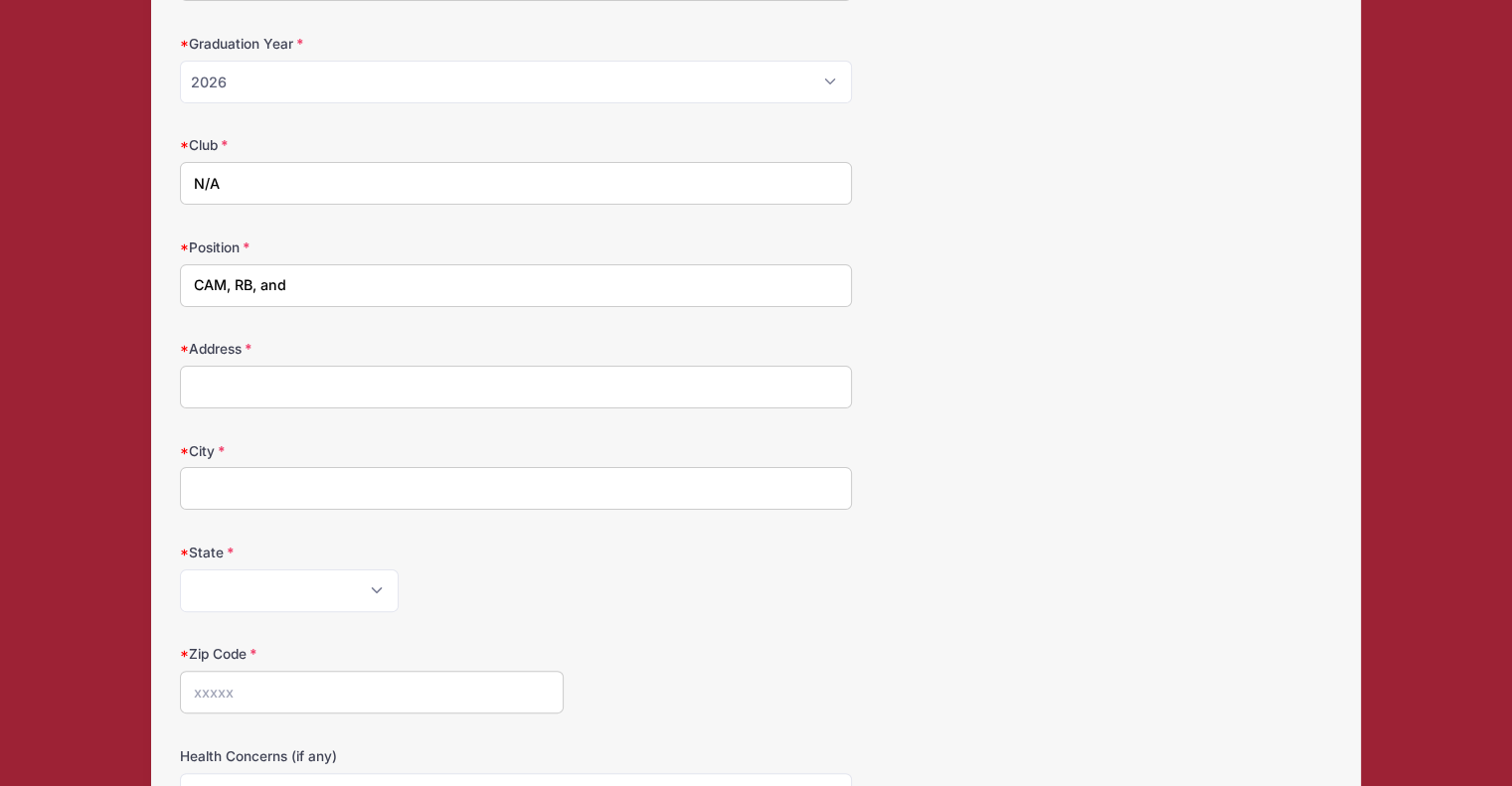 click on "CAM, RB, and" at bounding box center [516, 285] 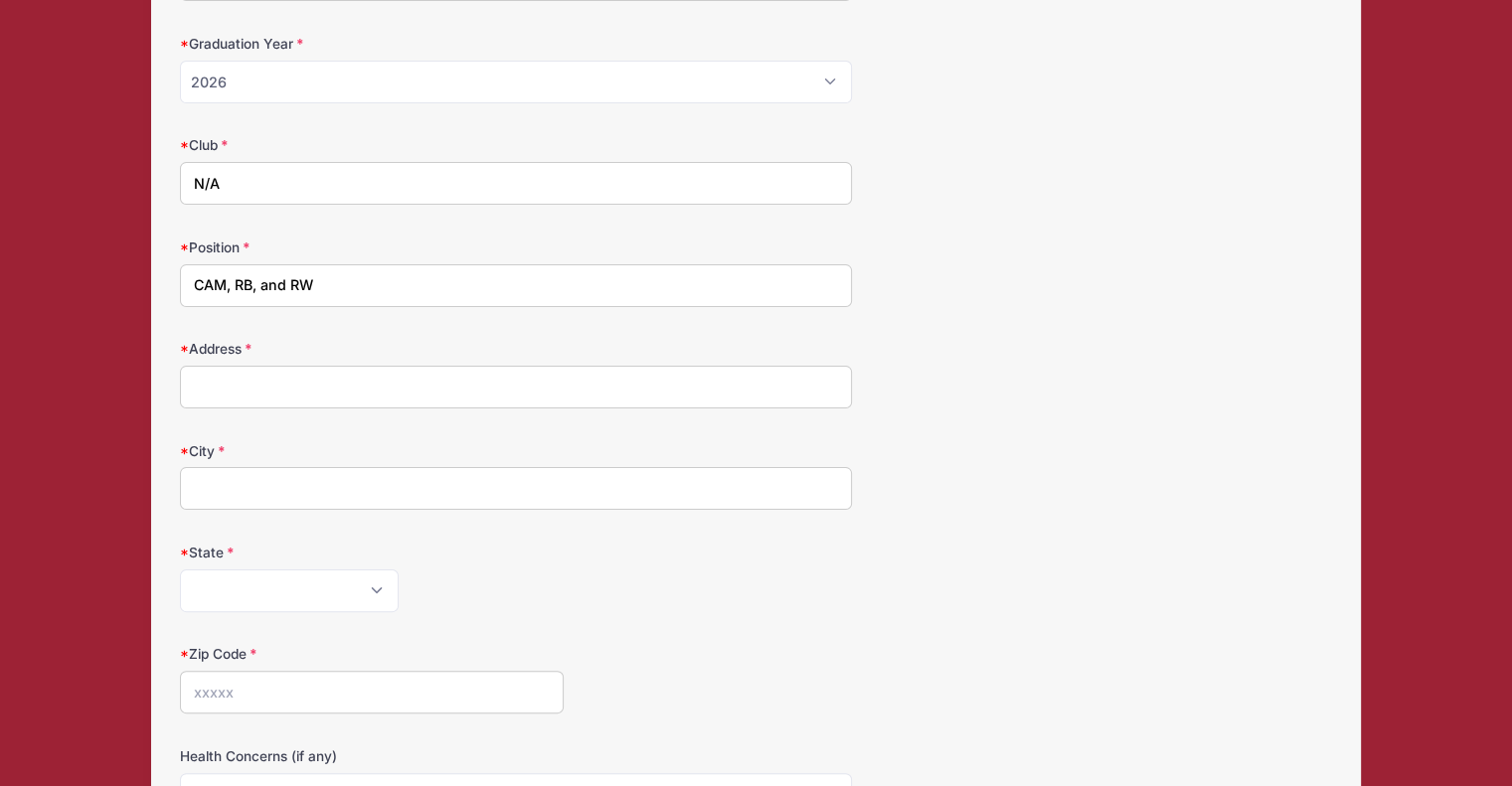 type on "CAM, RB, and RW" 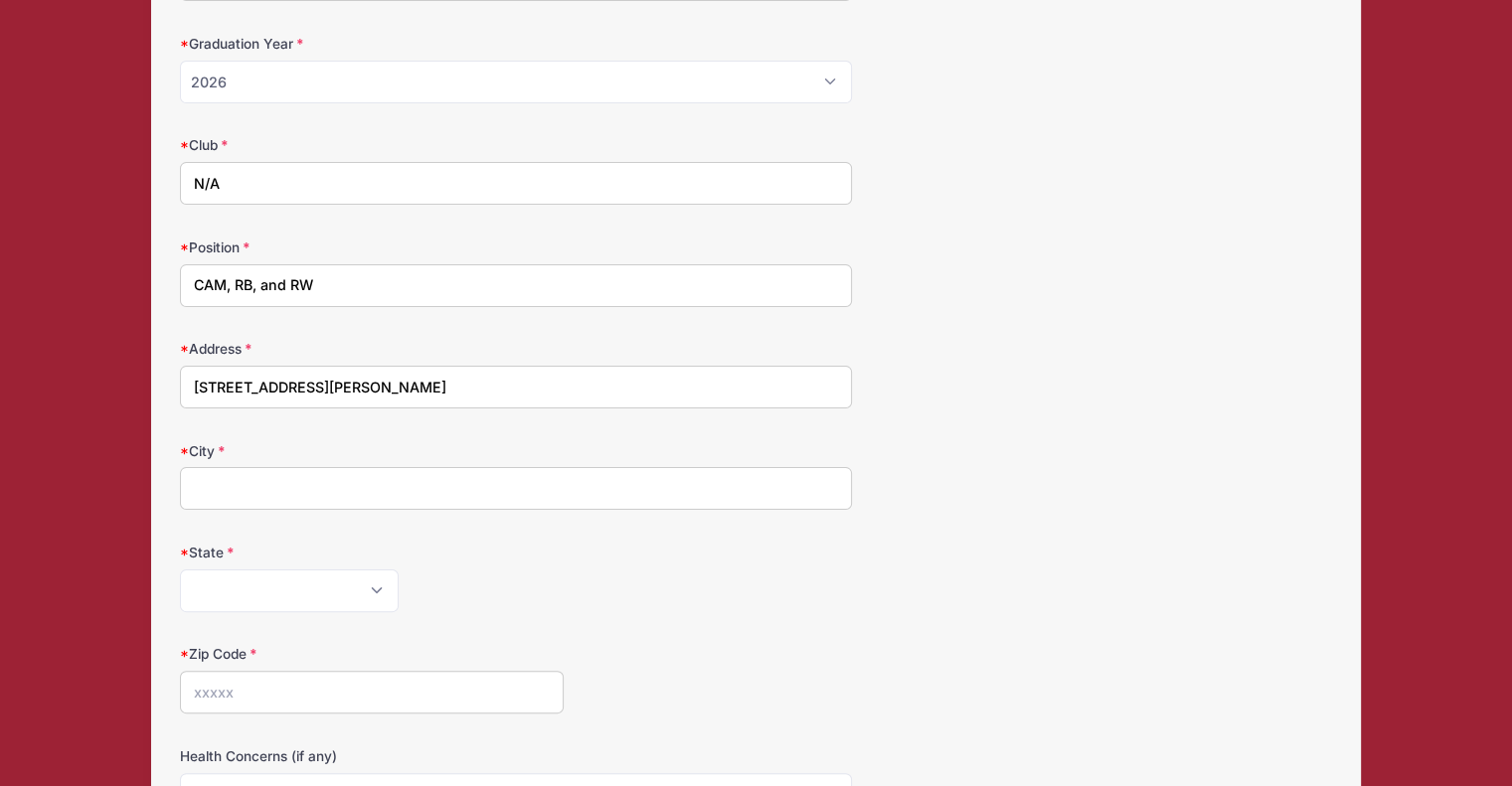 type on "[GEOGRAPHIC_DATA]" 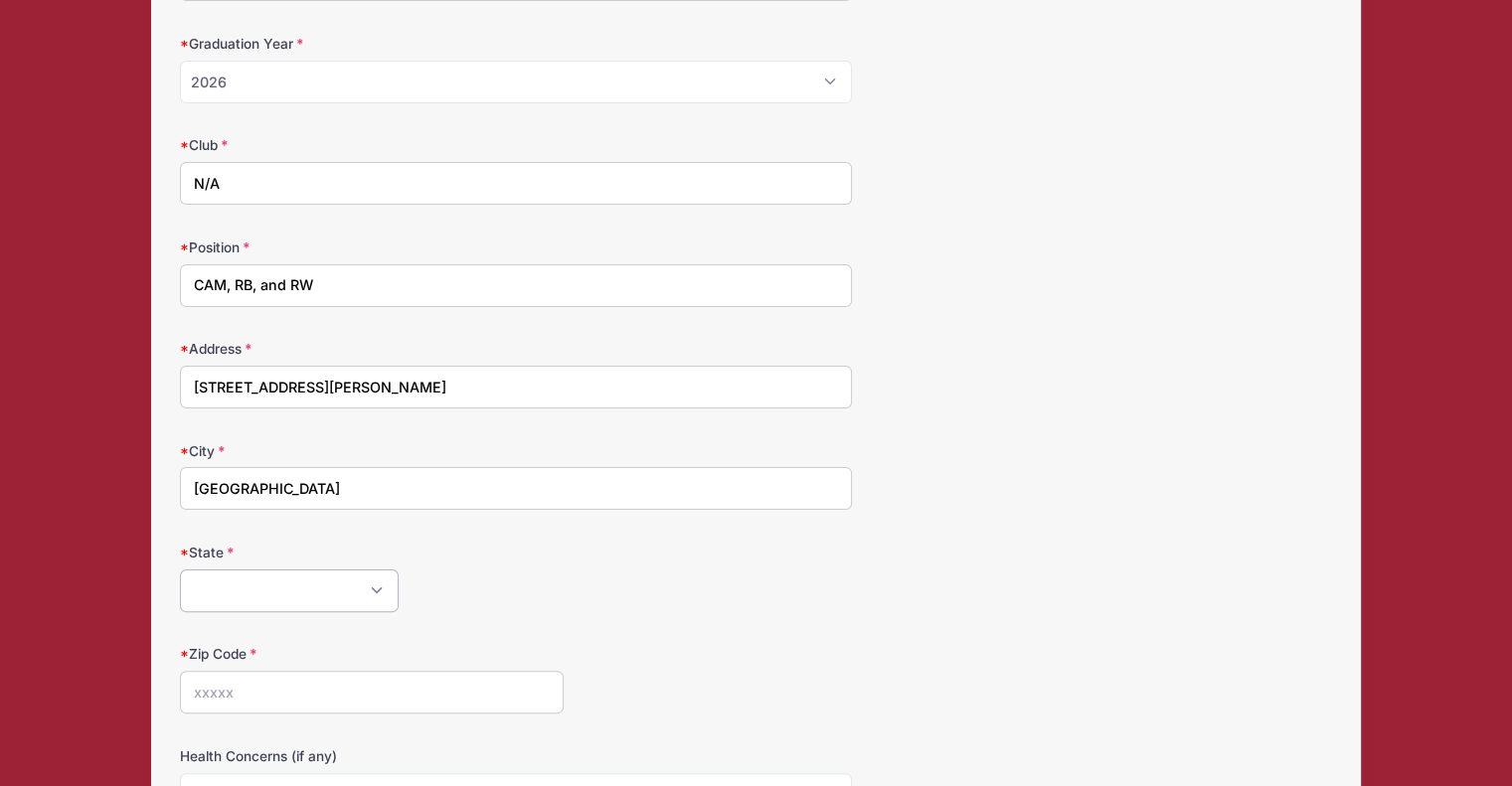 select on "IN" 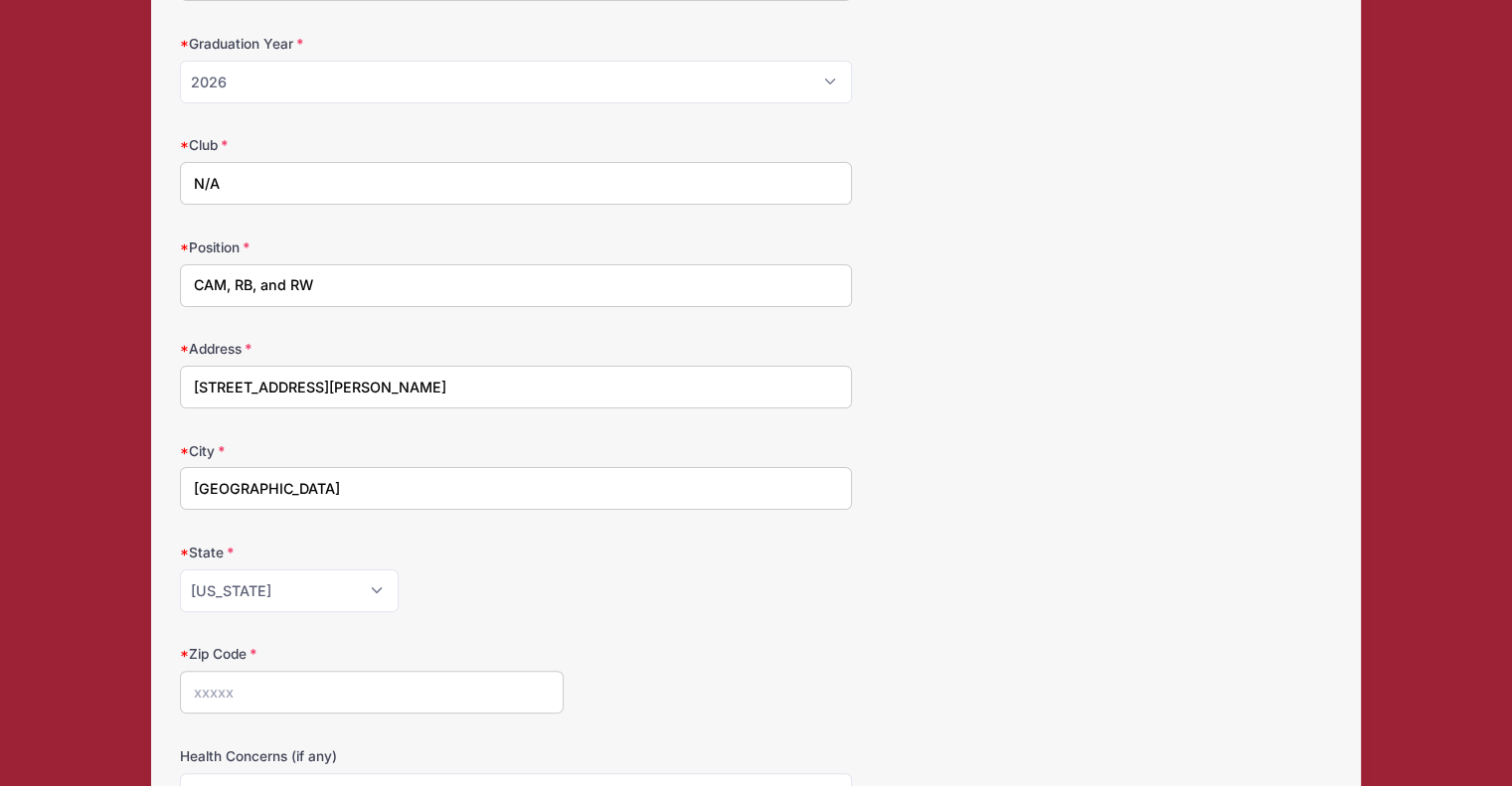 type on "46241" 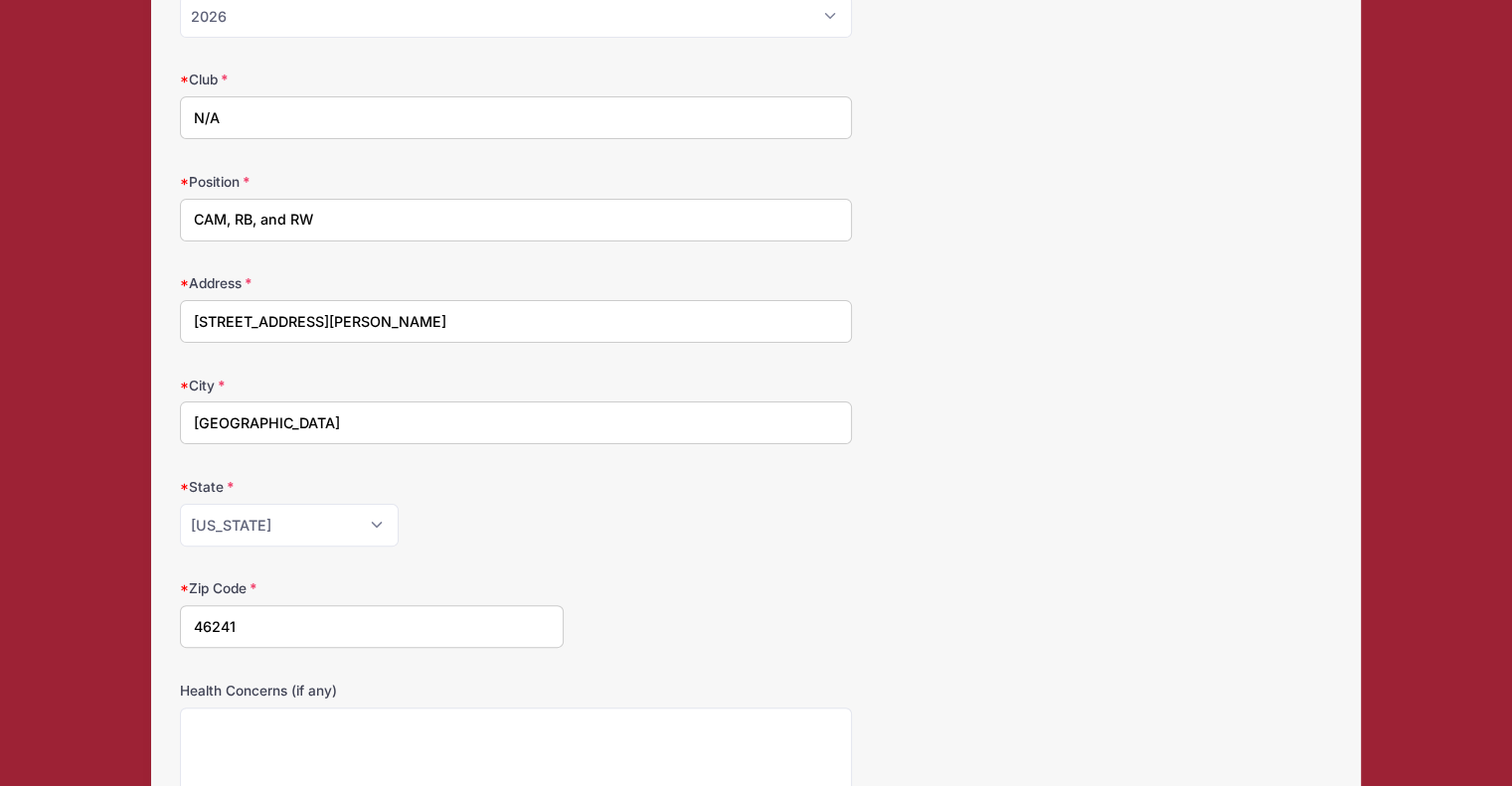 scroll, scrollTop: 408, scrollLeft: 0, axis: vertical 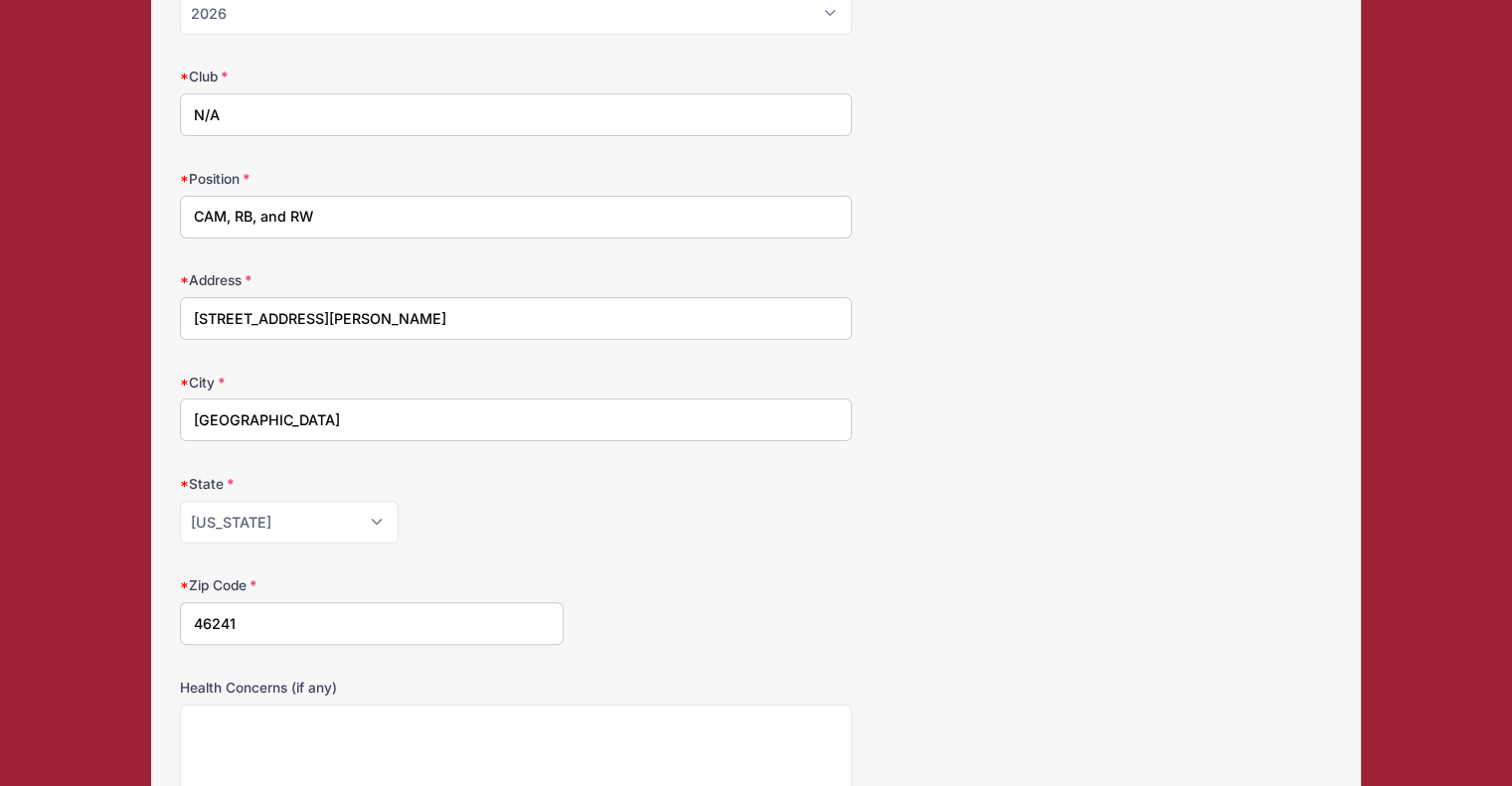 drag, startPoint x: 303, startPoint y: 412, endPoint x: 0, endPoint y: 392, distance: 303.6593 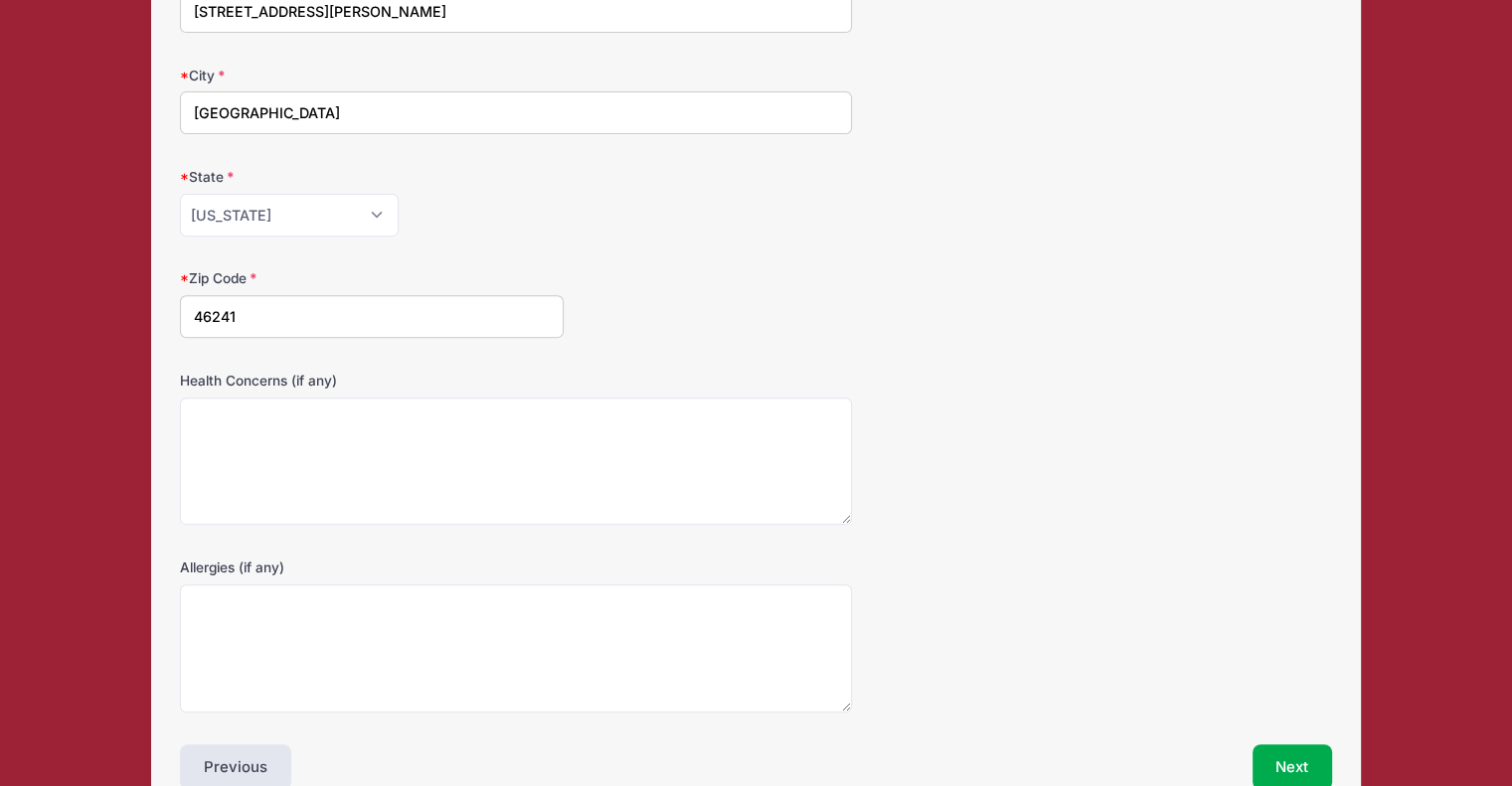 scroll, scrollTop: 819, scrollLeft: 0, axis: vertical 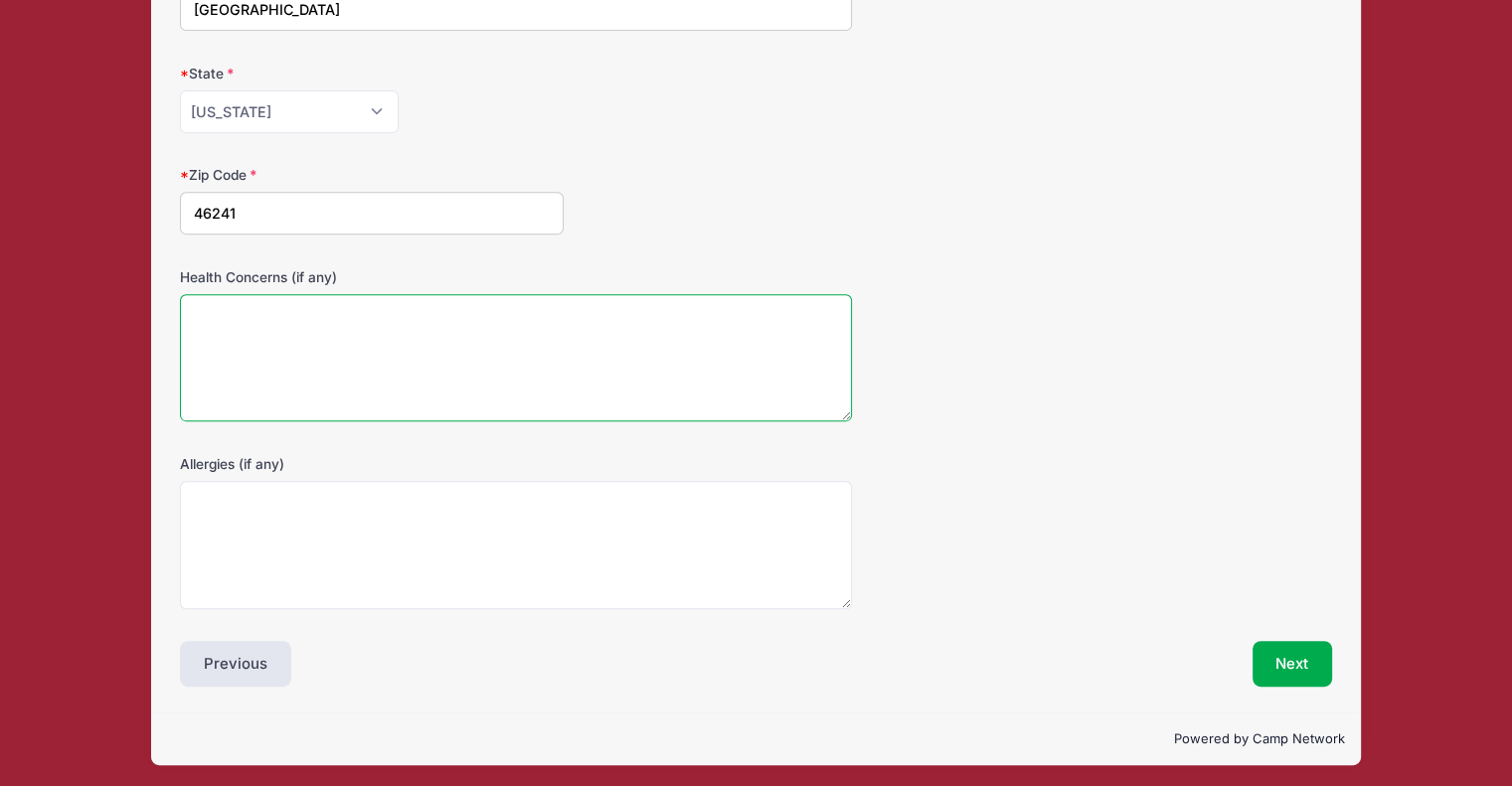 click on "Health Concerns (if any)" at bounding box center (516, 358) 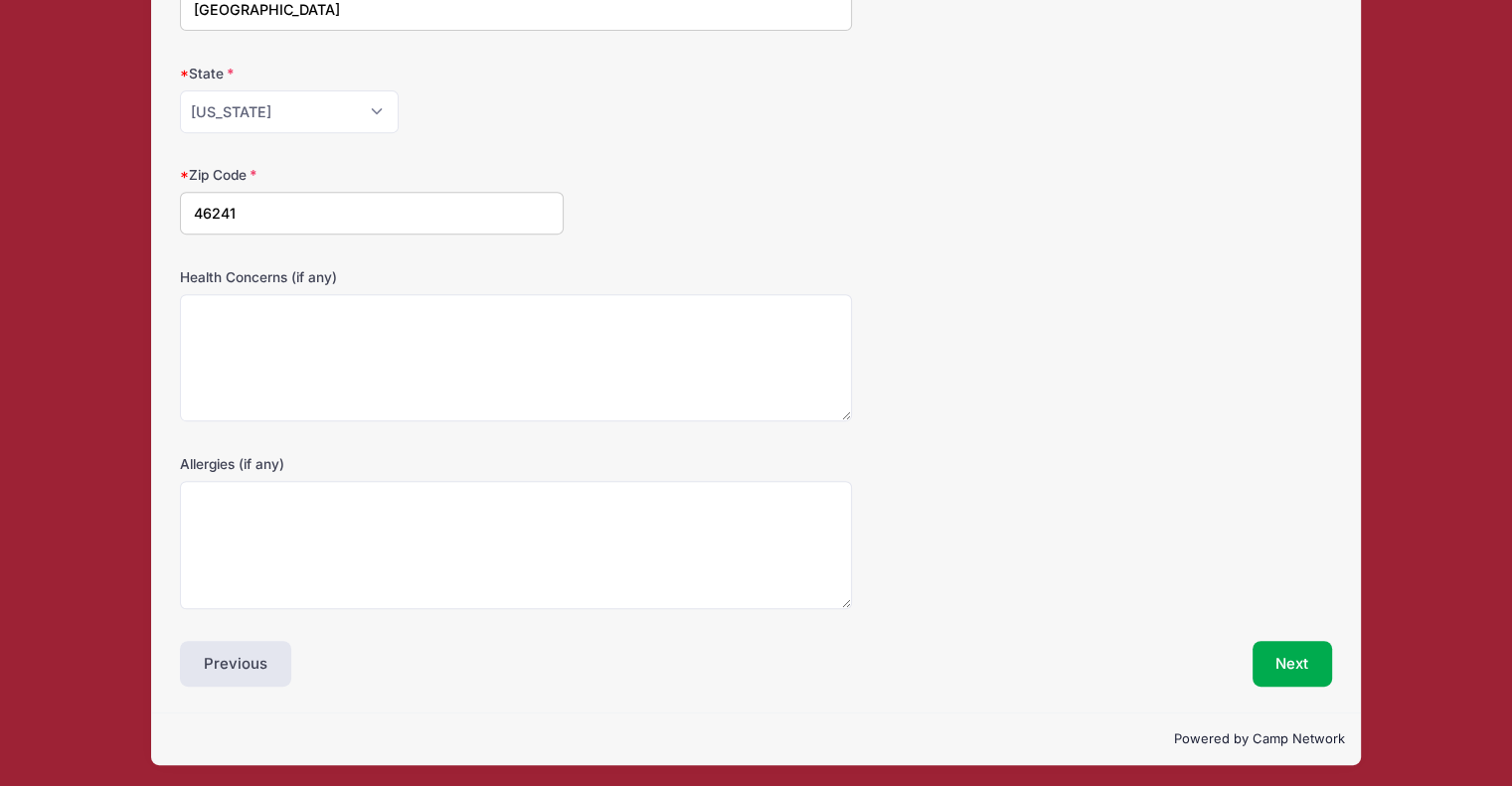 click on "Health Concerns (if any)" at bounding box center (756, 345) 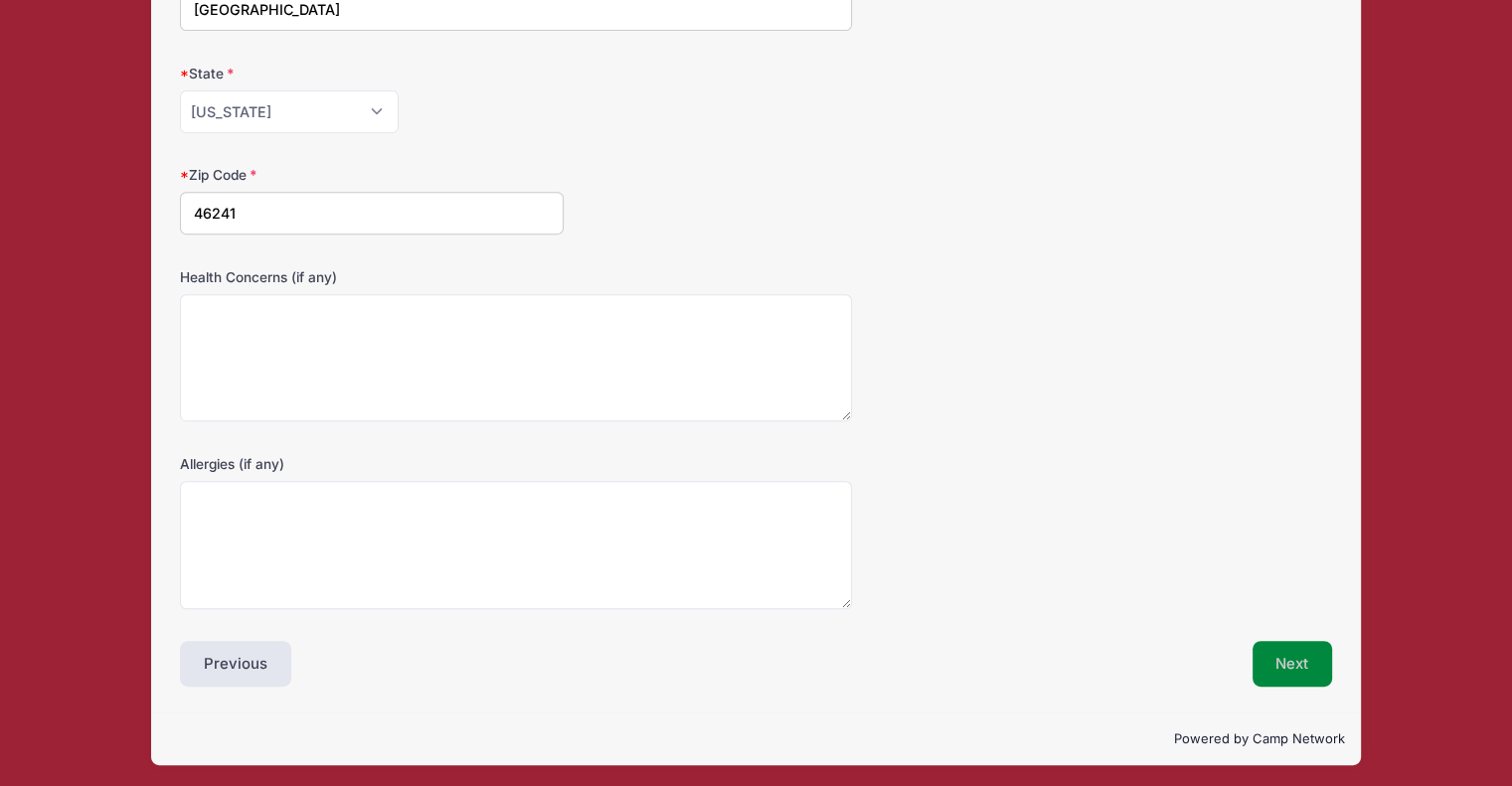 click on "Next" at bounding box center (1292, 664) 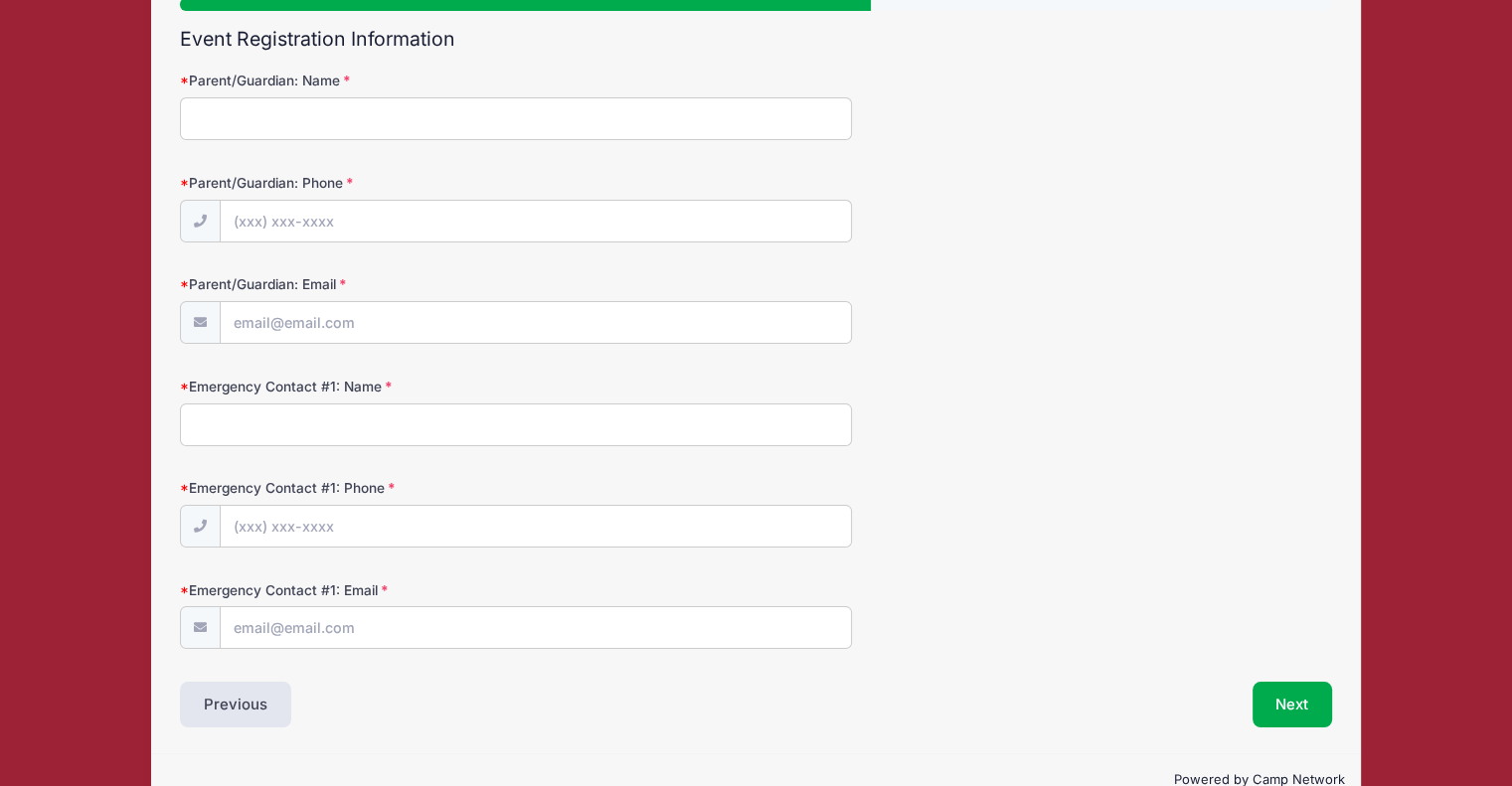 scroll, scrollTop: 0, scrollLeft: 0, axis: both 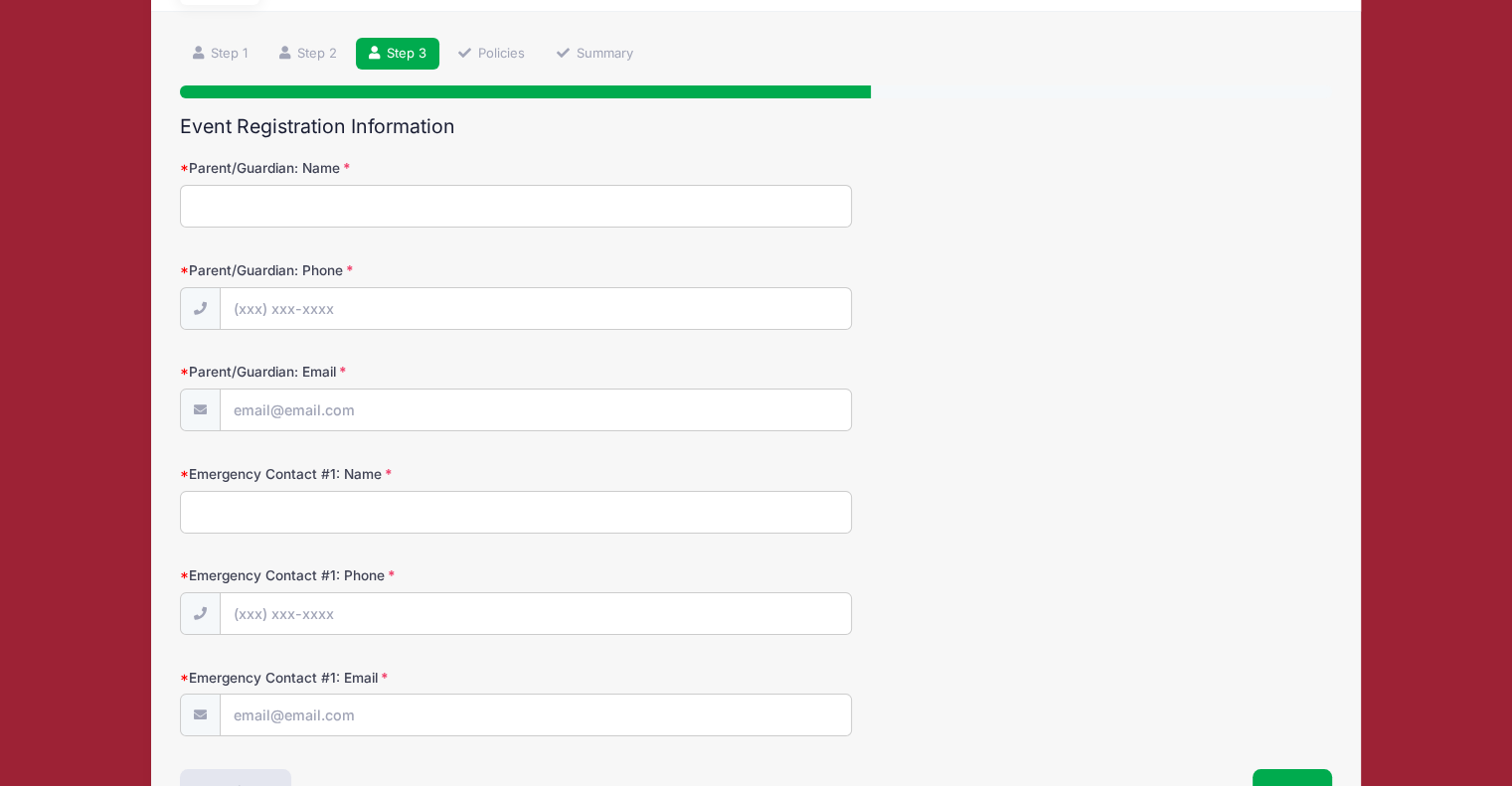 click on "Parent/Guardian: Name" at bounding box center [516, 206] 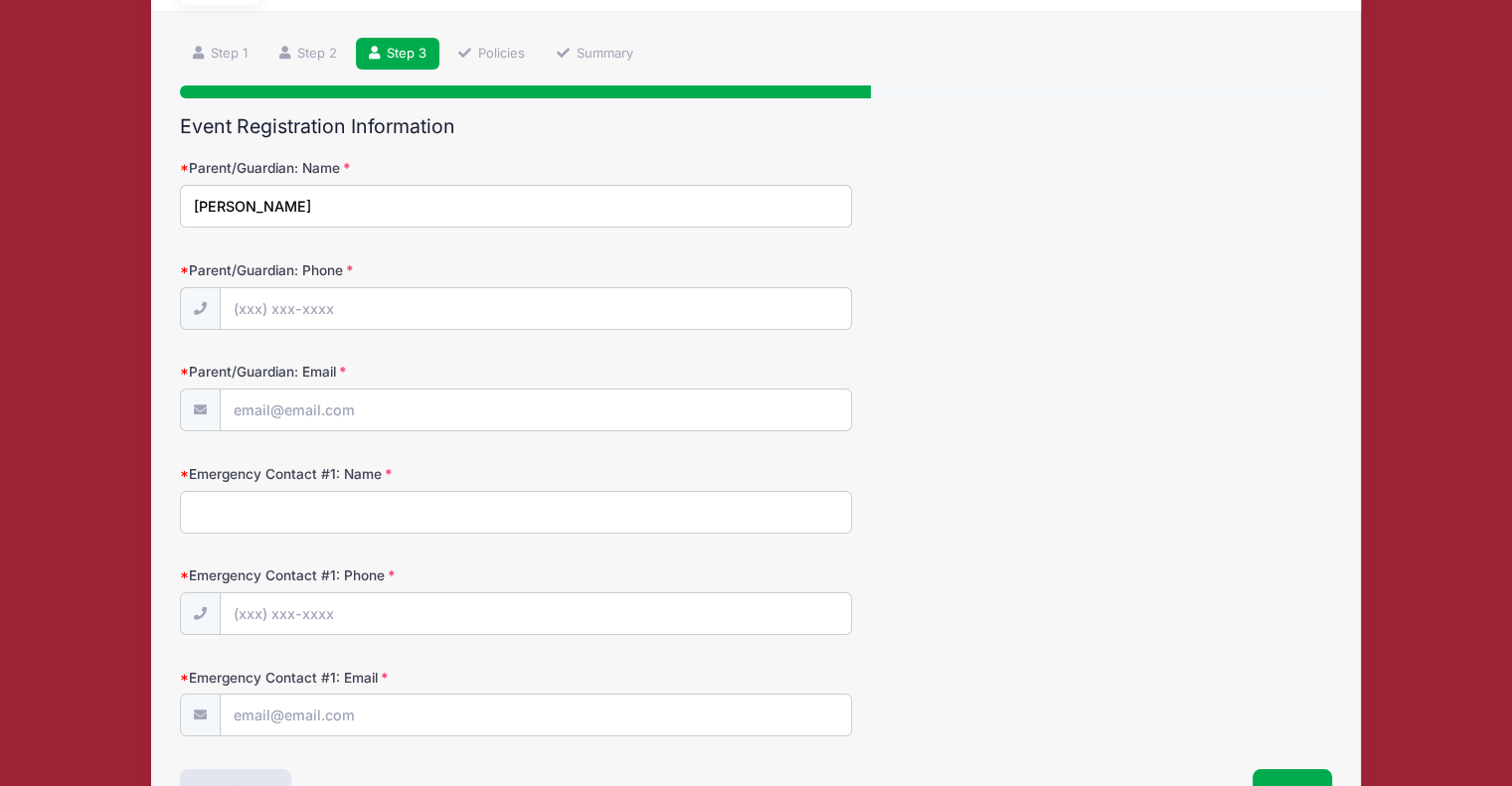 type on "[PERSON_NAME]" 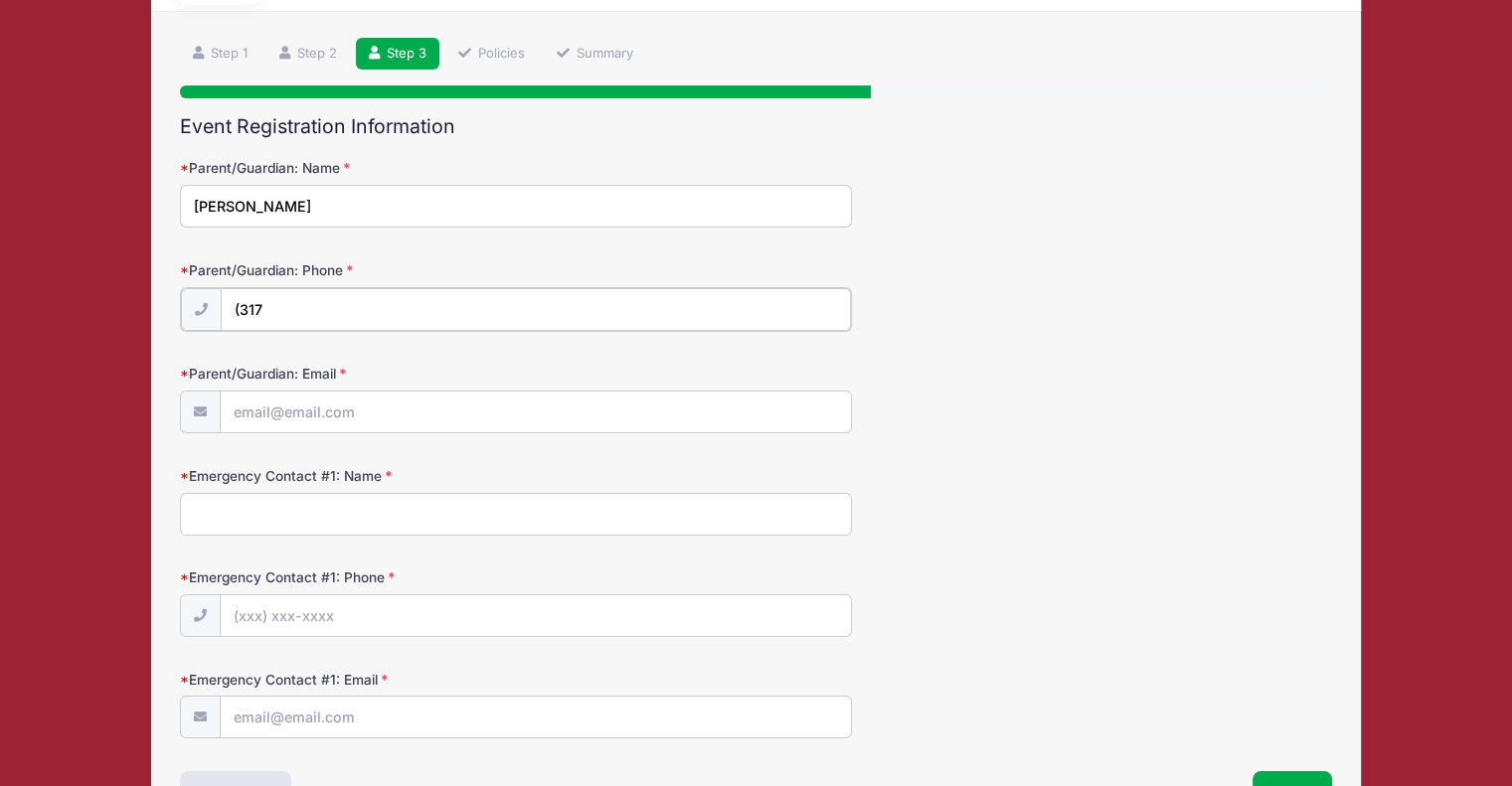 click on "(317" at bounding box center (536, 309) 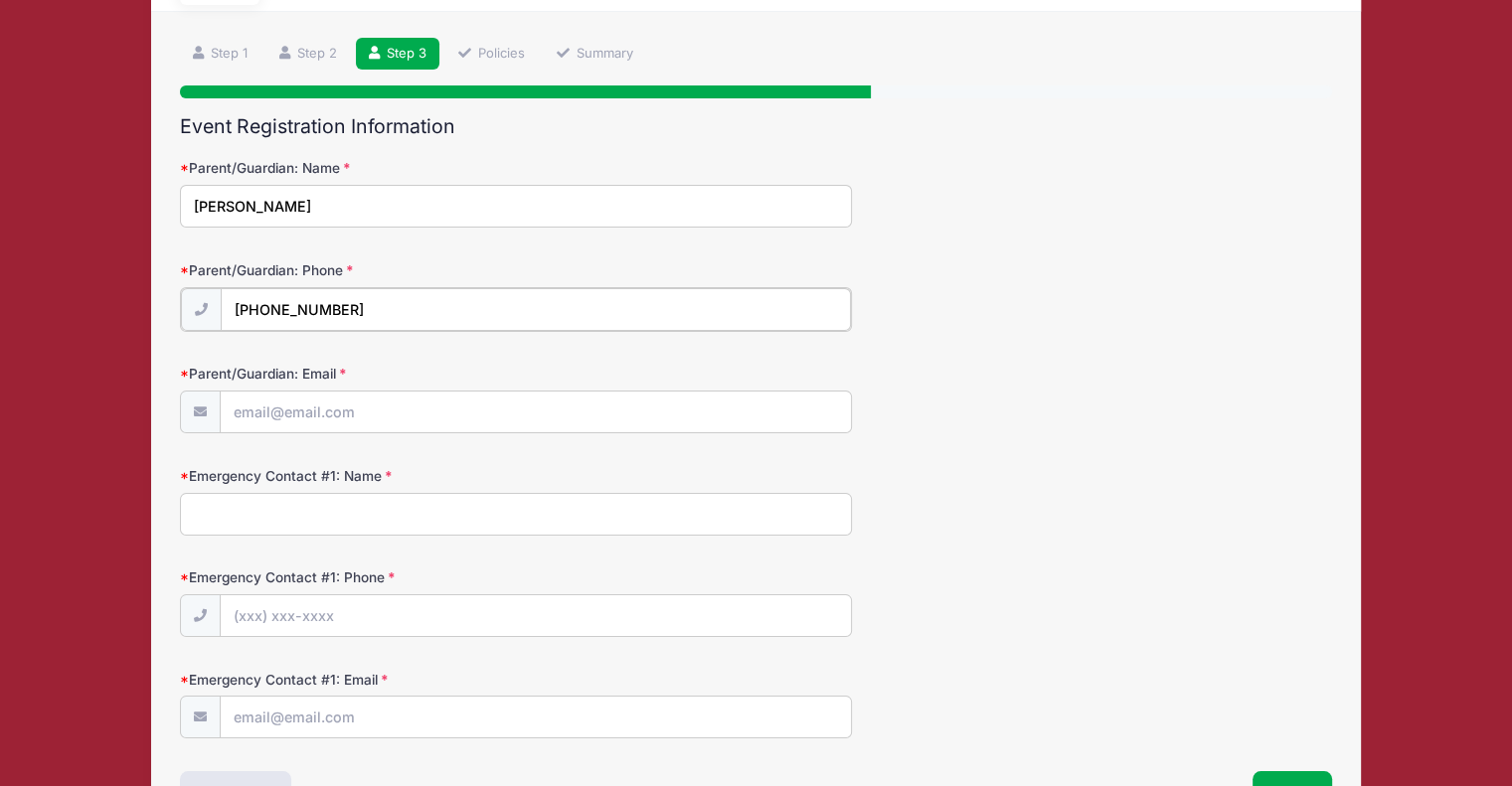 type on "[PHONE_NUMBER]" 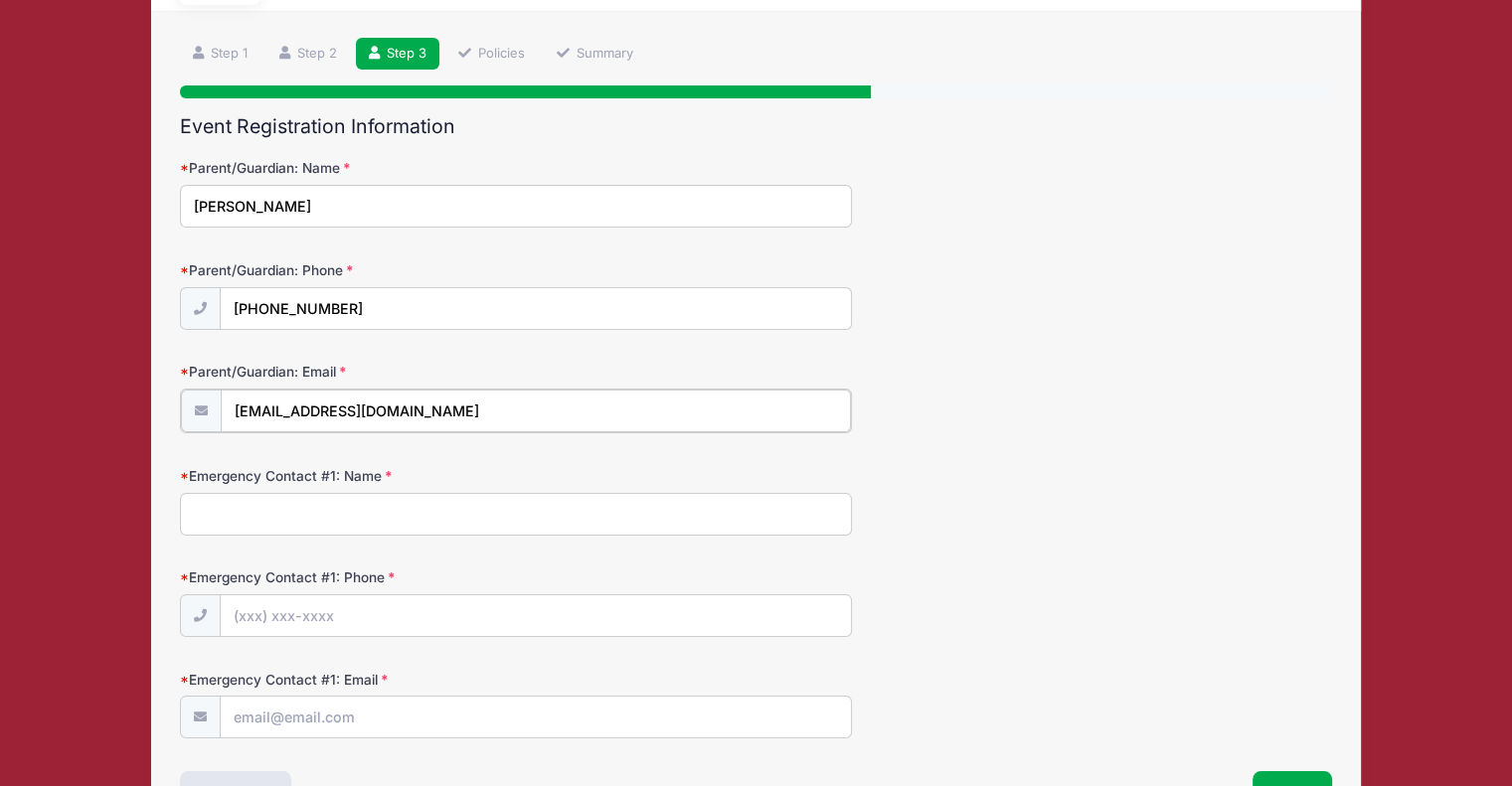 type on "[EMAIL_ADDRESS][DOMAIN_NAME]" 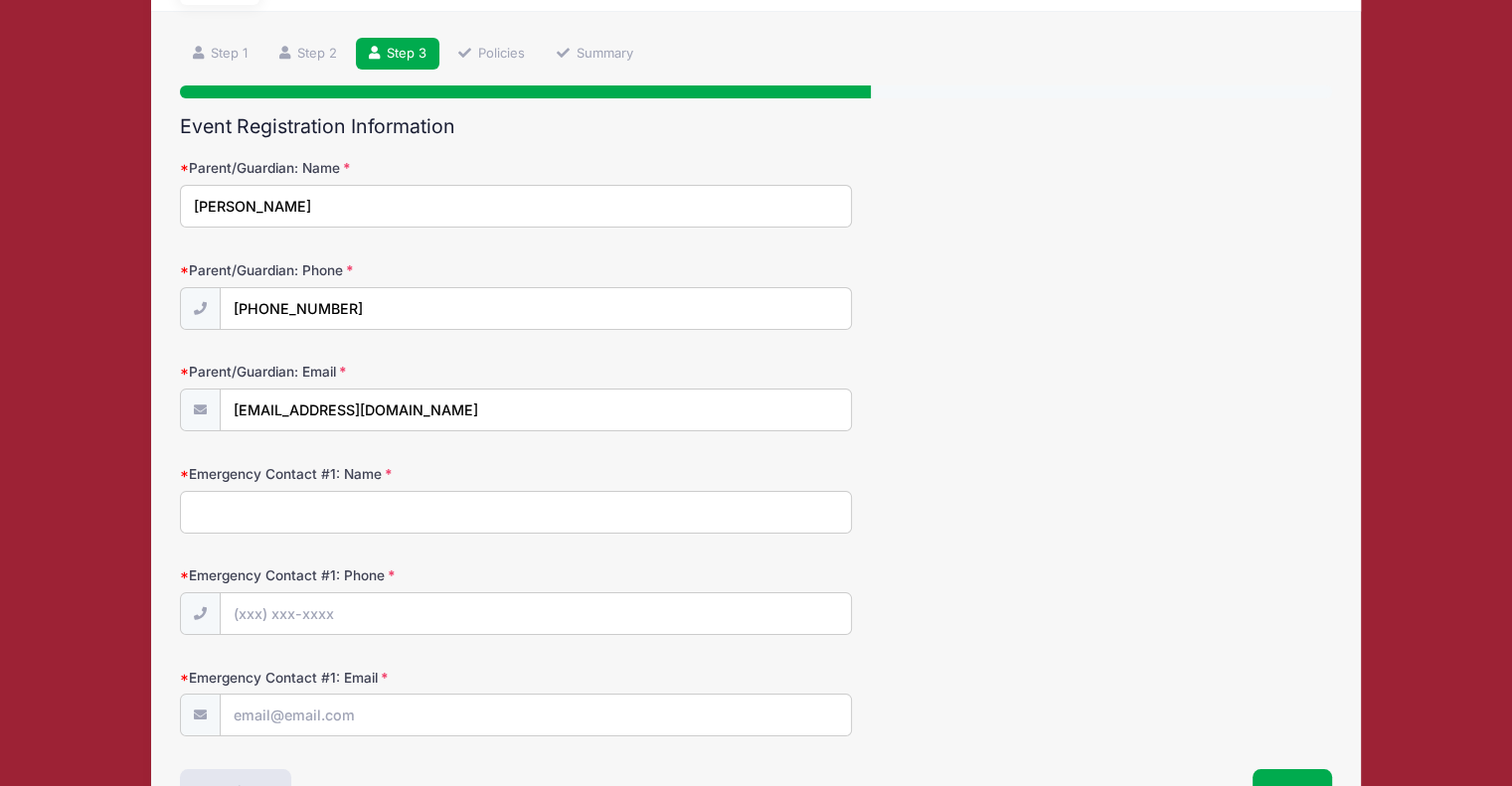 scroll, scrollTop: 242, scrollLeft: 0, axis: vertical 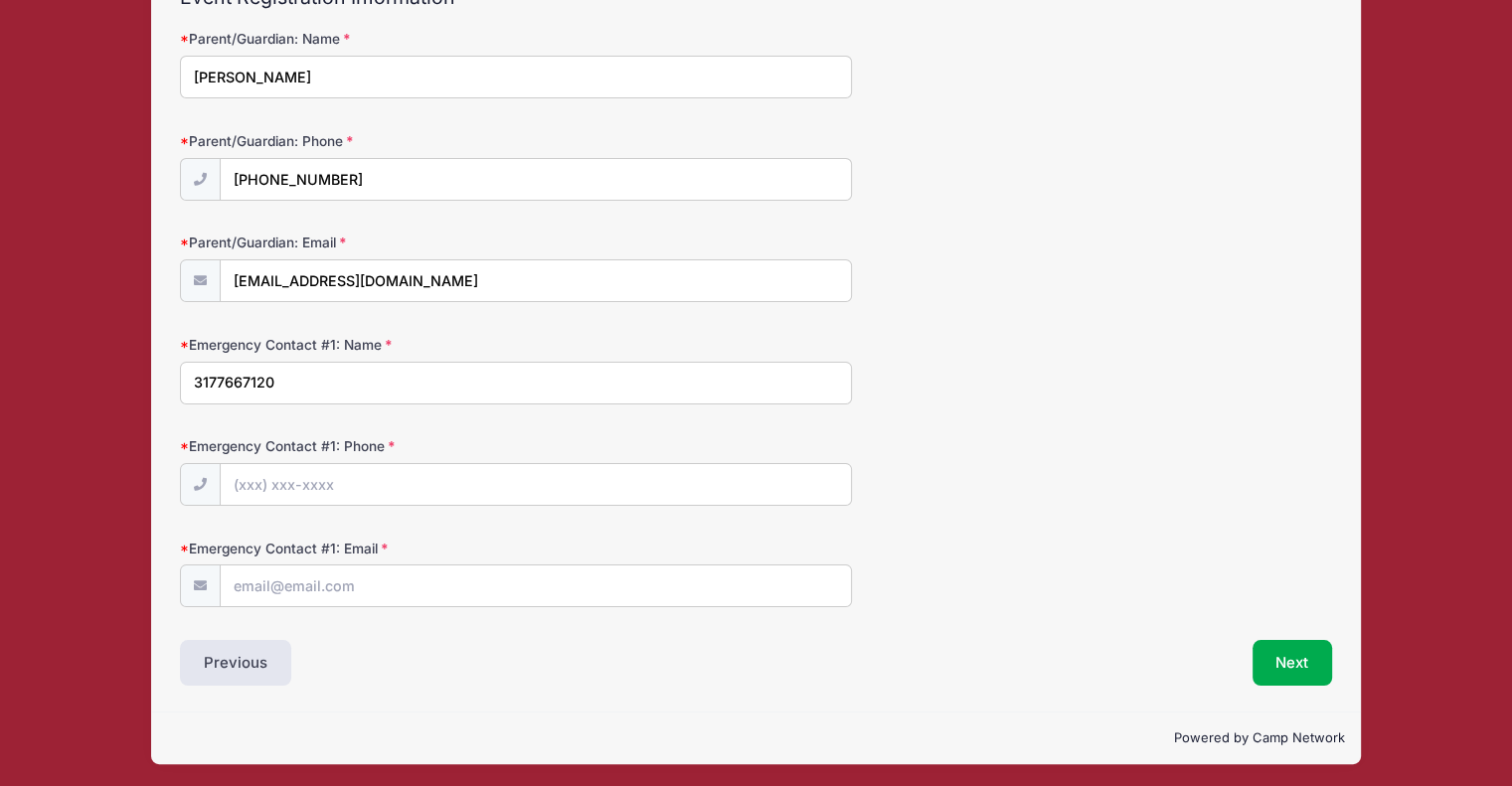 drag, startPoint x: 313, startPoint y: 367, endPoint x: 103, endPoint y: 375, distance: 210.15233 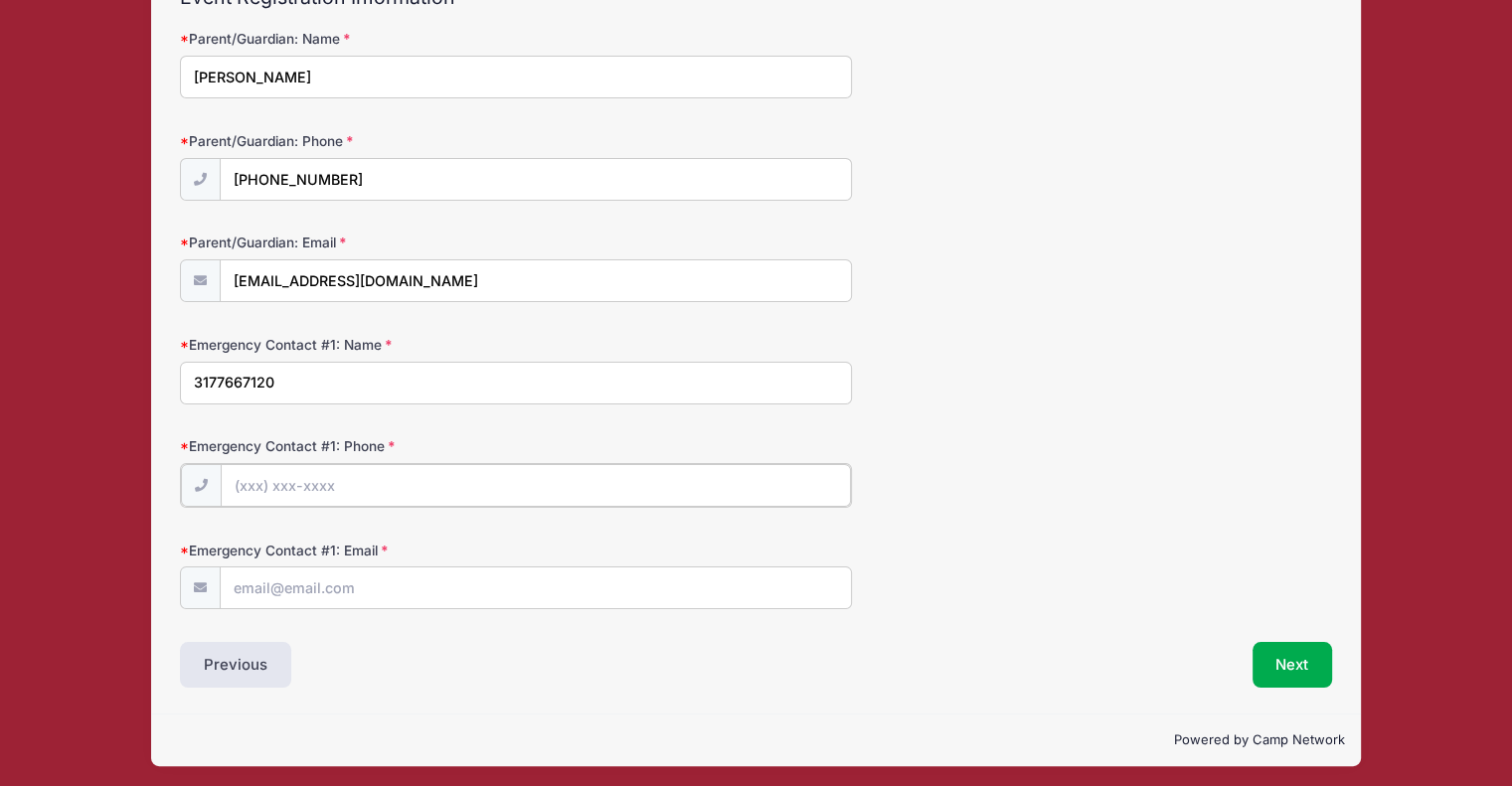 click on "Emergency Contact #1: Phone" at bounding box center (536, 485) 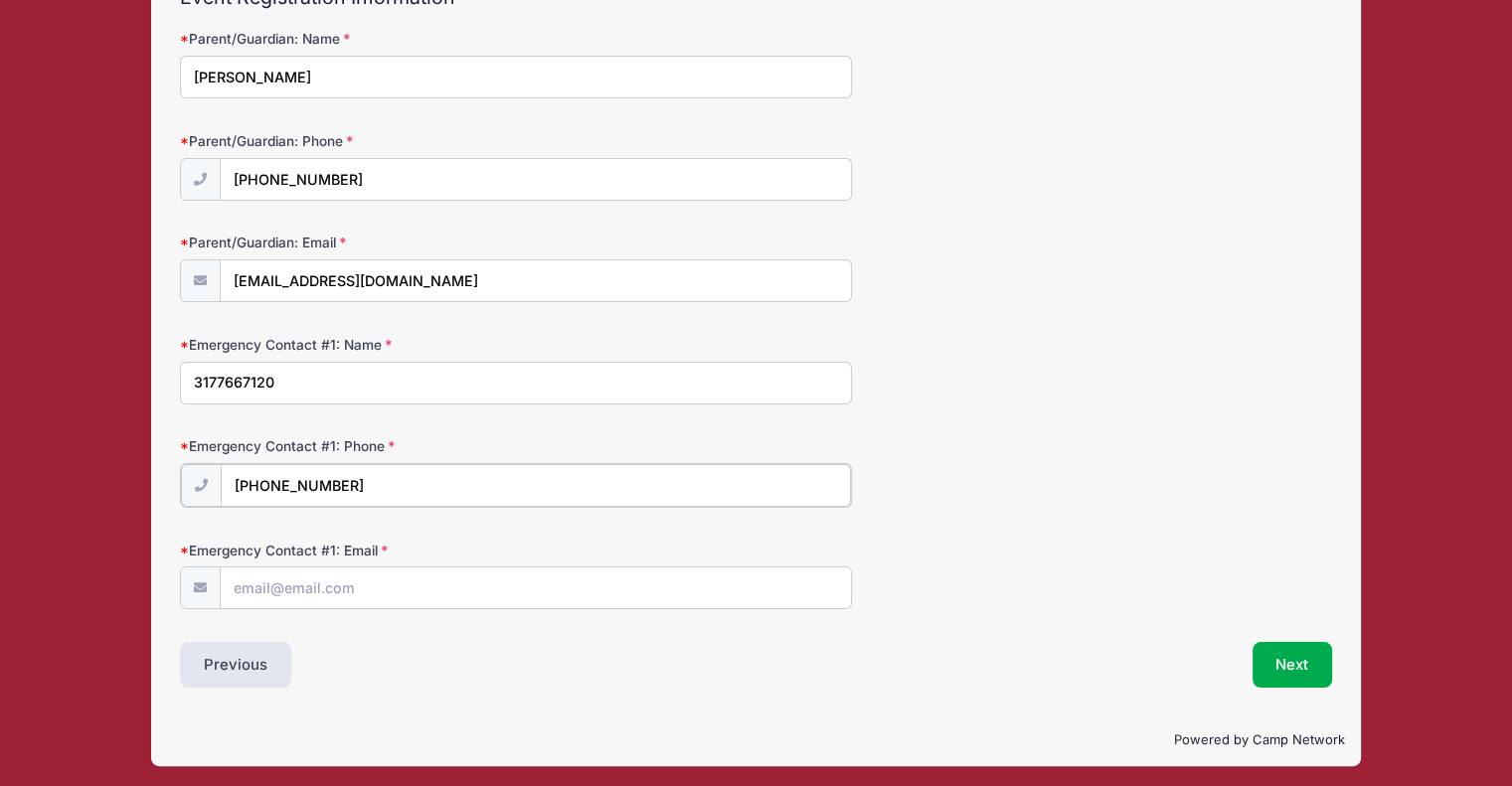 type on "[PHONE_NUMBER]" 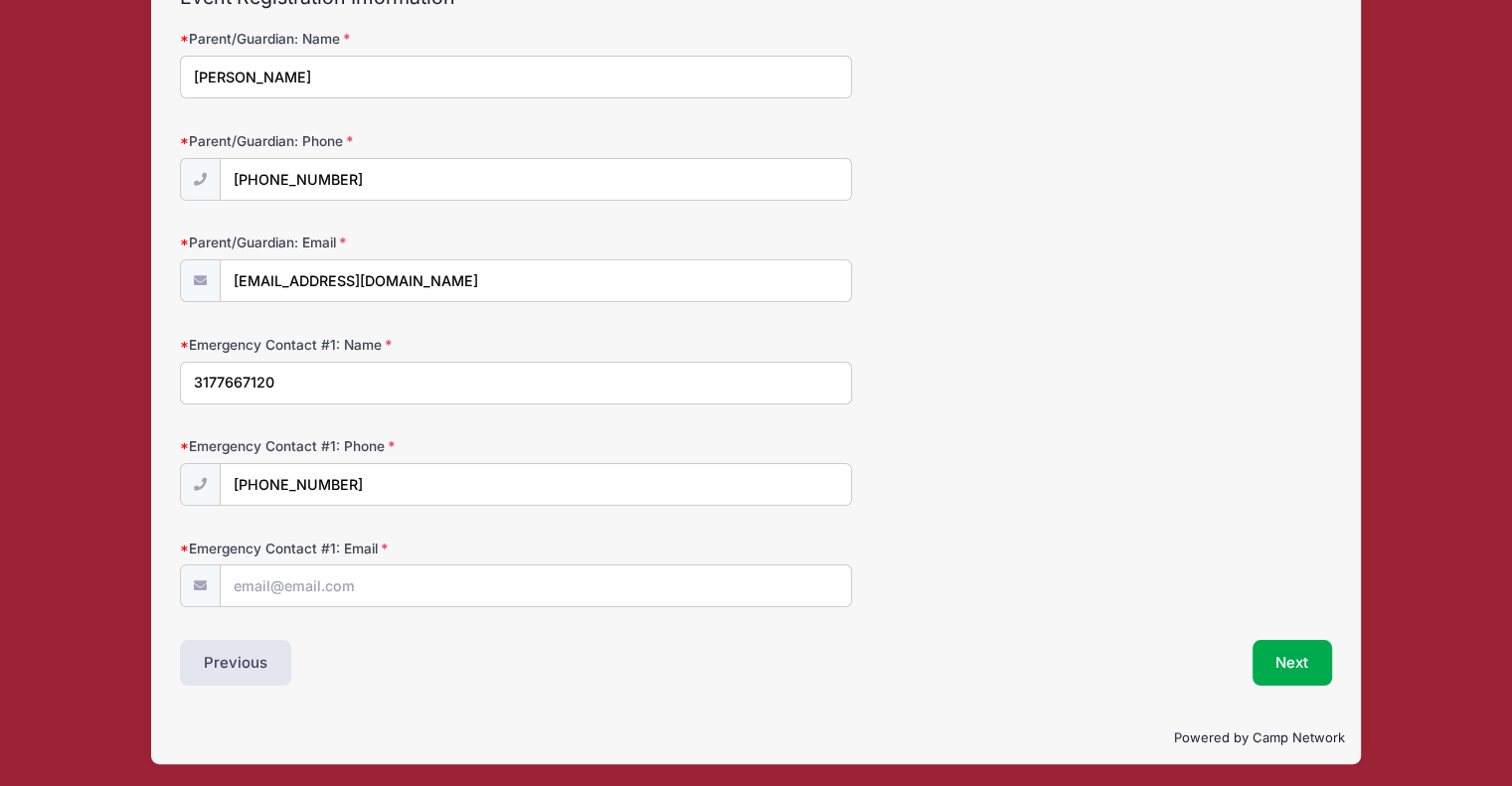 click on "Emergency Contact #1: Name" at bounding box center [372, 345] 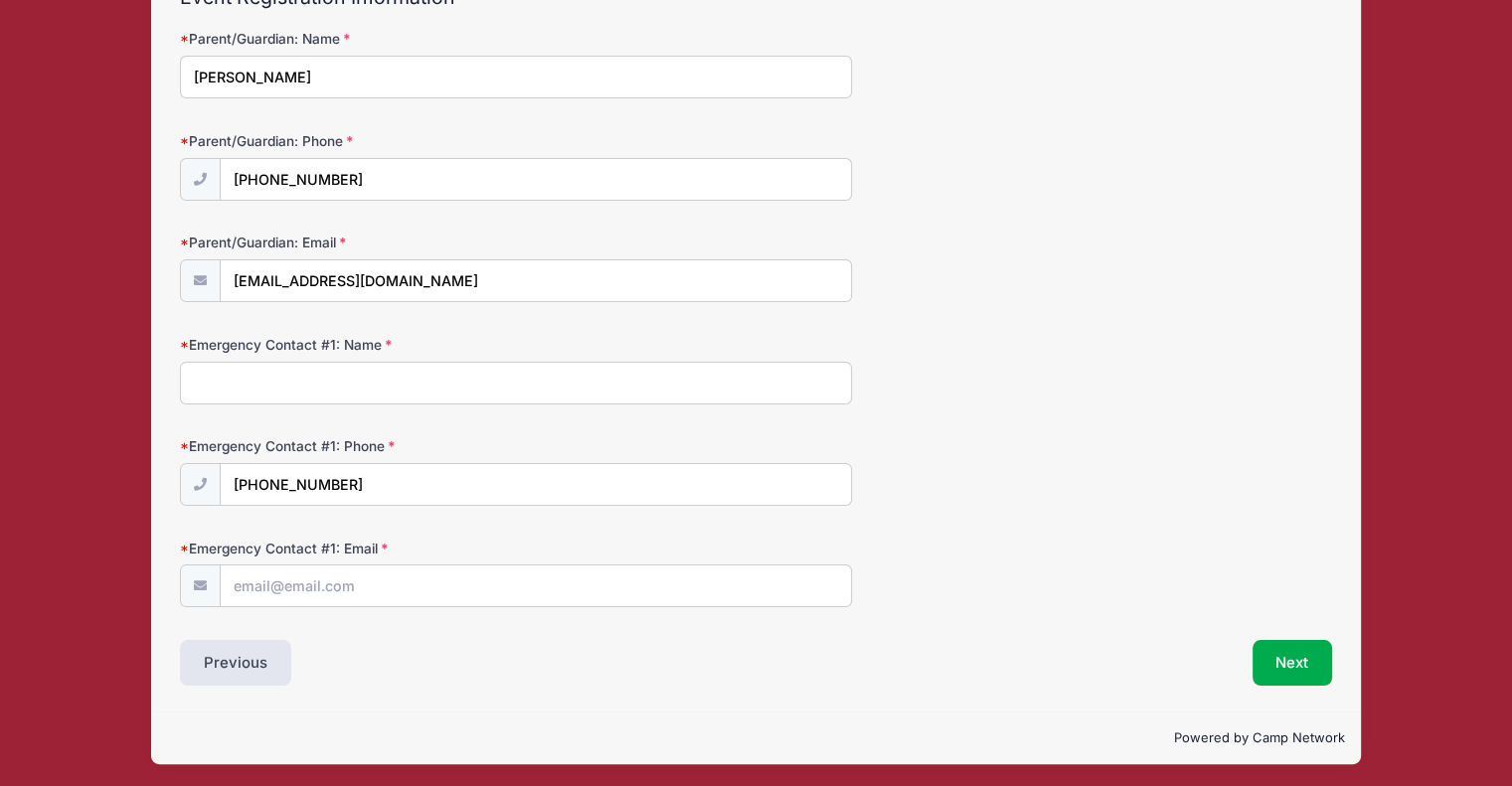 type on "P" 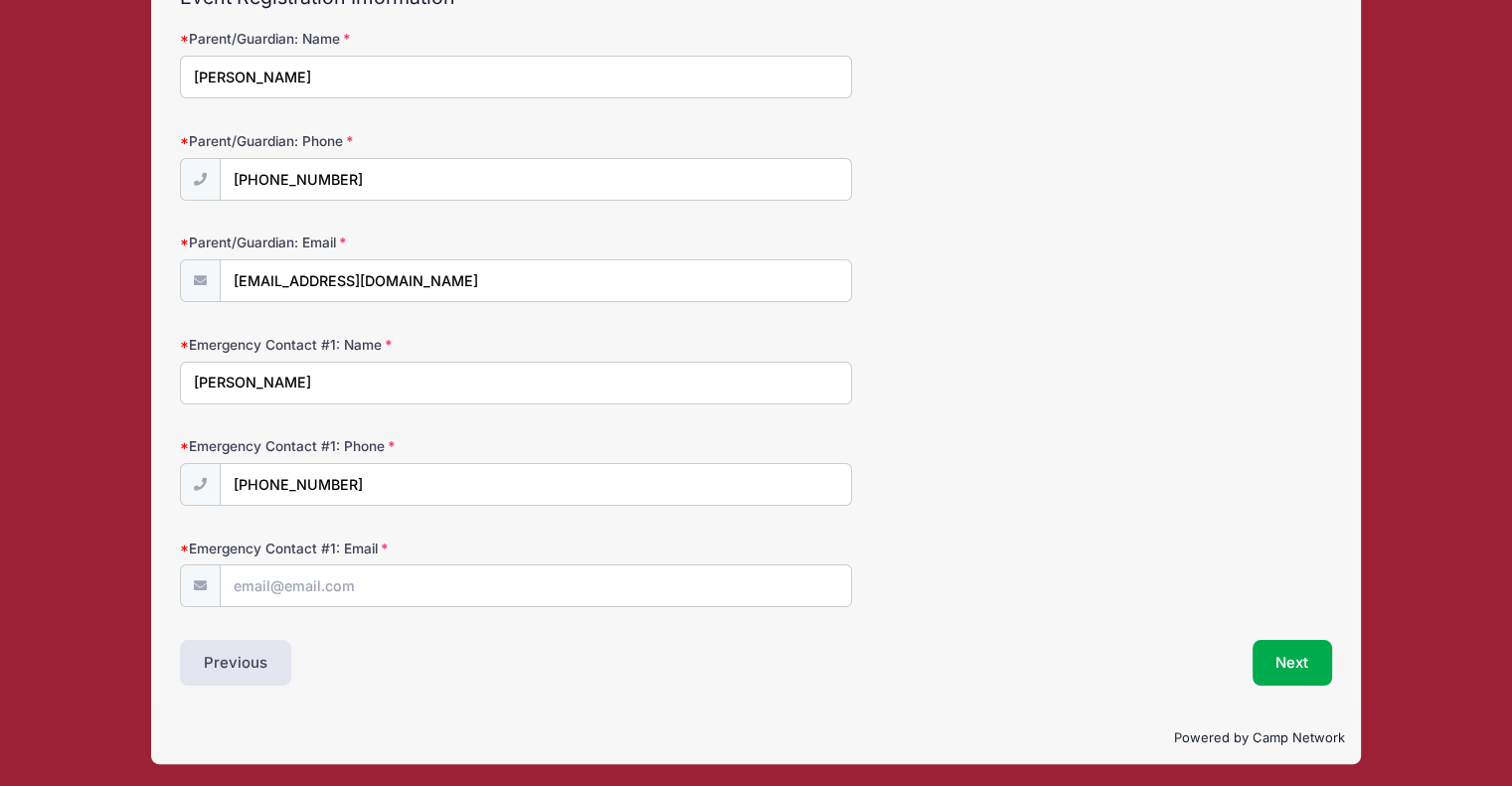 type on "[PERSON_NAME]" 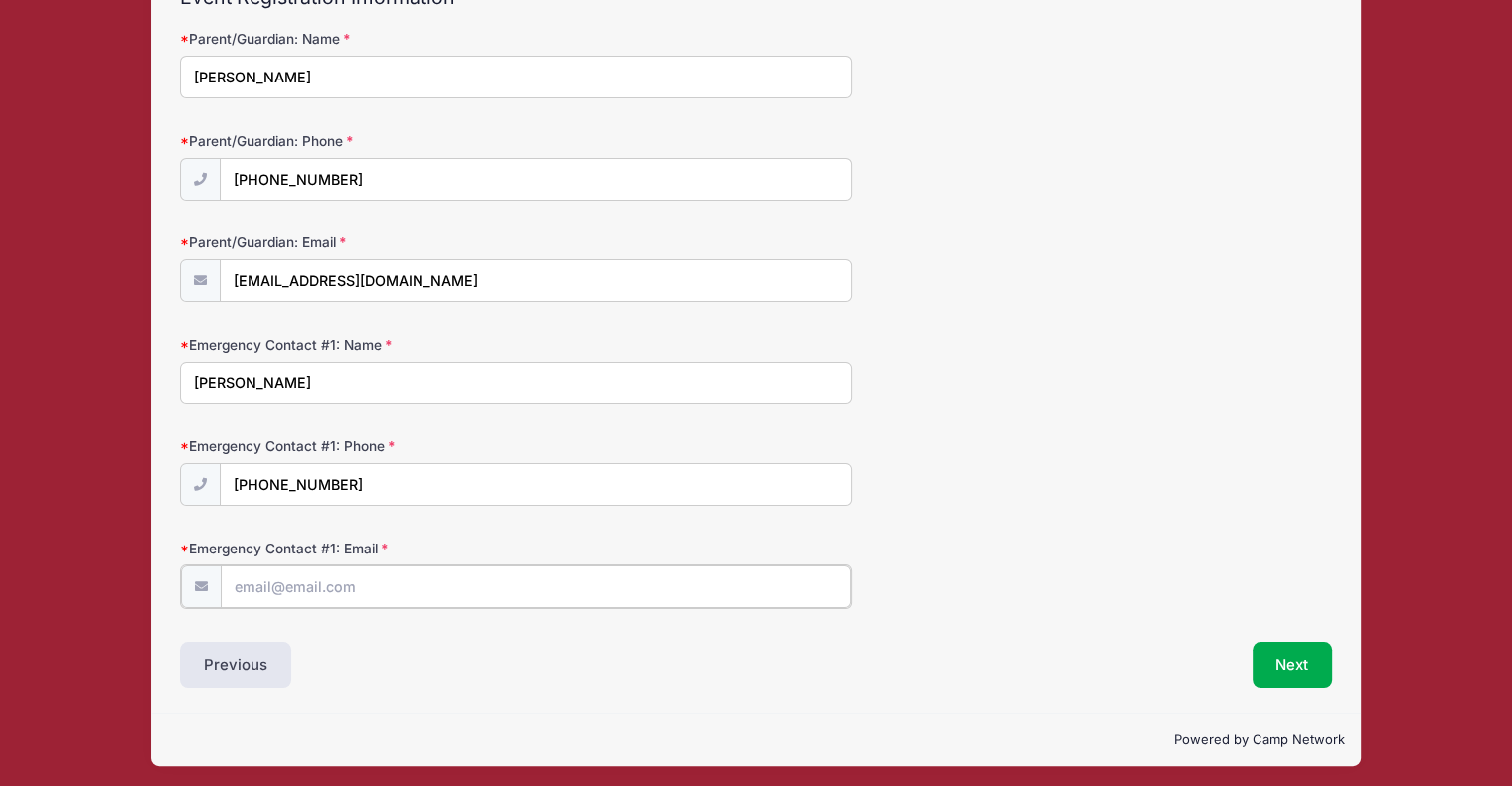 click on "Emergency Contact #1: Email" at bounding box center (536, 586) 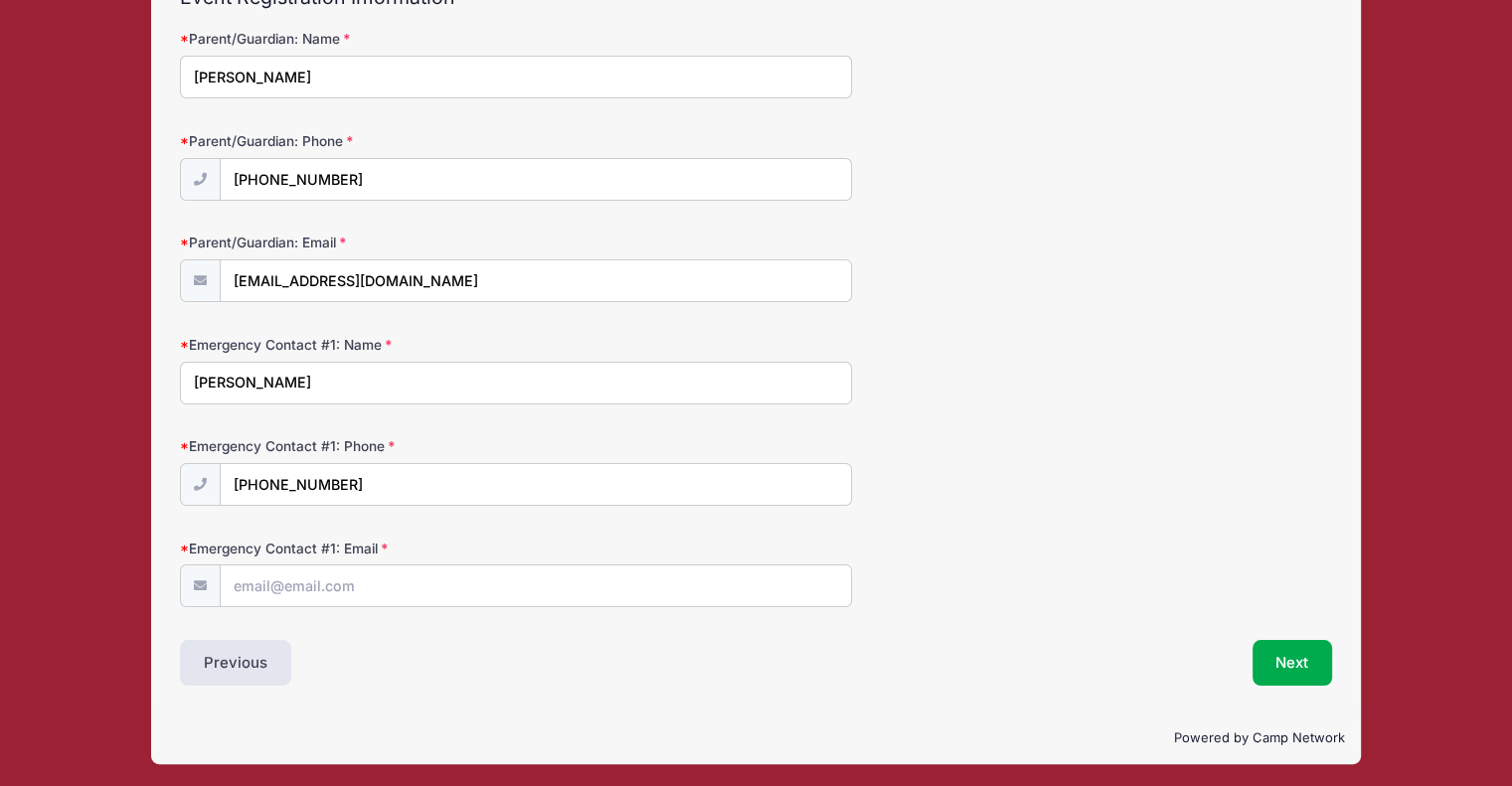 click on "Emergency Contact #1: Email" at bounding box center [756, 573] 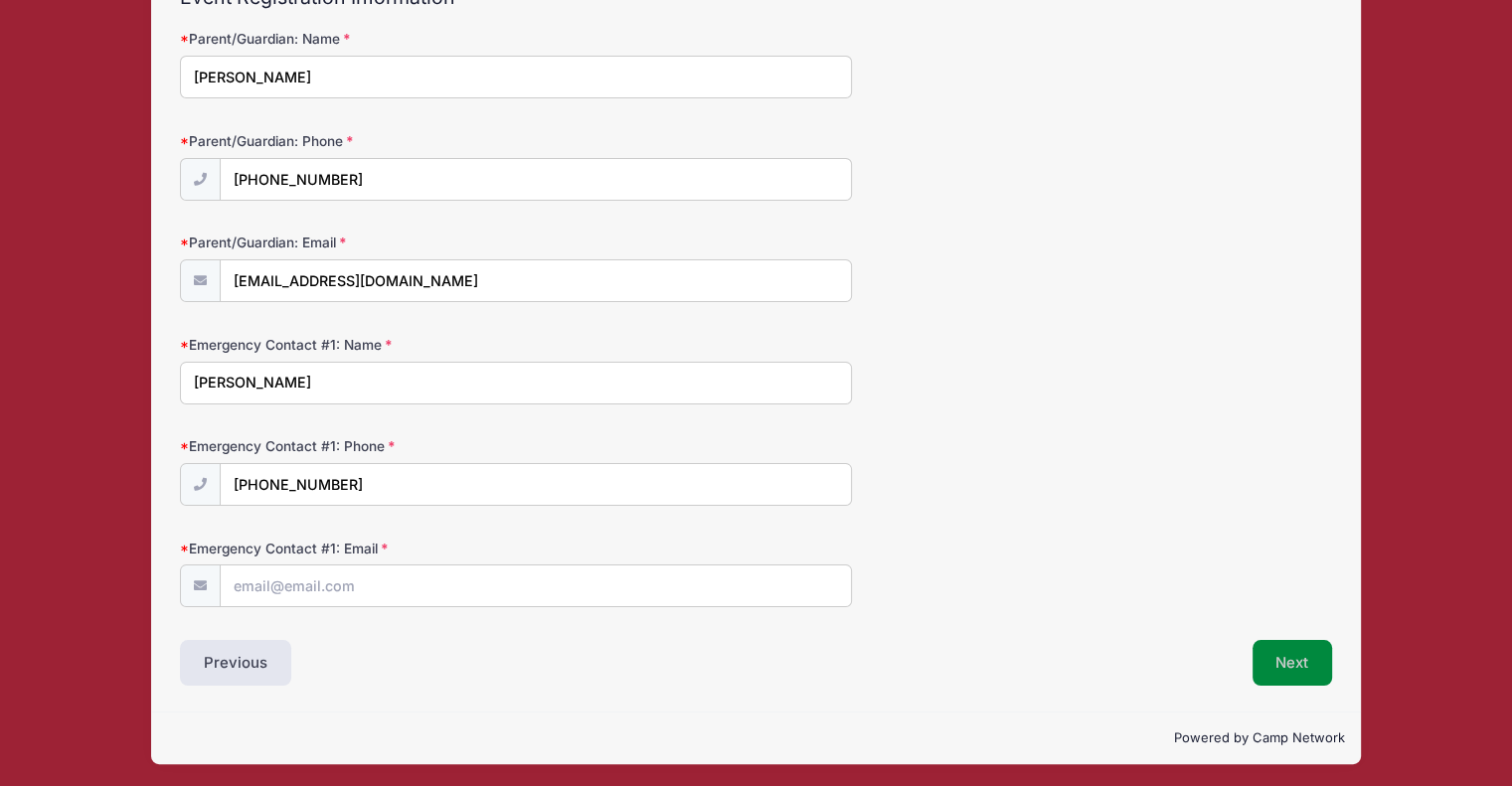 click on "Next" at bounding box center [1292, 663] 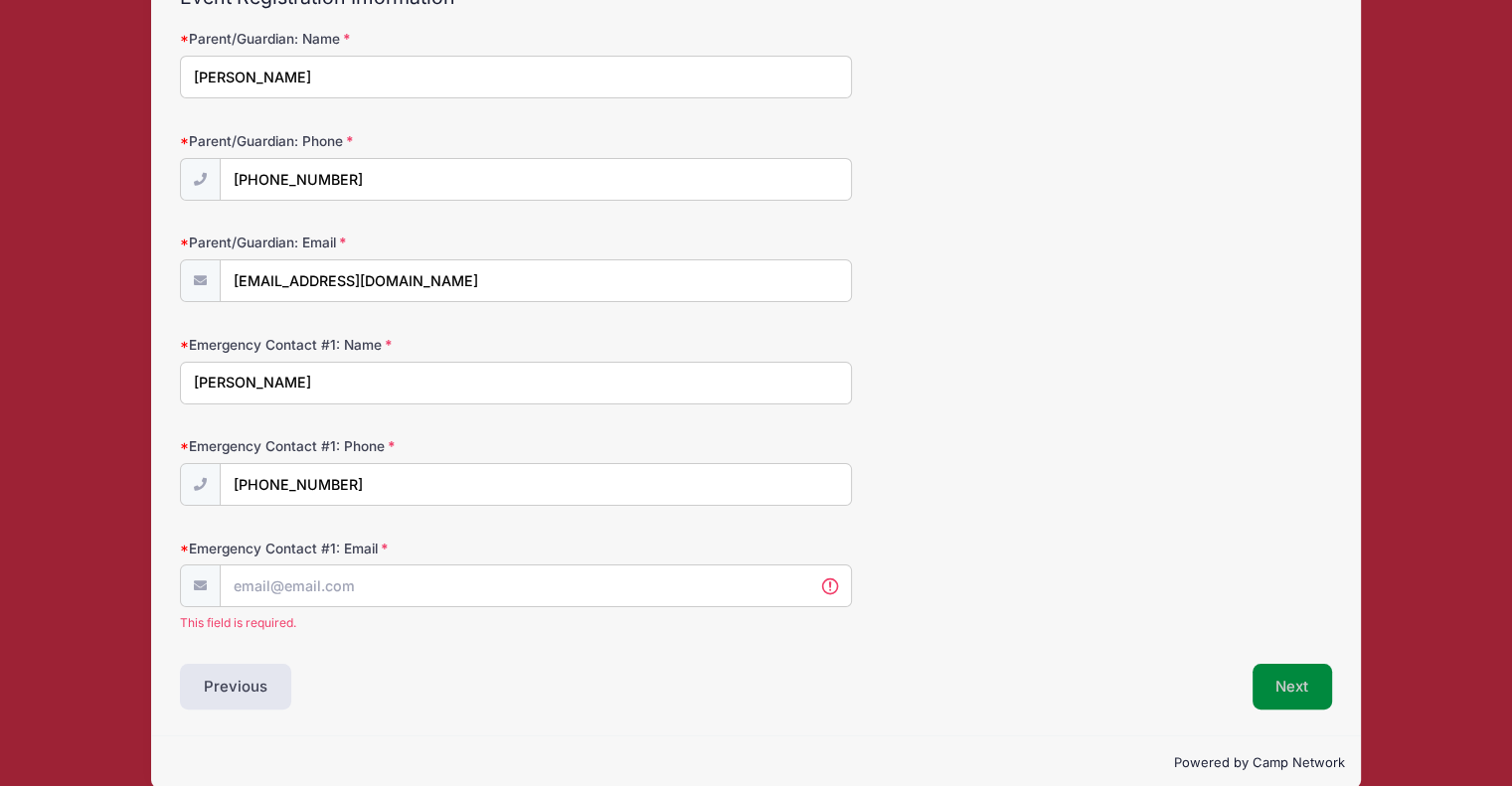scroll, scrollTop: 266, scrollLeft: 0, axis: vertical 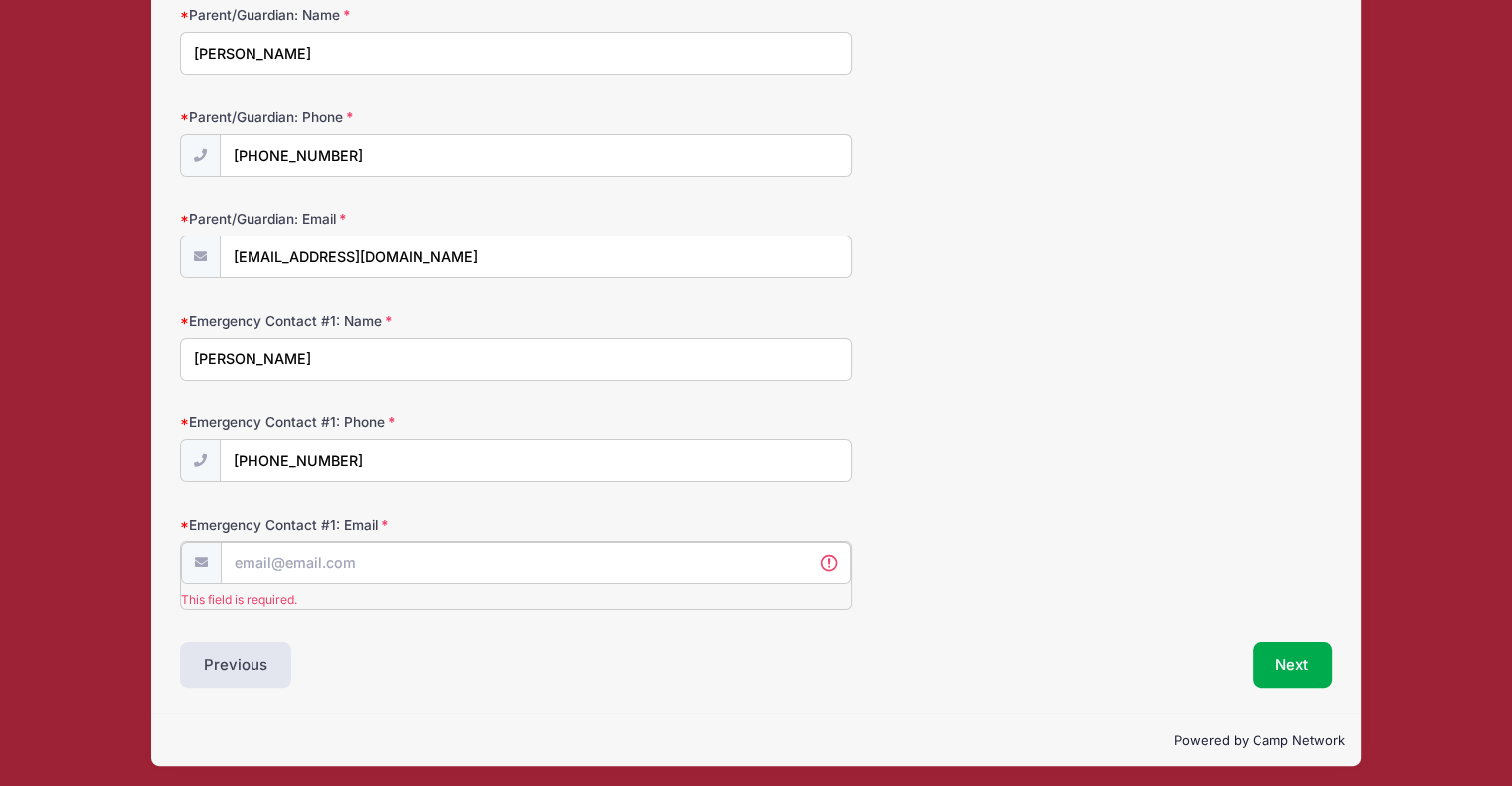 click on "Emergency Contact #1: Email" at bounding box center (536, 562) 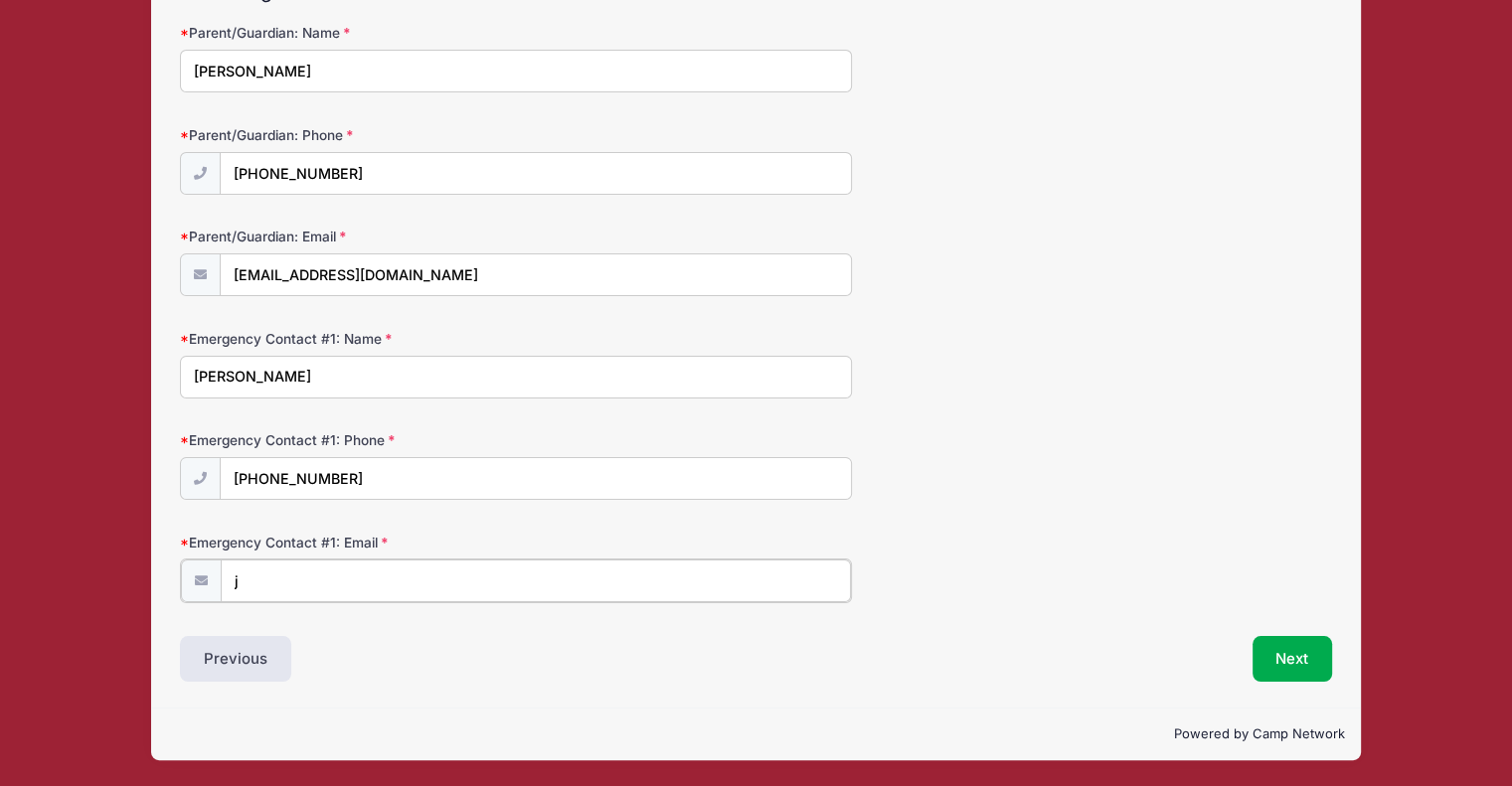 scroll, scrollTop: 244, scrollLeft: 0, axis: vertical 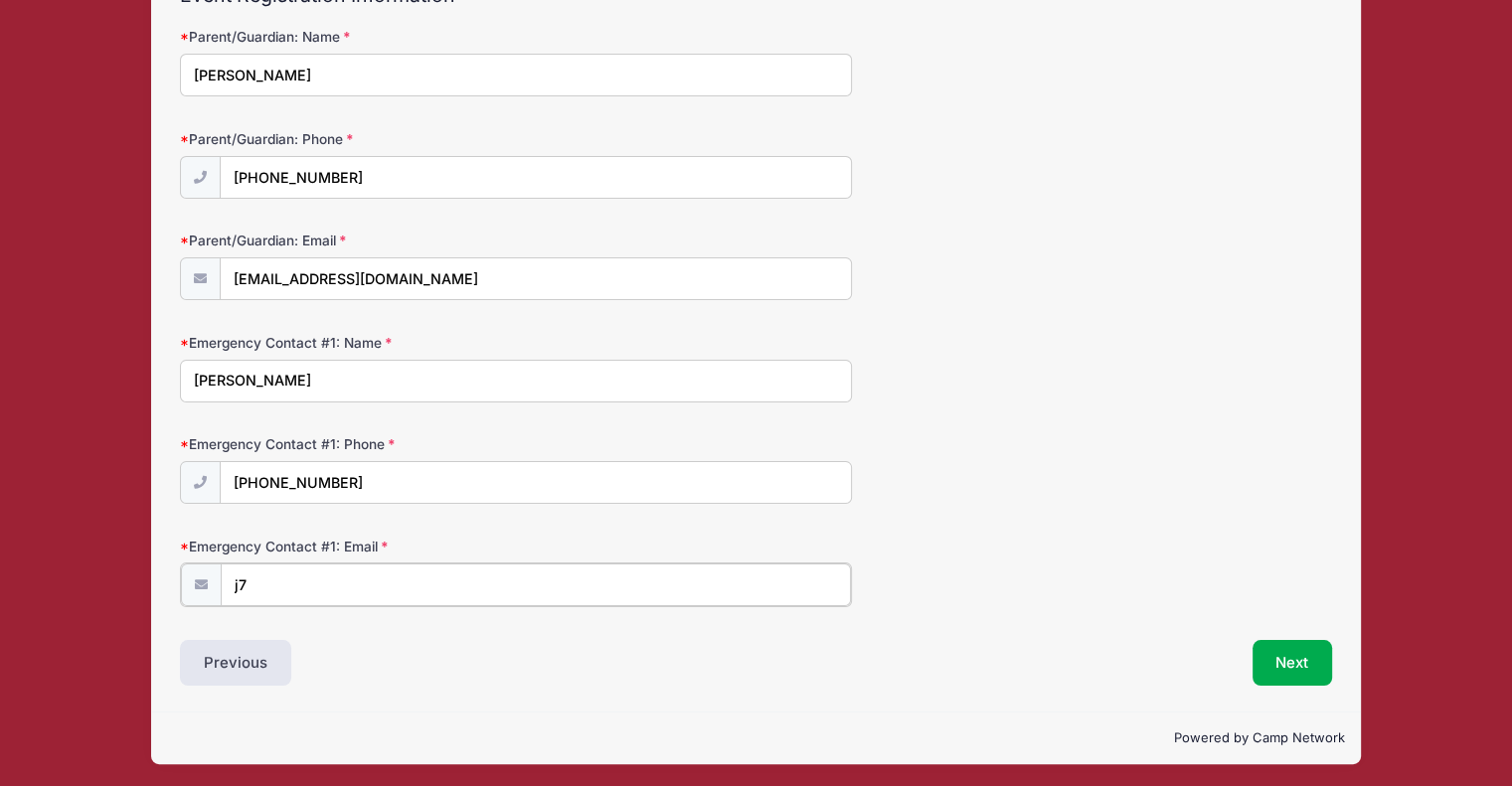 type on "j" 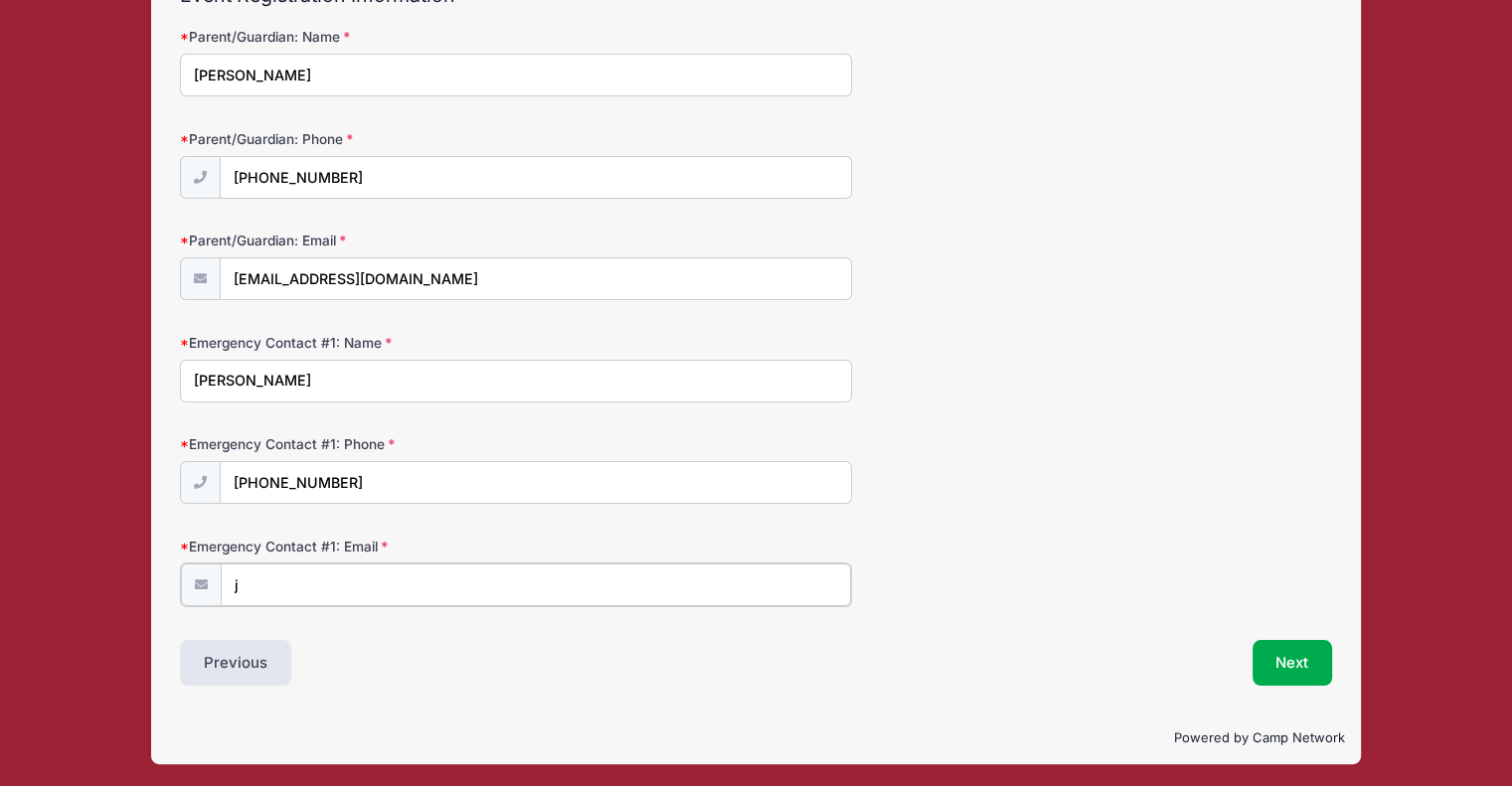 type 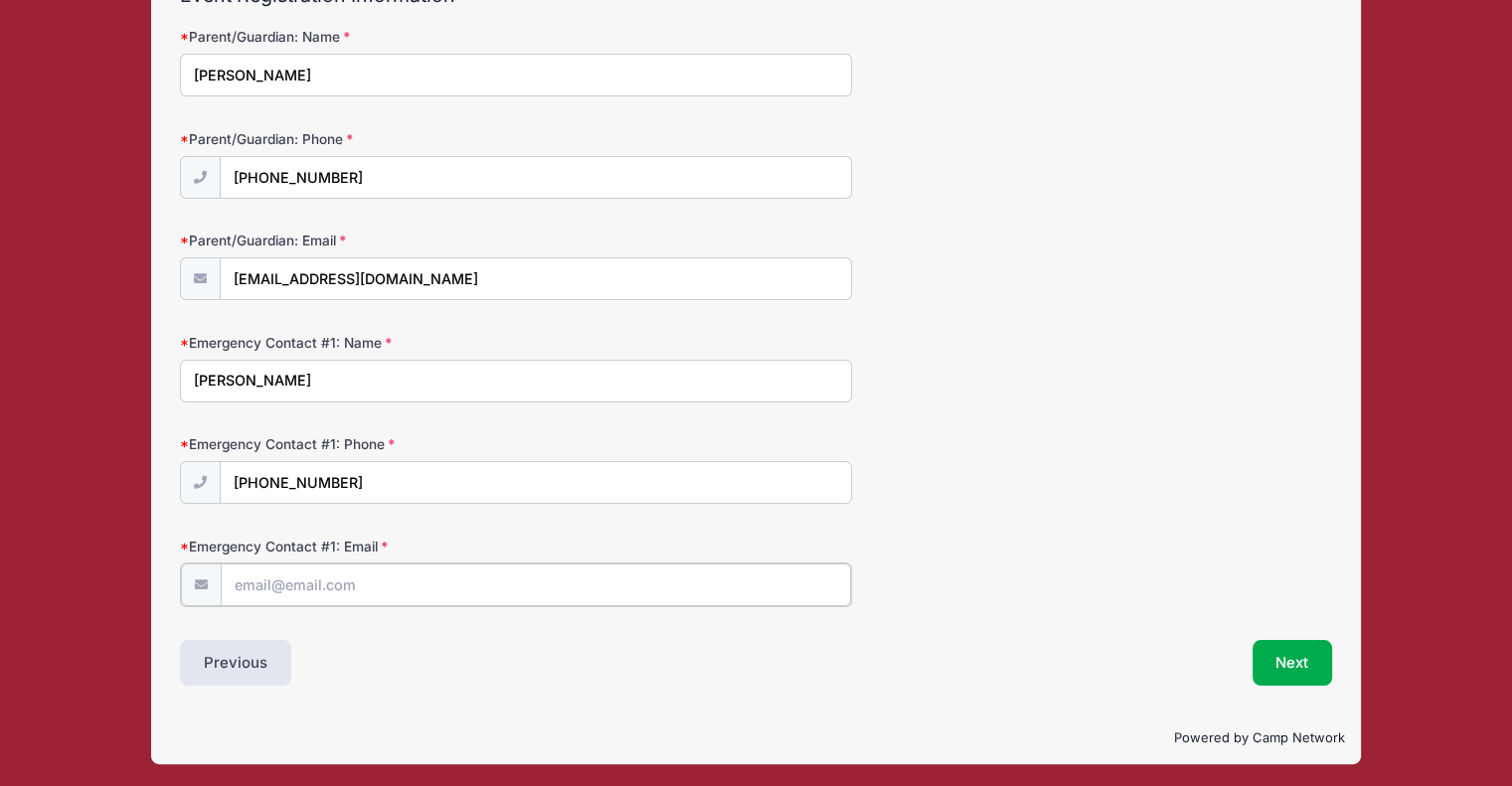 scroll, scrollTop: 0, scrollLeft: 0, axis: both 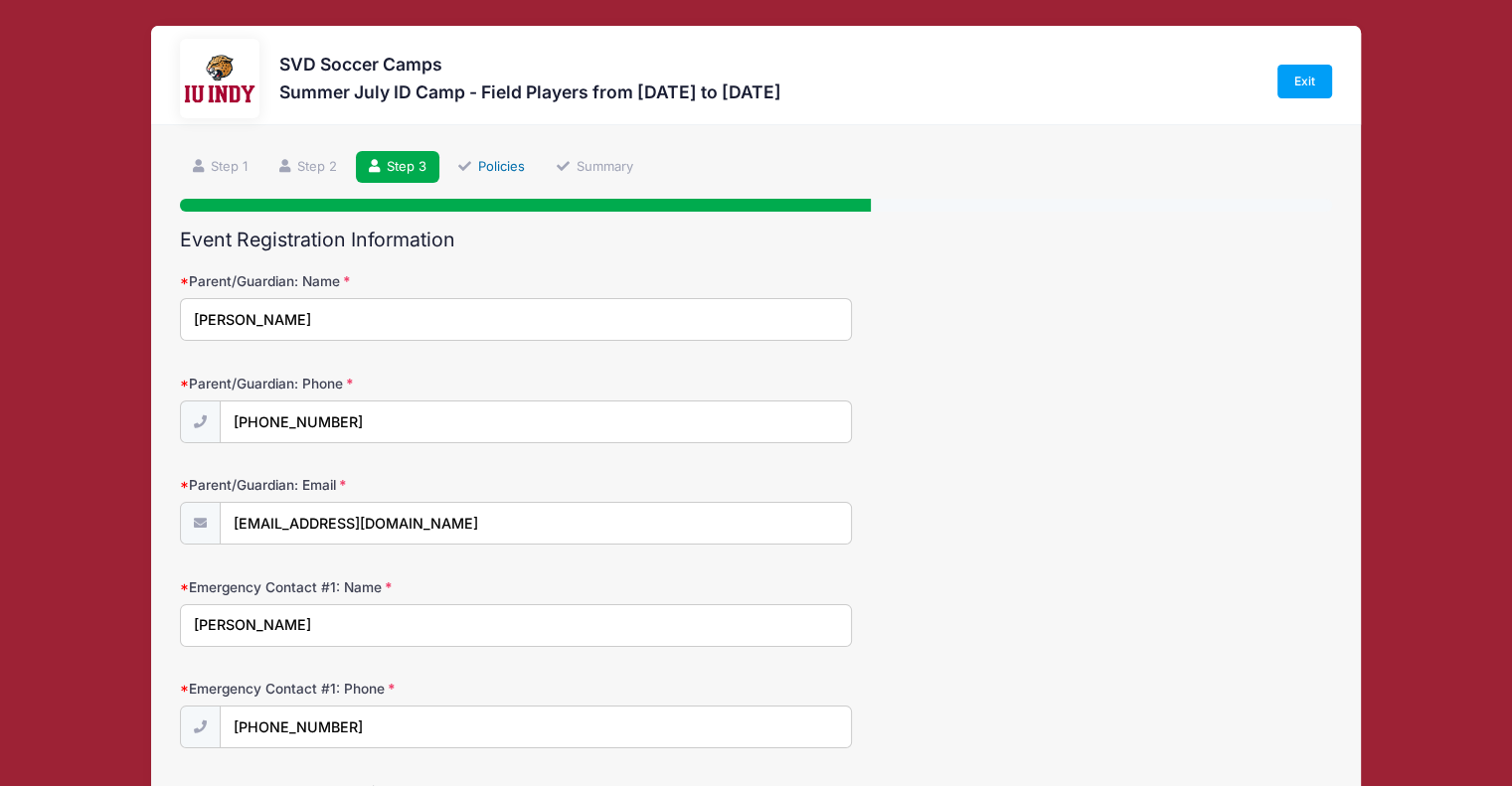 click on "Policies" at bounding box center [491, 167] 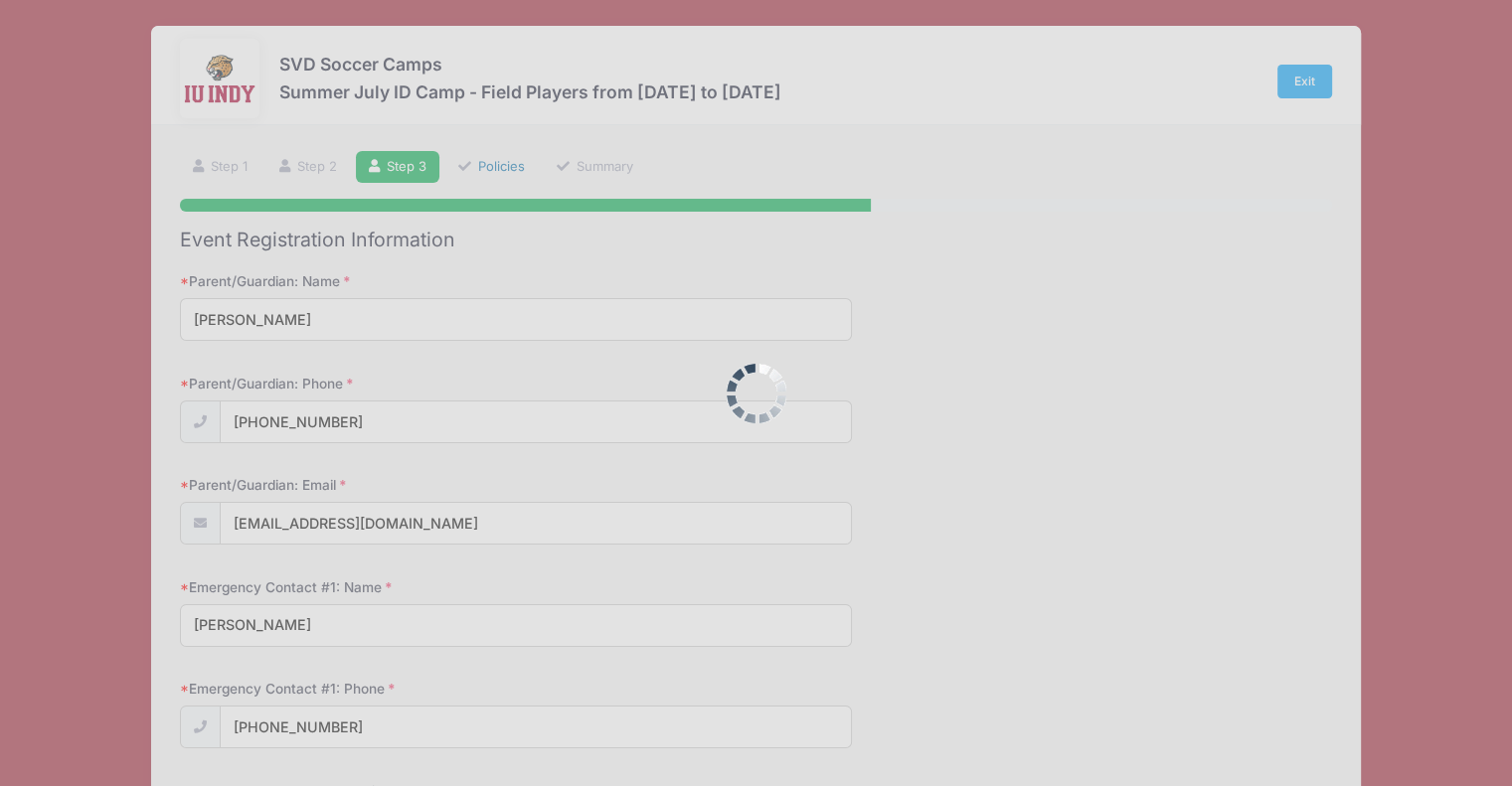 scroll, scrollTop: 0, scrollLeft: 0, axis: both 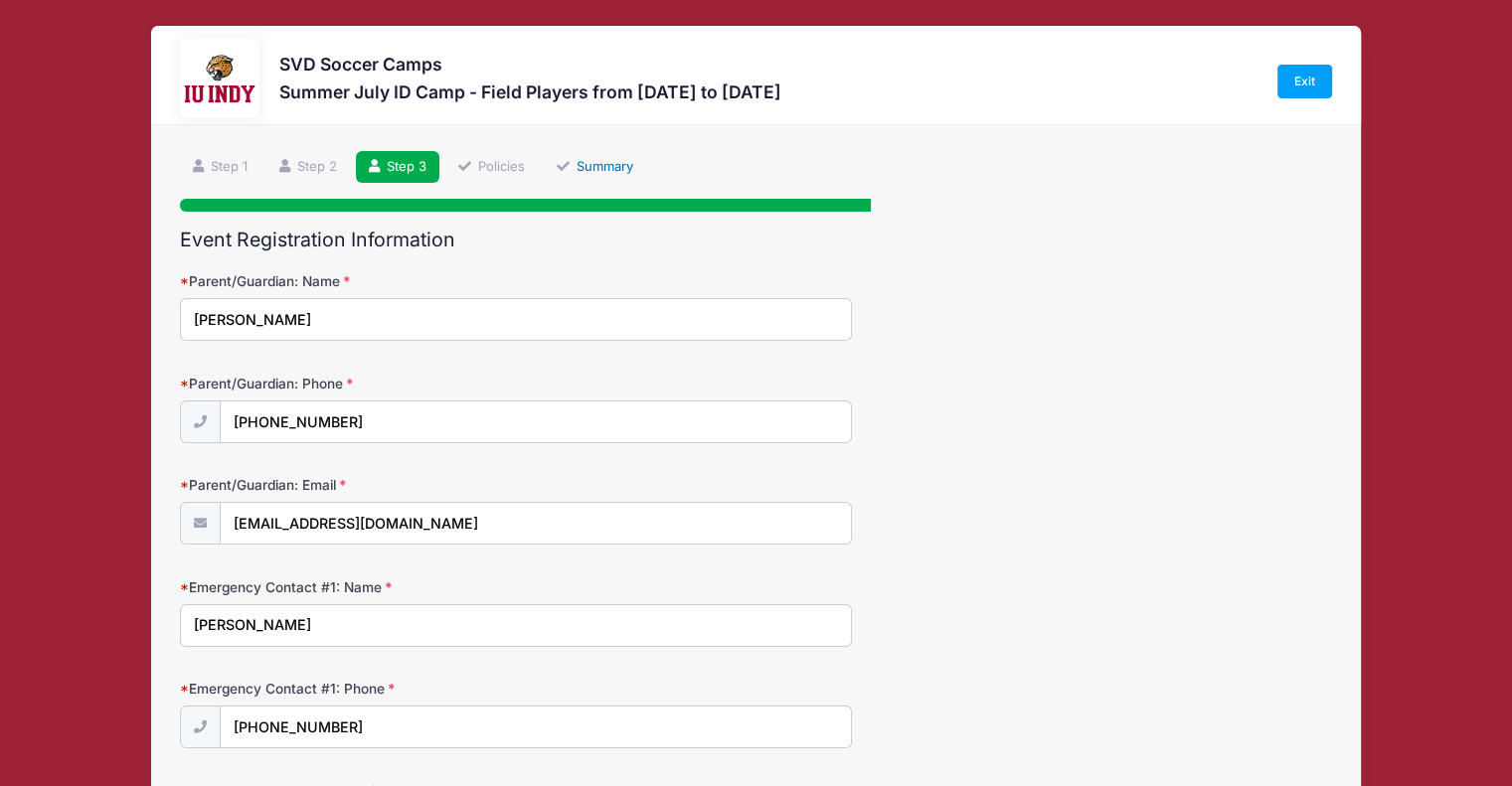 click on "Summary" at bounding box center (594, 167) 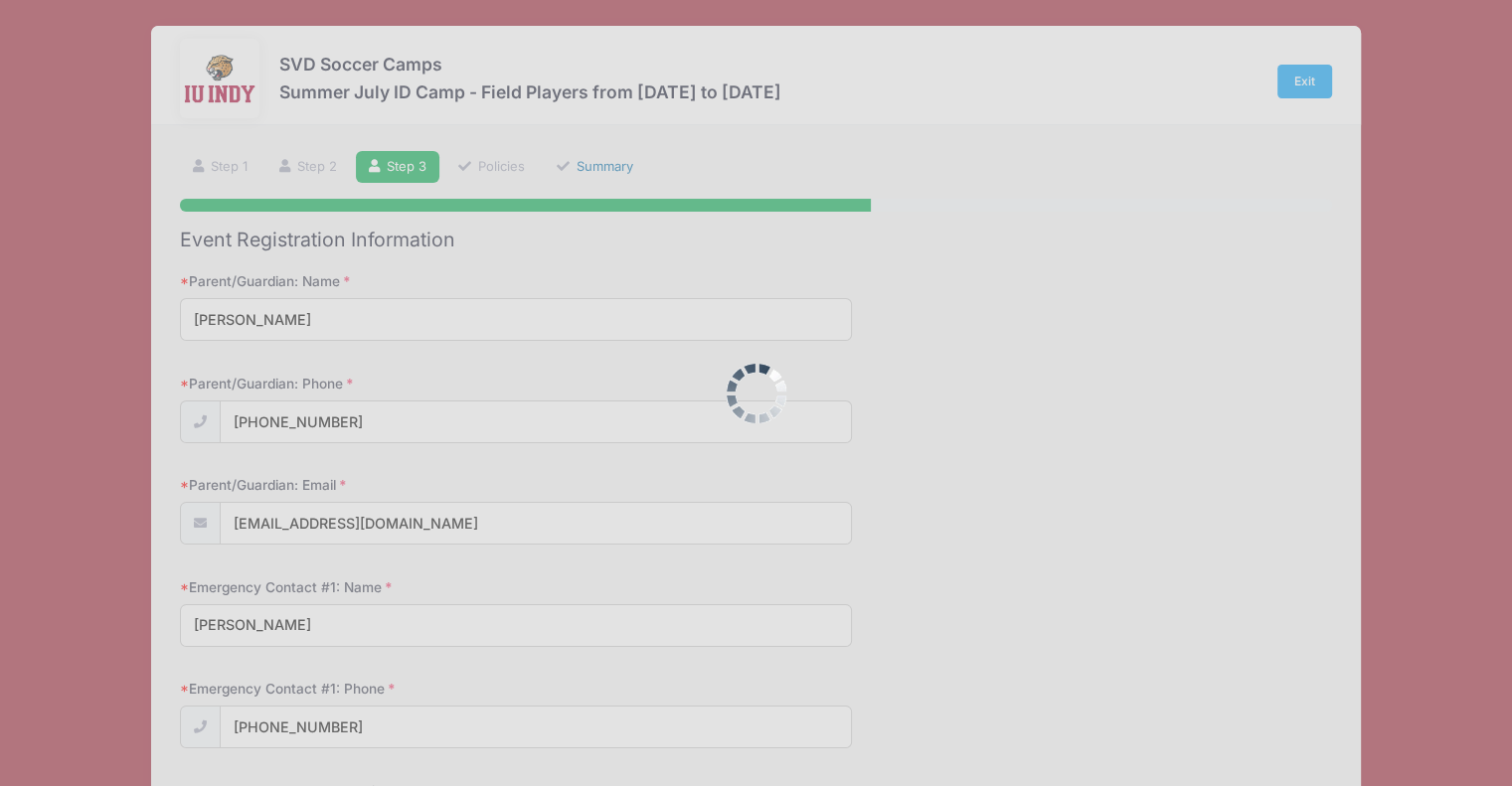 scroll, scrollTop: 0, scrollLeft: 0, axis: both 